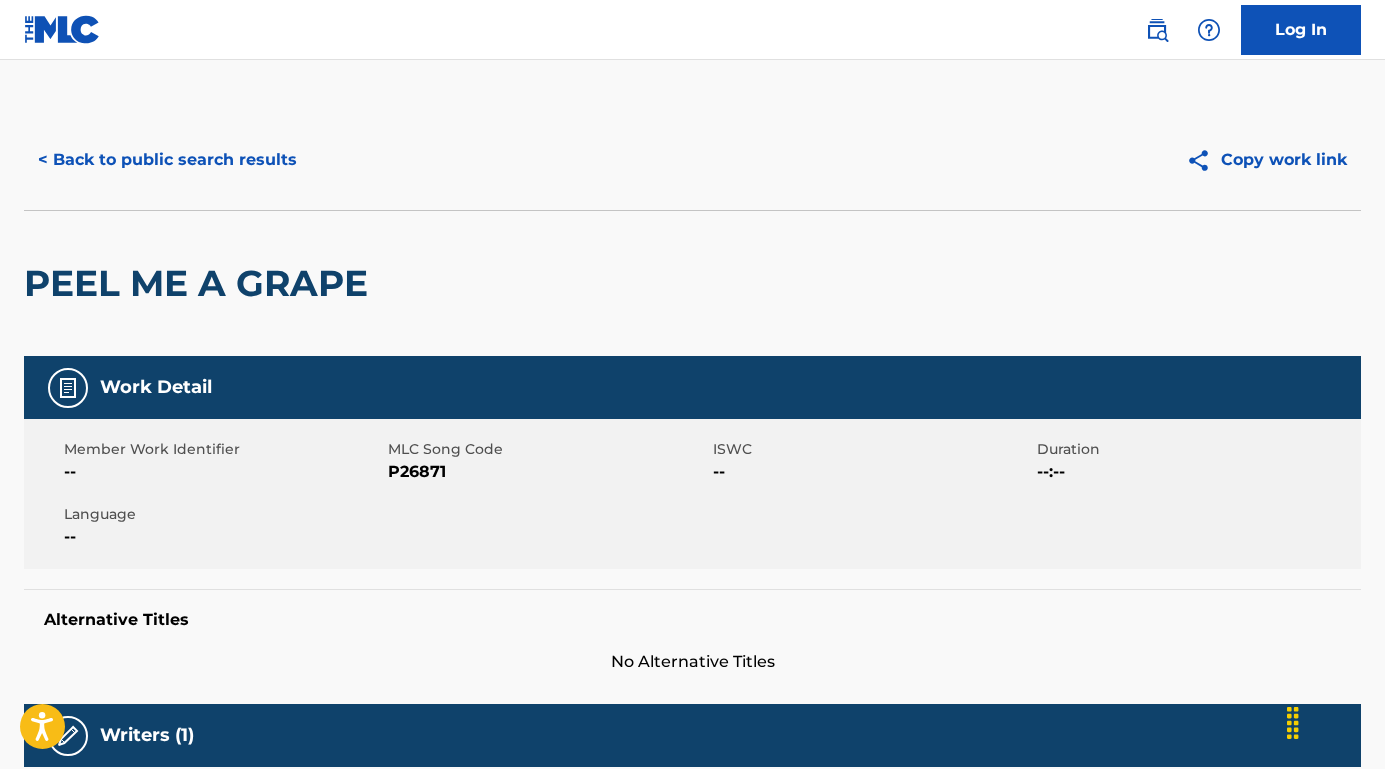scroll, scrollTop: 494, scrollLeft: 0, axis: vertical 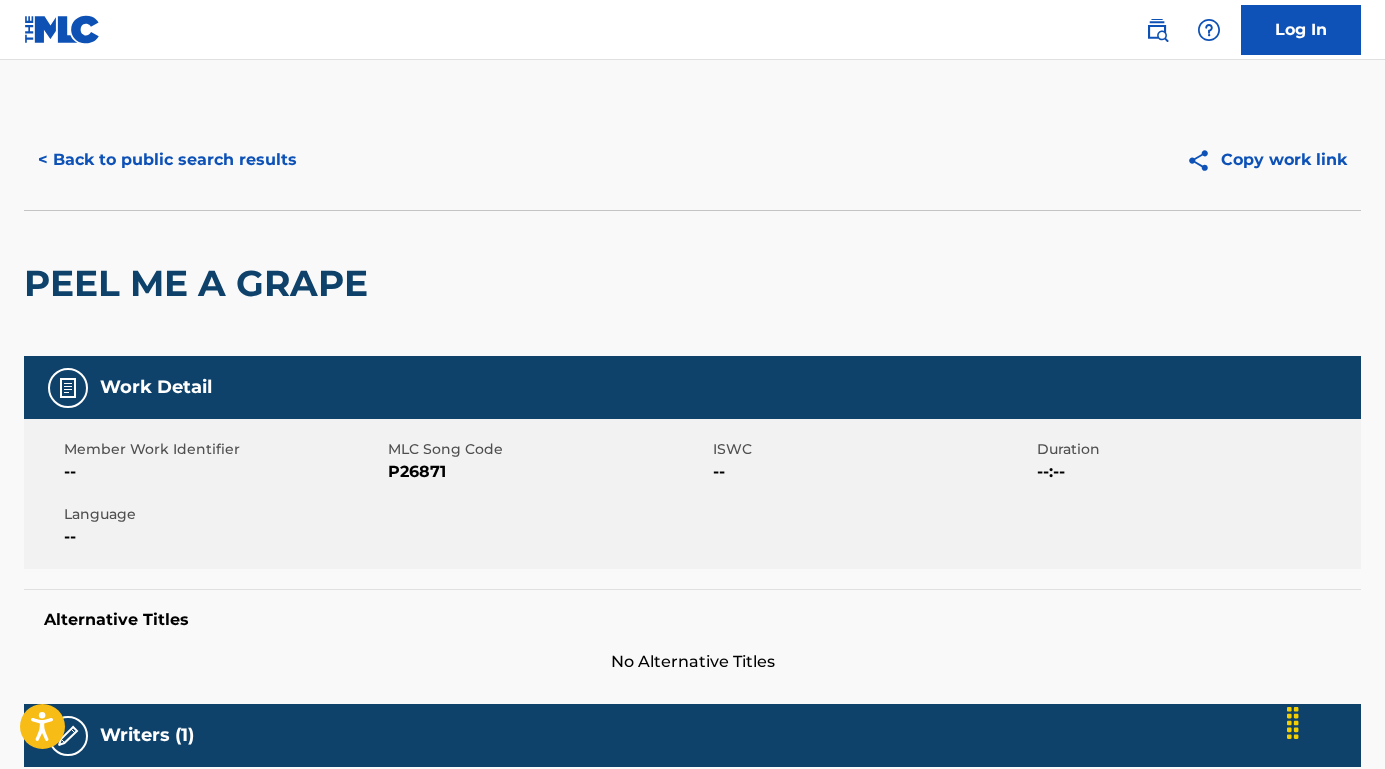 click on "< Back to public search results" at bounding box center [167, 160] 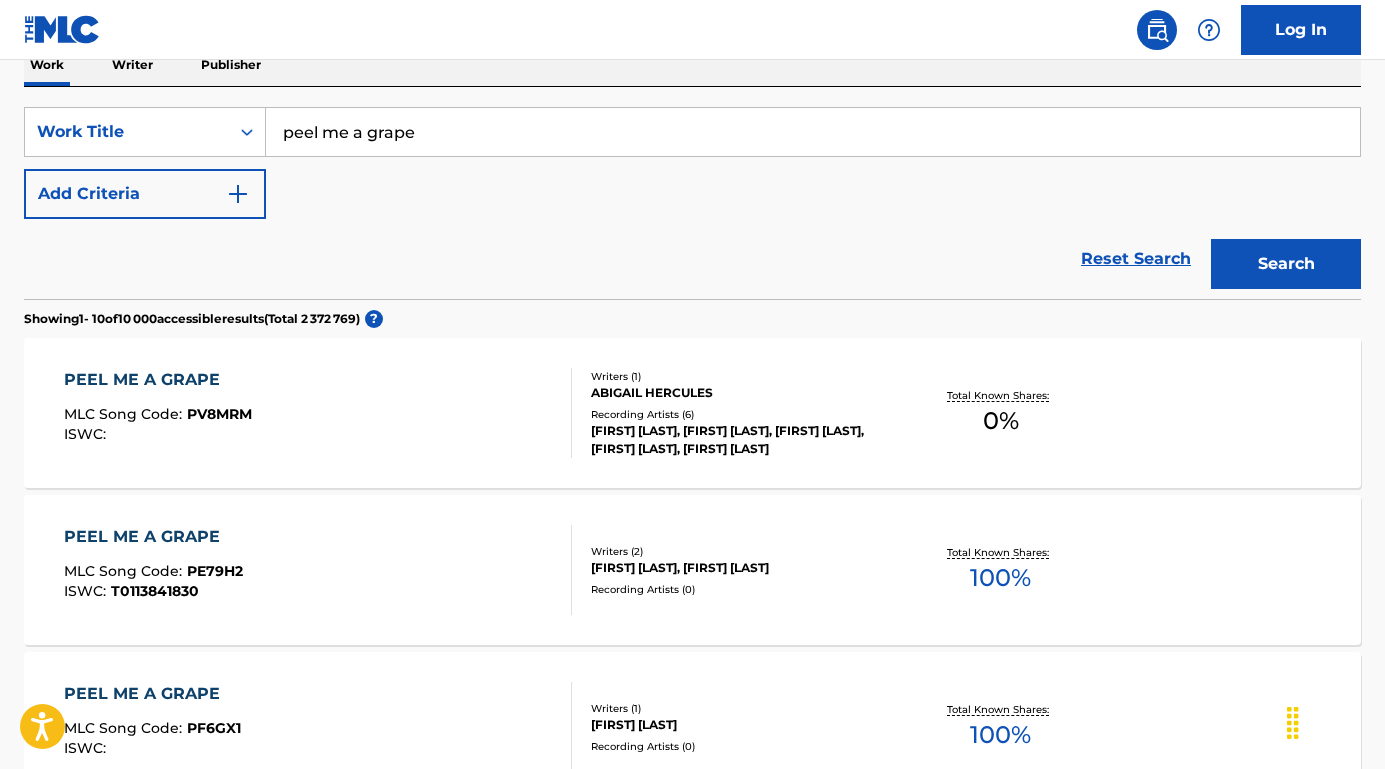 scroll, scrollTop: 326, scrollLeft: 0, axis: vertical 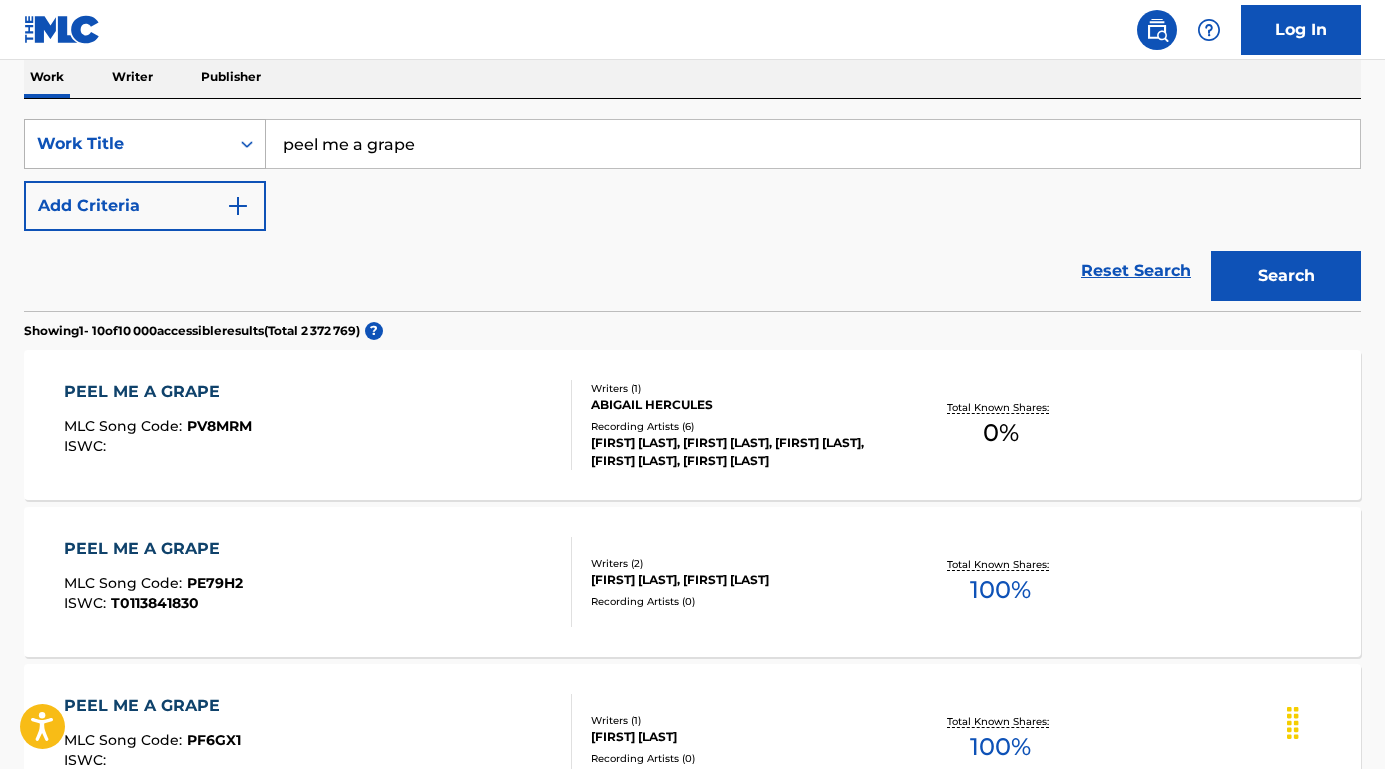 drag, startPoint x: 441, startPoint y: 156, endPoint x: 180, endPoint y: 143, distance: 261.32355 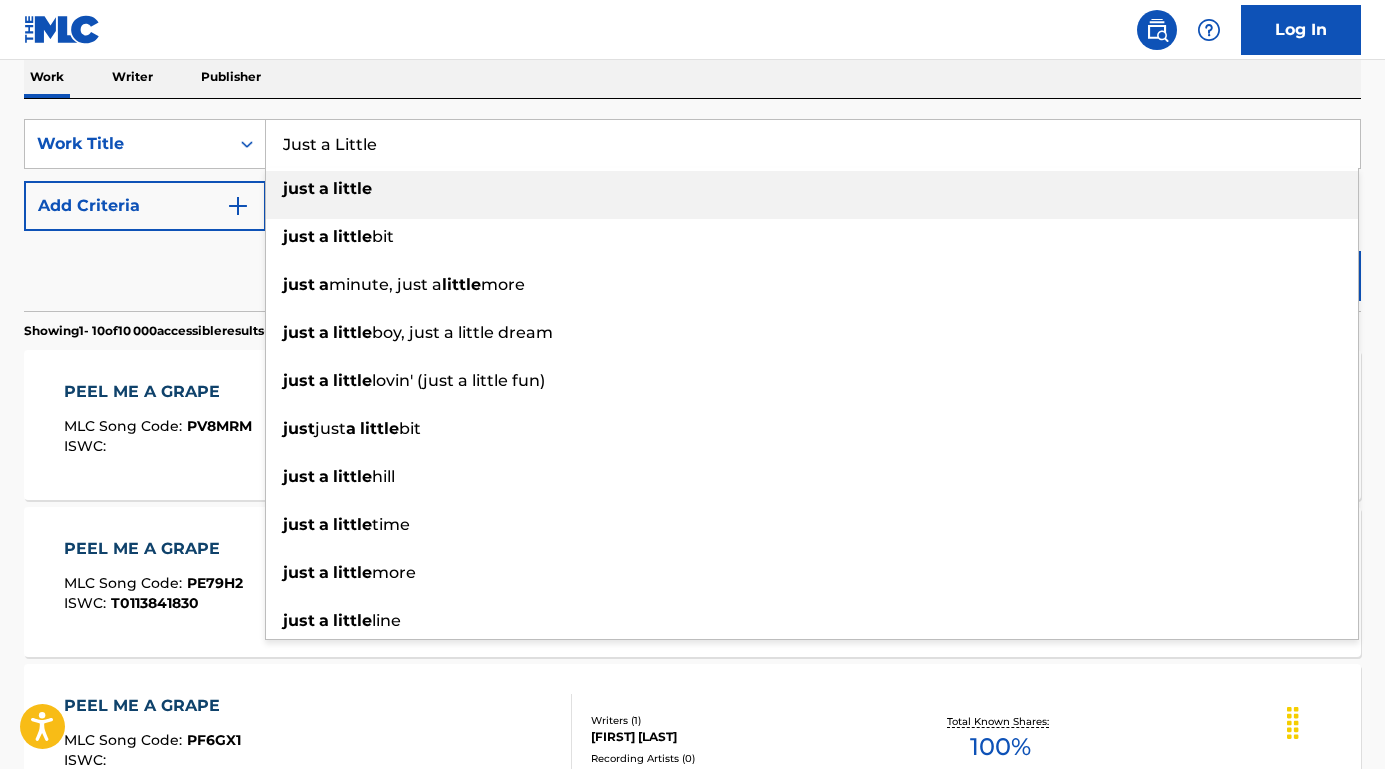type on "Just a Little" 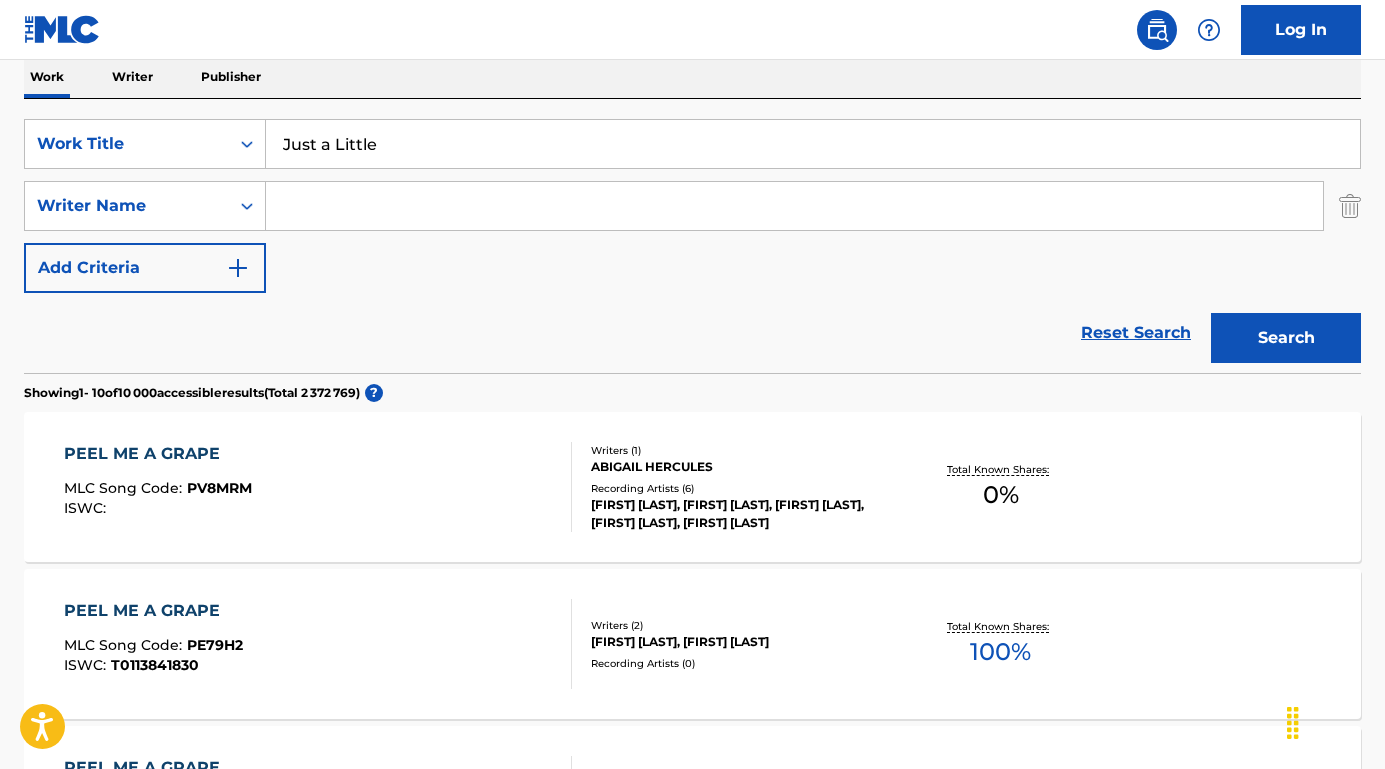 click at bounding box center [794, 206] 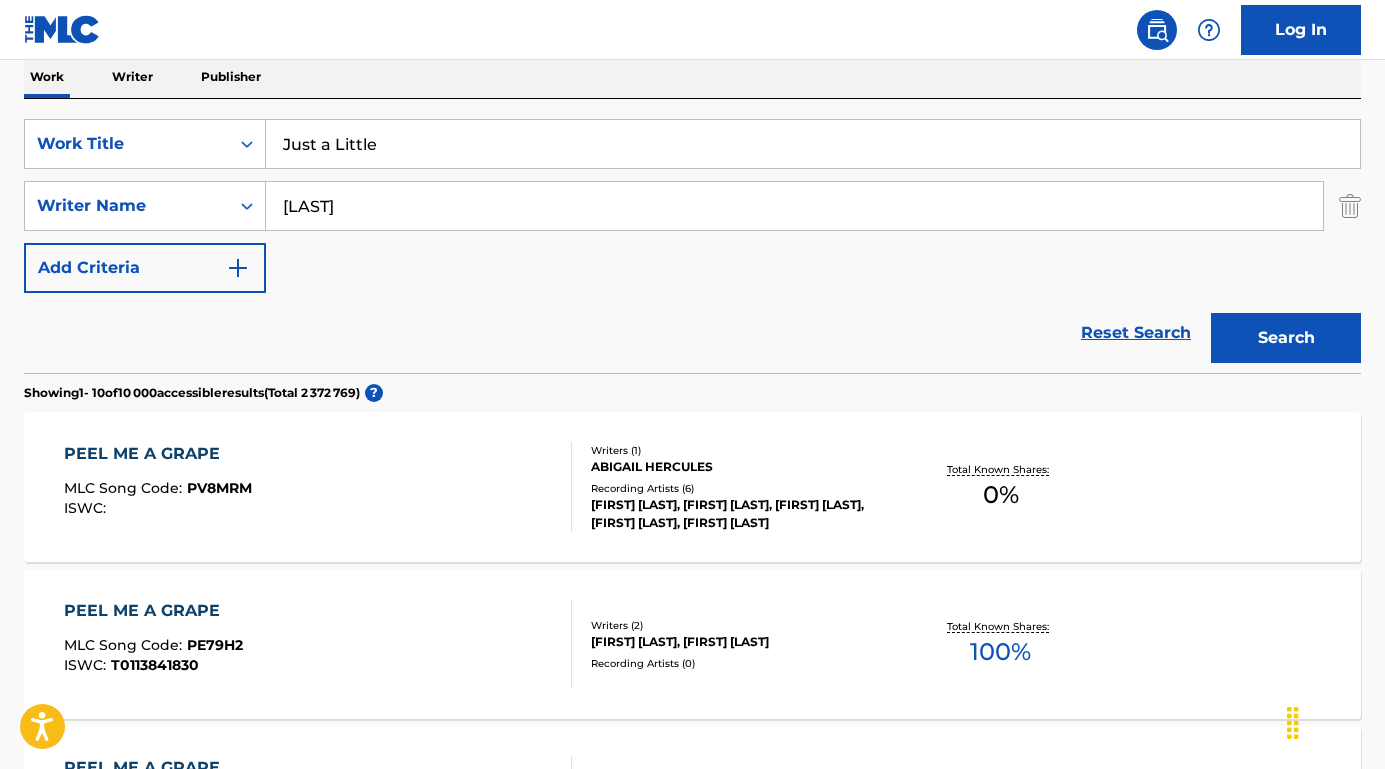 type on "[LAST]" 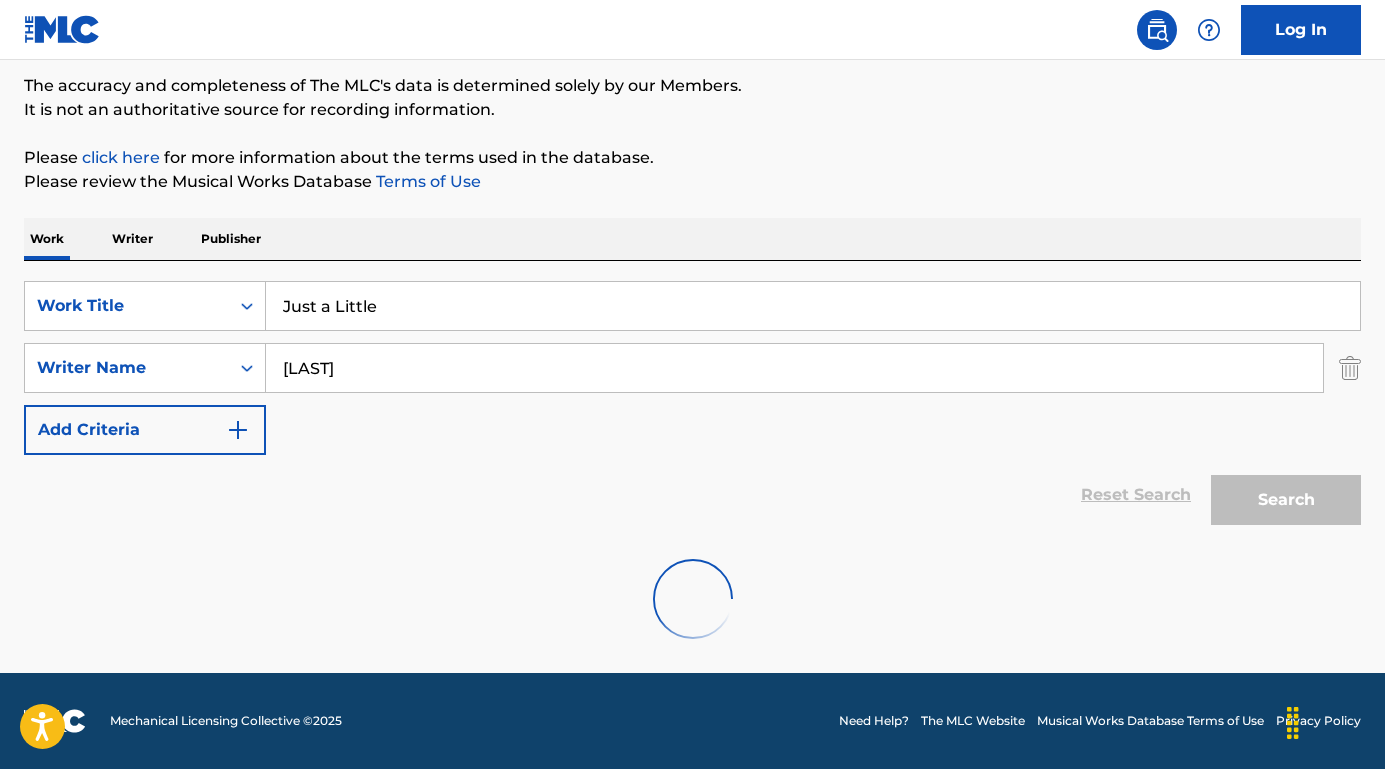 scroll, scrollTop: 164, scrollLeft: 0, axis: vertical 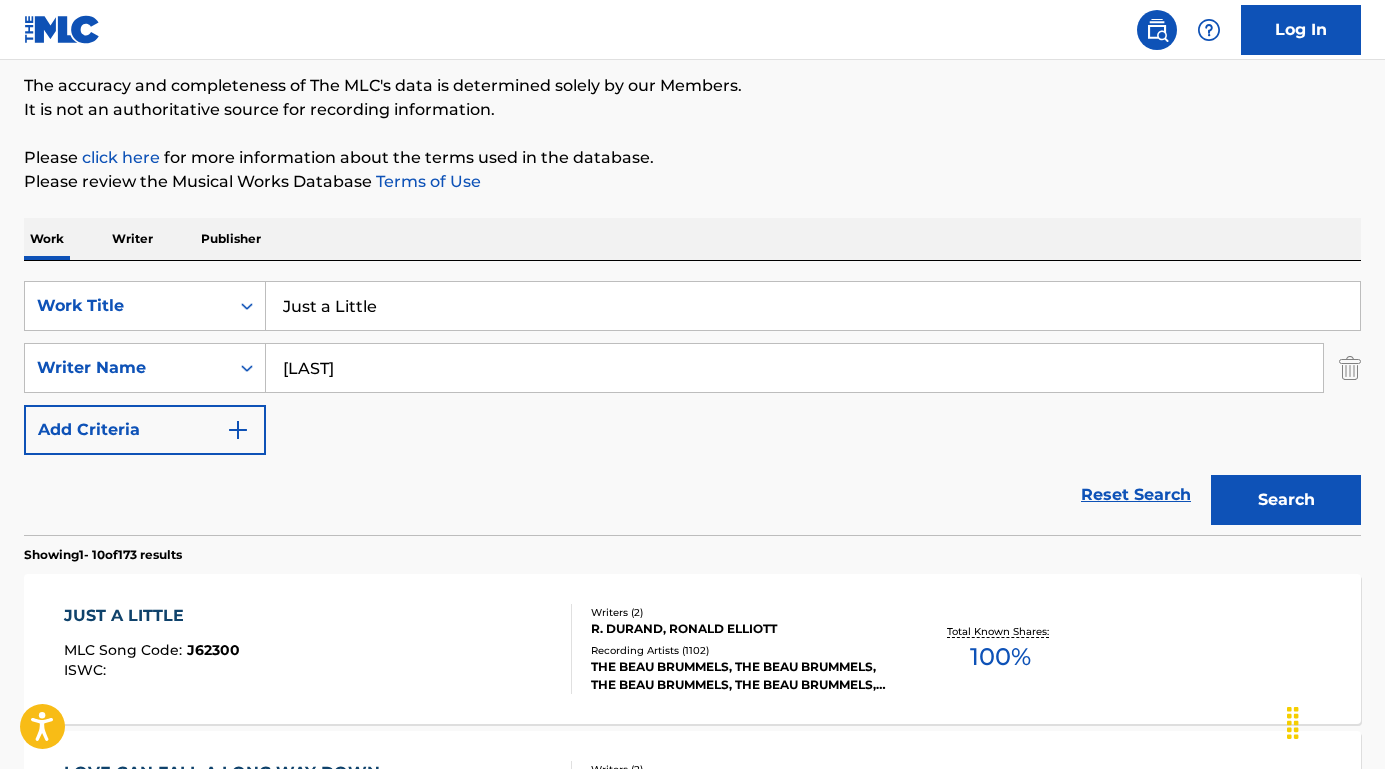 click on "JUST A LITTLE MLC Song Code : J62300 ISWC : Writers ( 2 ) R. DURAND, RONALD ELLIOTT Recording Artists ( 1102 ) THE BEAU BRUMMELS, THE BEAU BRUMMELS, THE BEAU BRUMMELS, THE BEAU BRUMMELS, THE BEAU BRUMMELS Total Known Shares: 100 %" at bounding box center [692, 649] 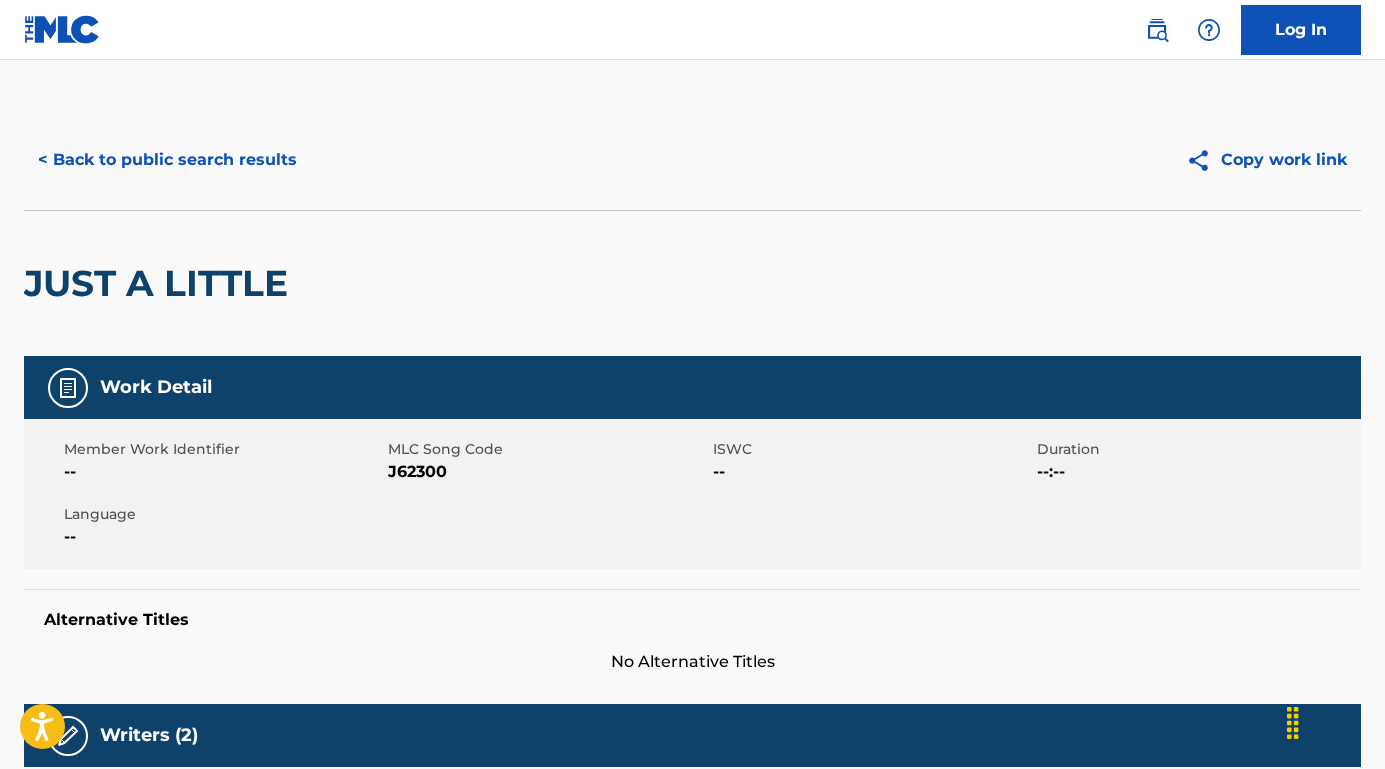 scroll, scrollTop: 0, scrollLeft: 0, axis: both 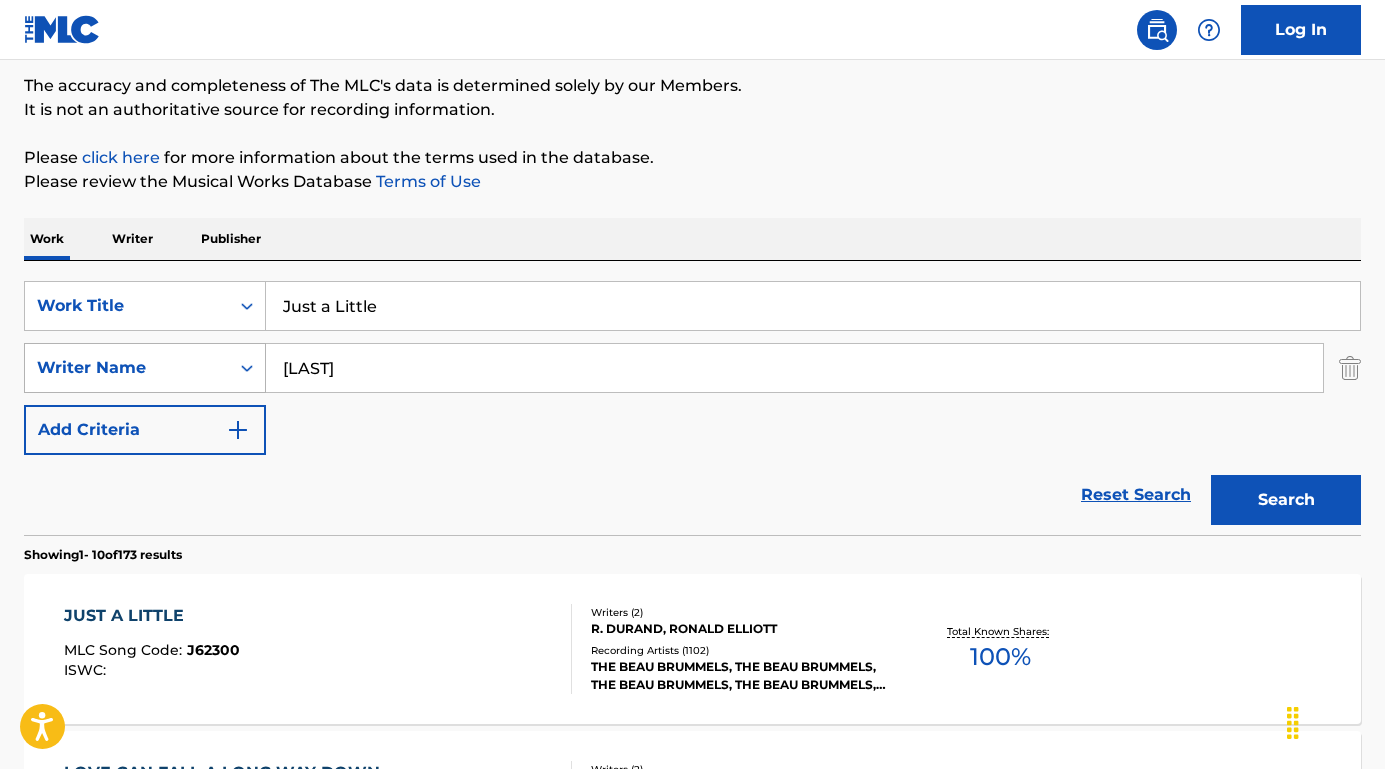 drag, startPoint x: 397, startPoint y: 368, endPoint x: 221, endPoint y: 360, distance: 176.18172 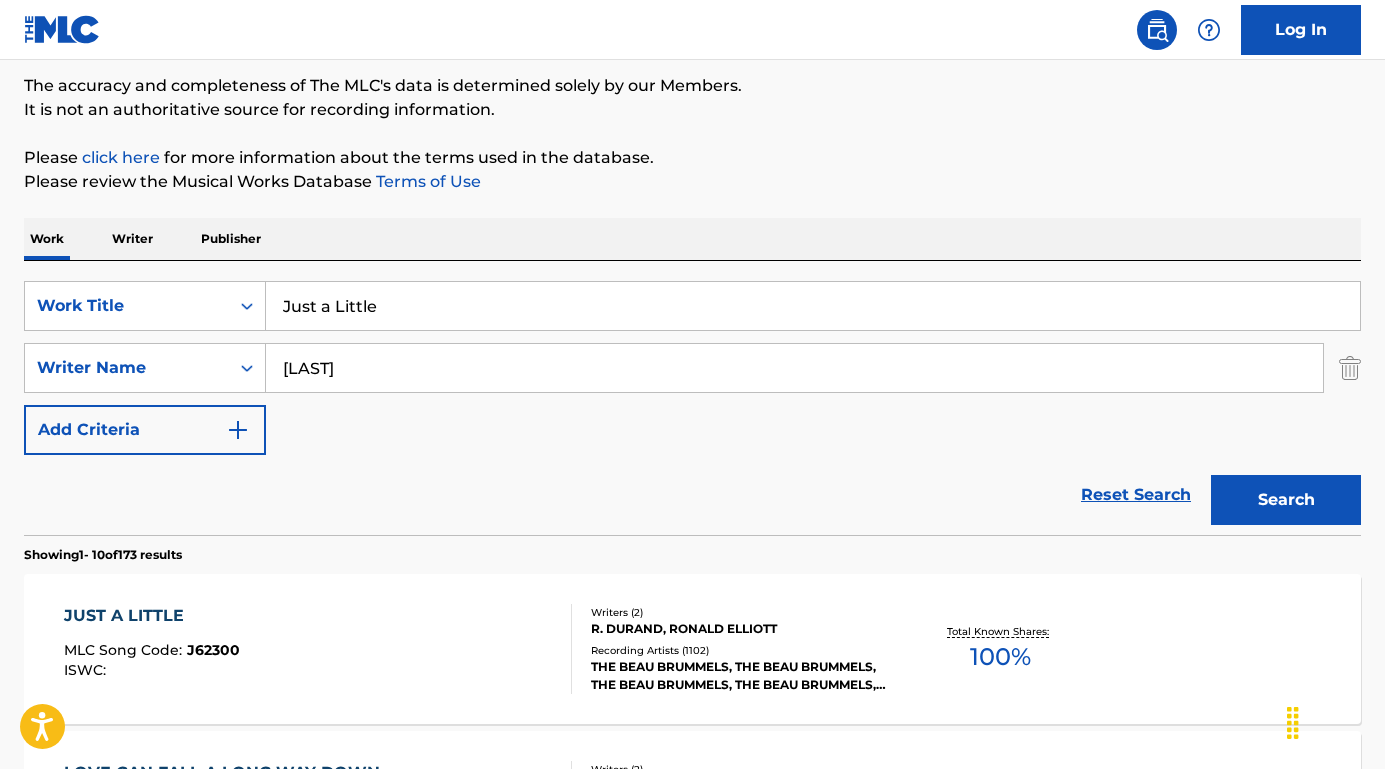 paste on "Yoav Landau" 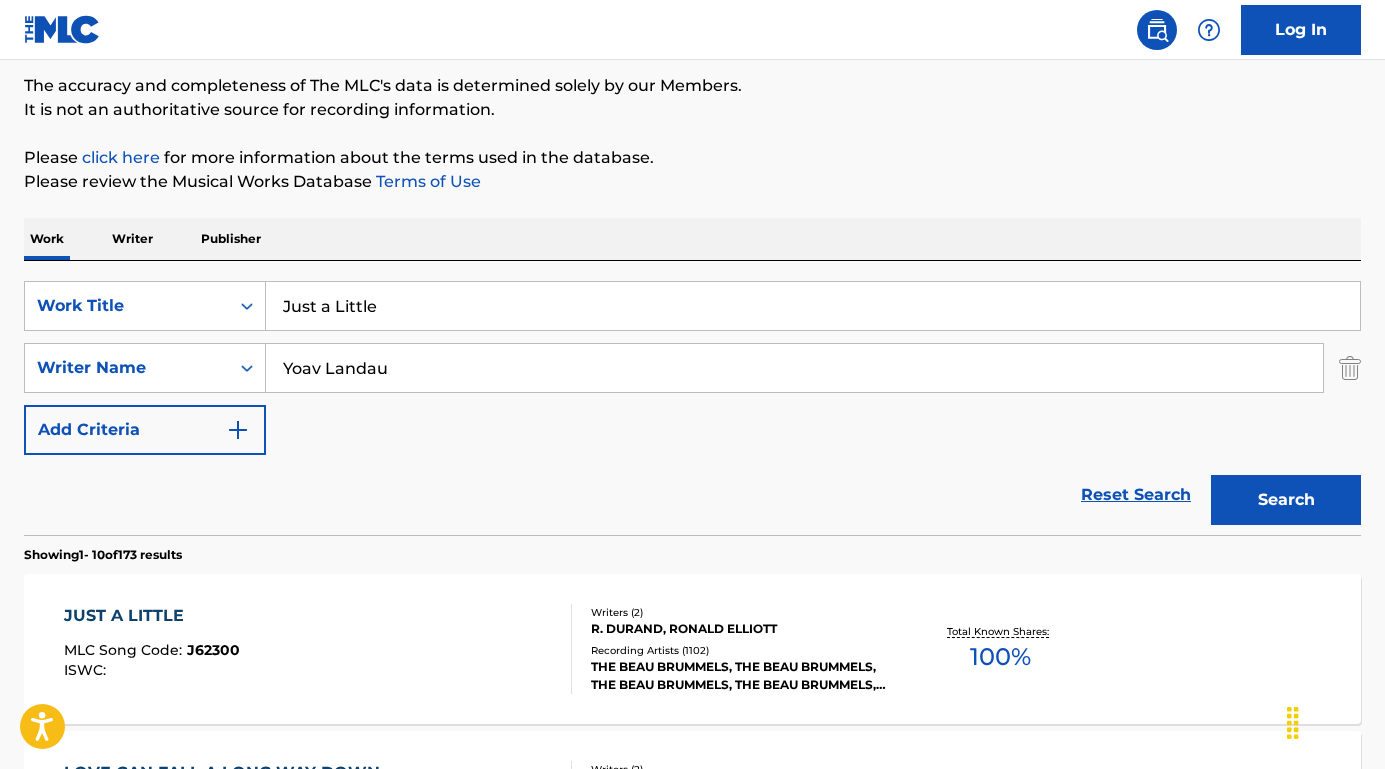 type on "Yoav Landau" 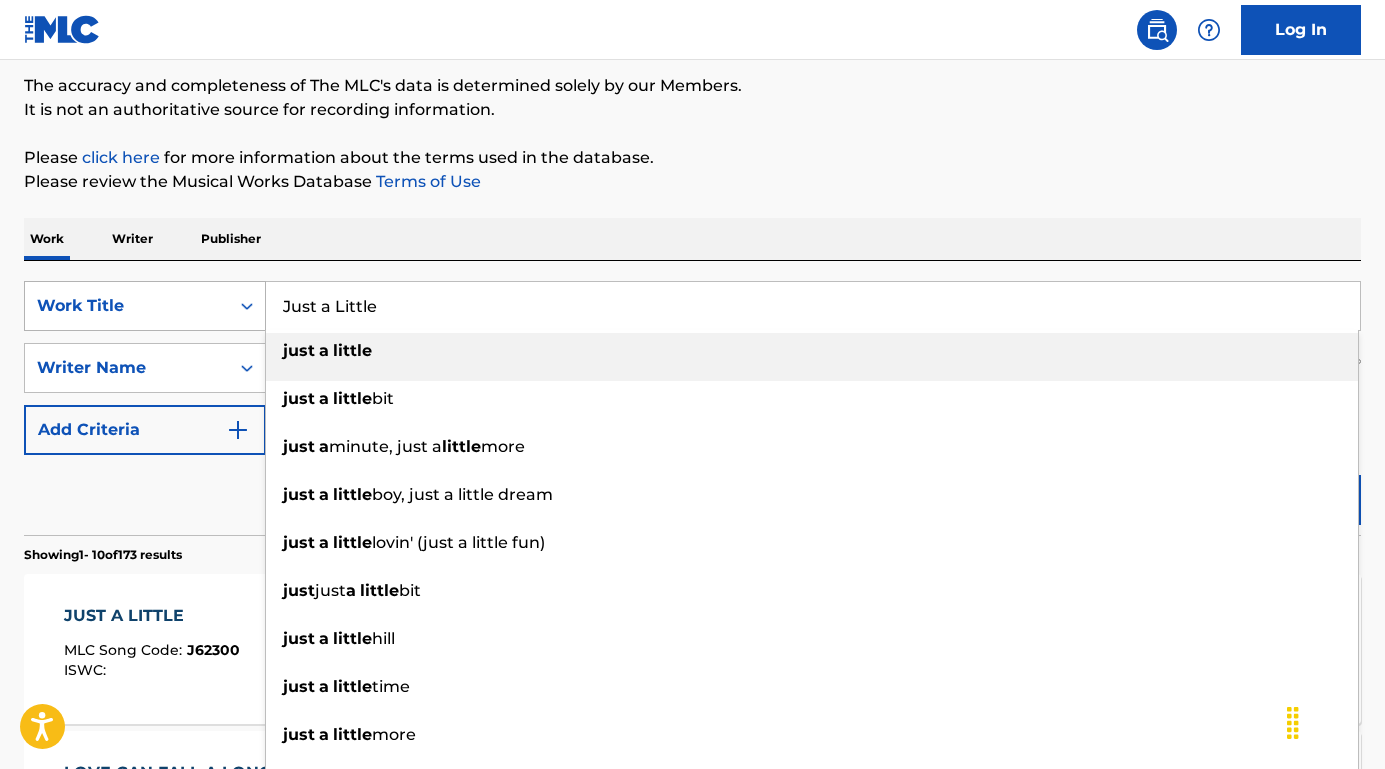 drag, startPoint x: 462, startPoint y: 304, endPoint x: 251, endPoint y: 300, distance: 211.03792 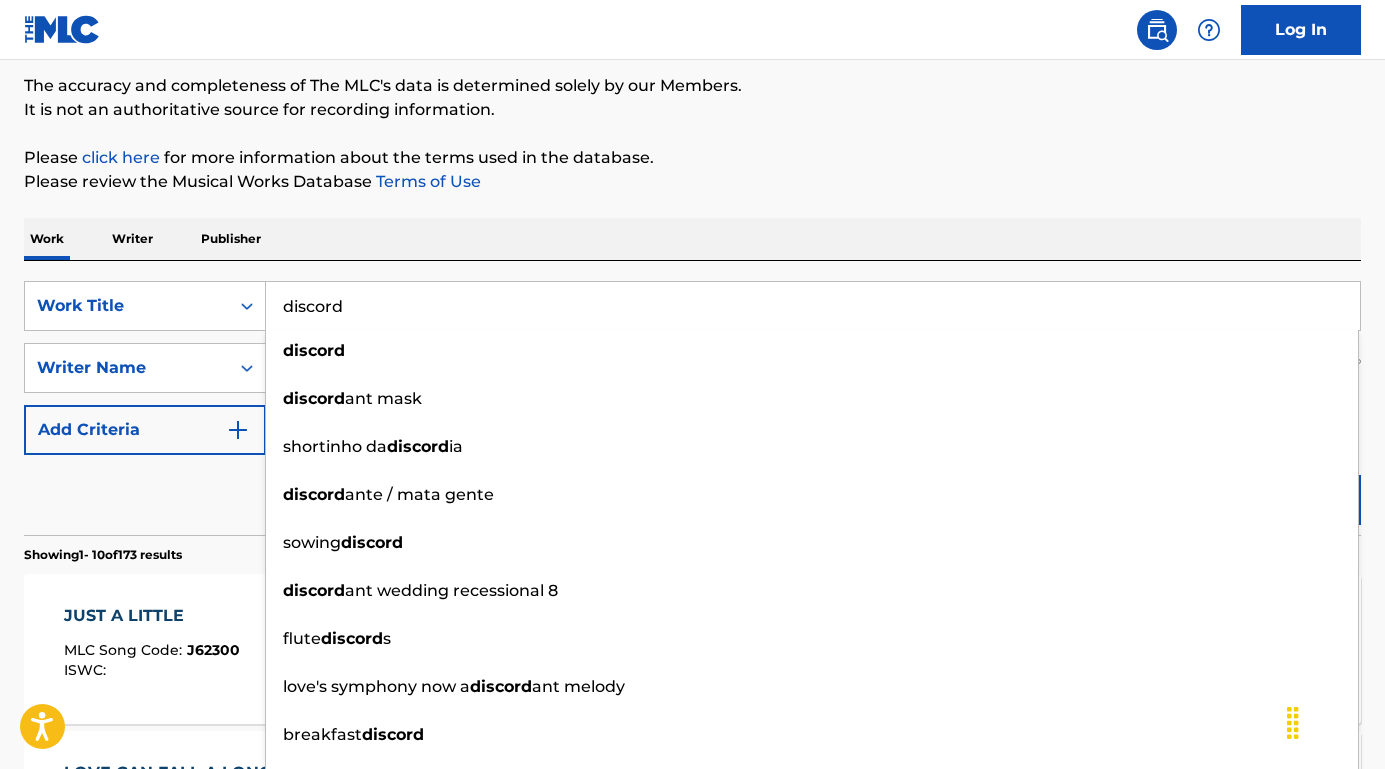 type on "discord" 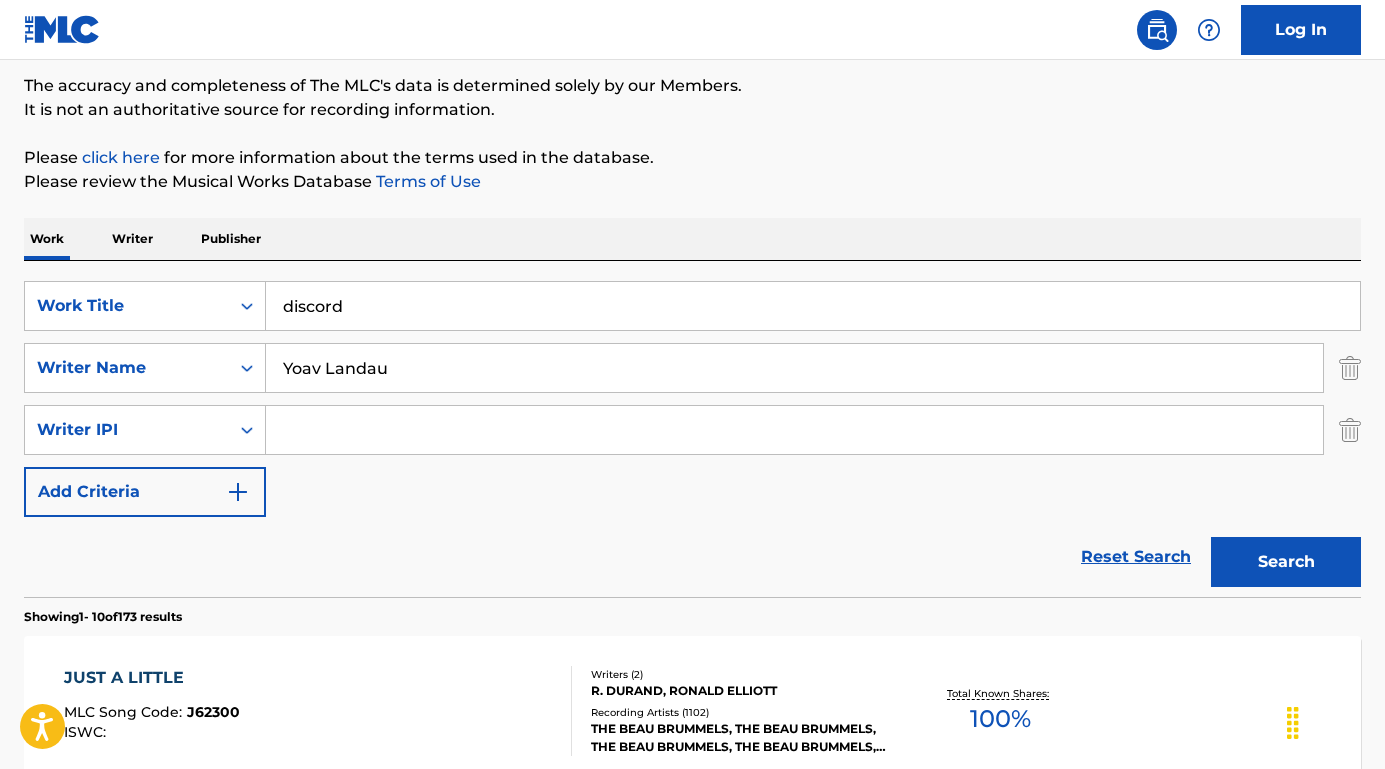 click on "Search" at bounding box center (1286, 562) 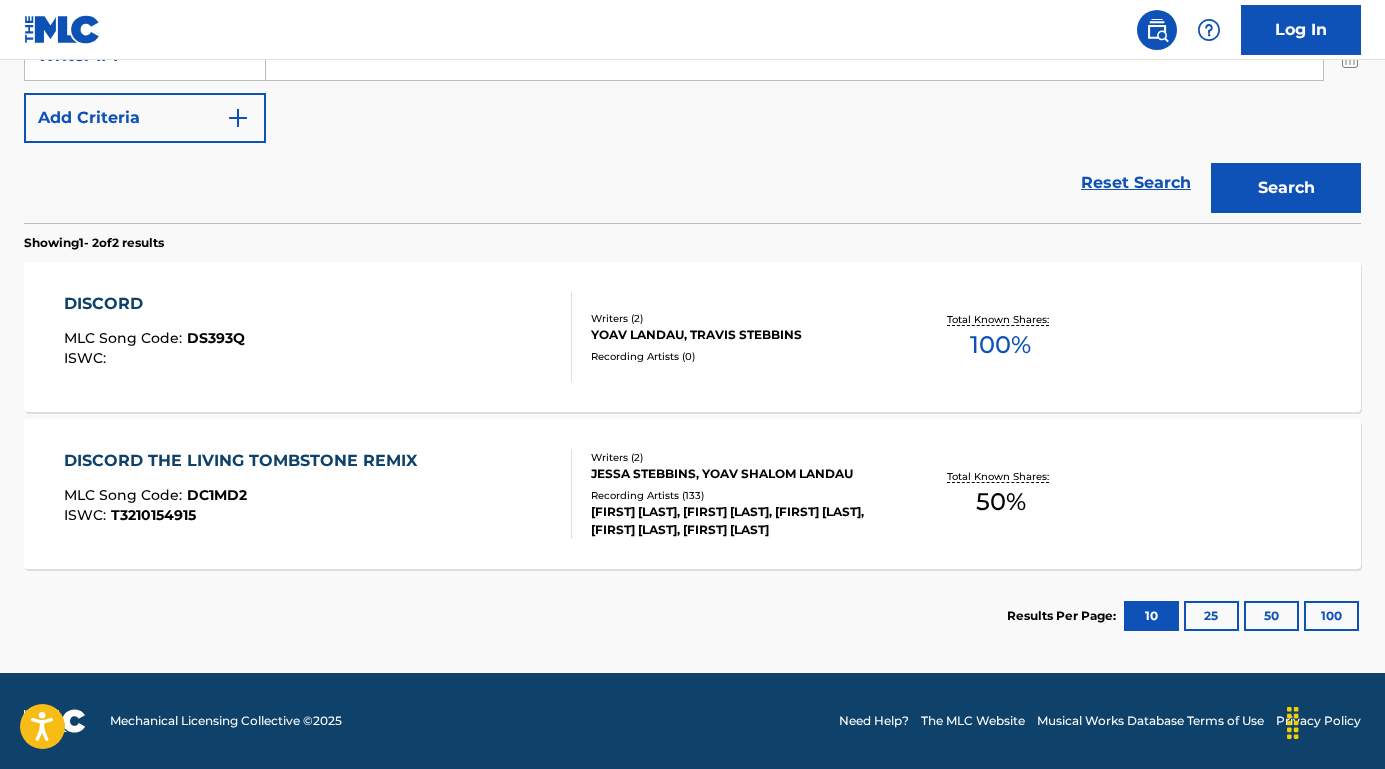 scroll, scrollTop: 538, scrollLeft: 0, axis: vertical 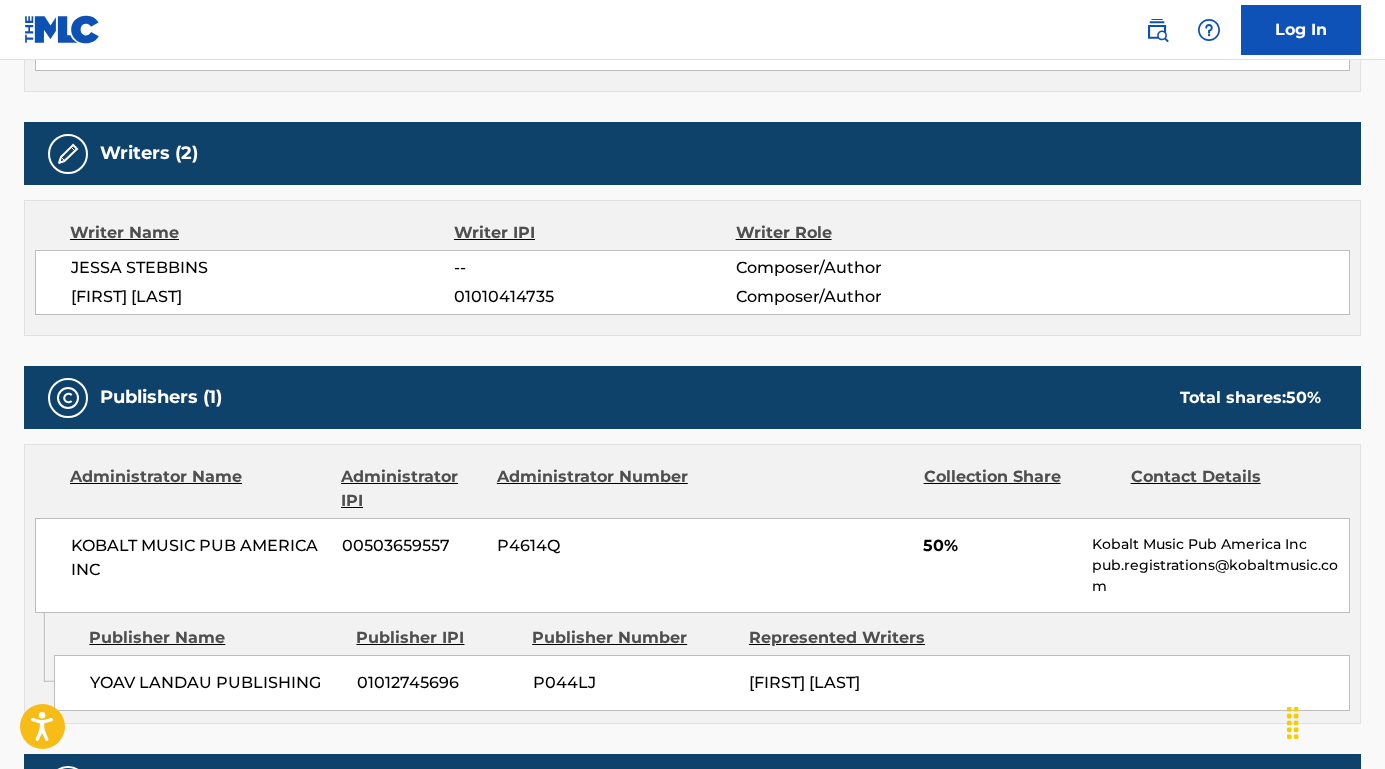 drag, startPoint x: 277, startPoint y: 296, endPoint x: 44, endPoint y: 298, distance: 233.00859 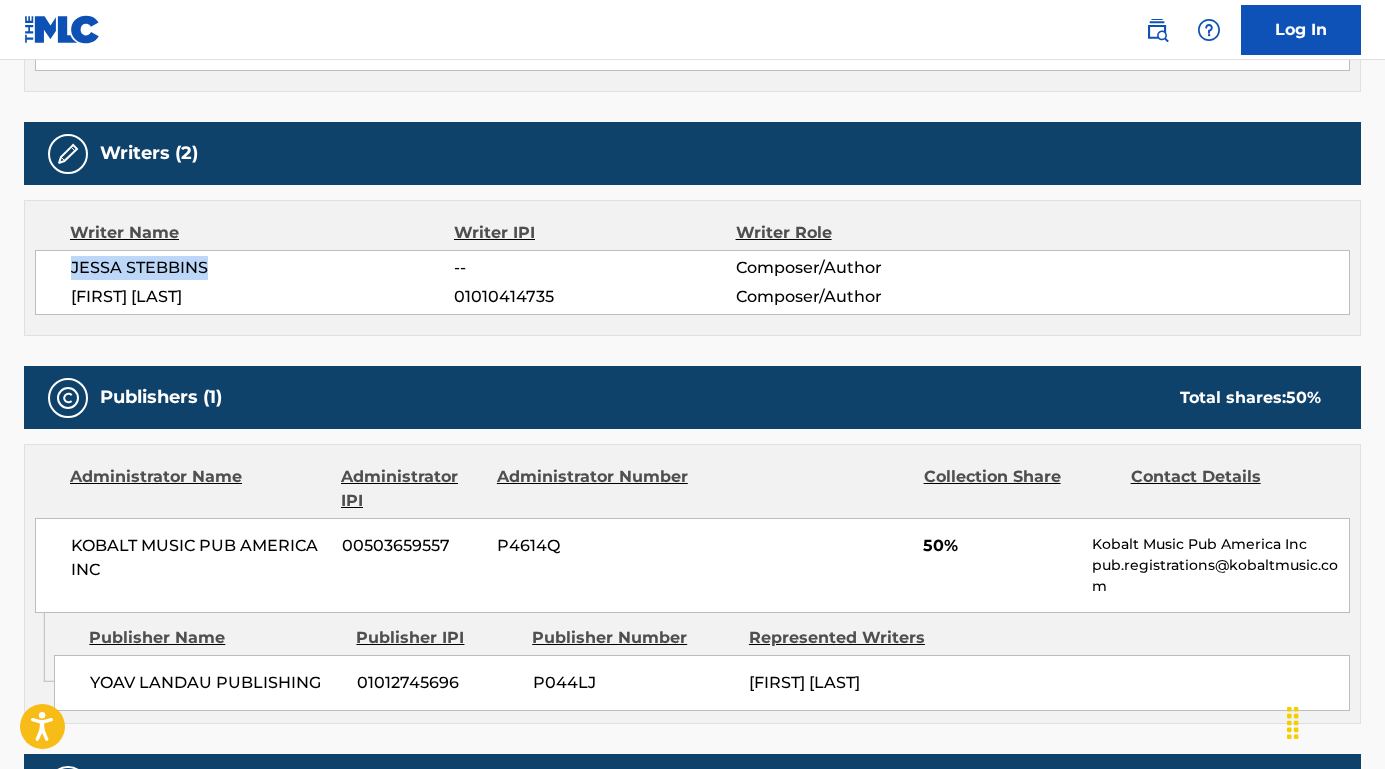 drag, startPoint x: 270, startPoint y: 280, endPoint x: 44, endPoint y: 271, distance: 226.17914 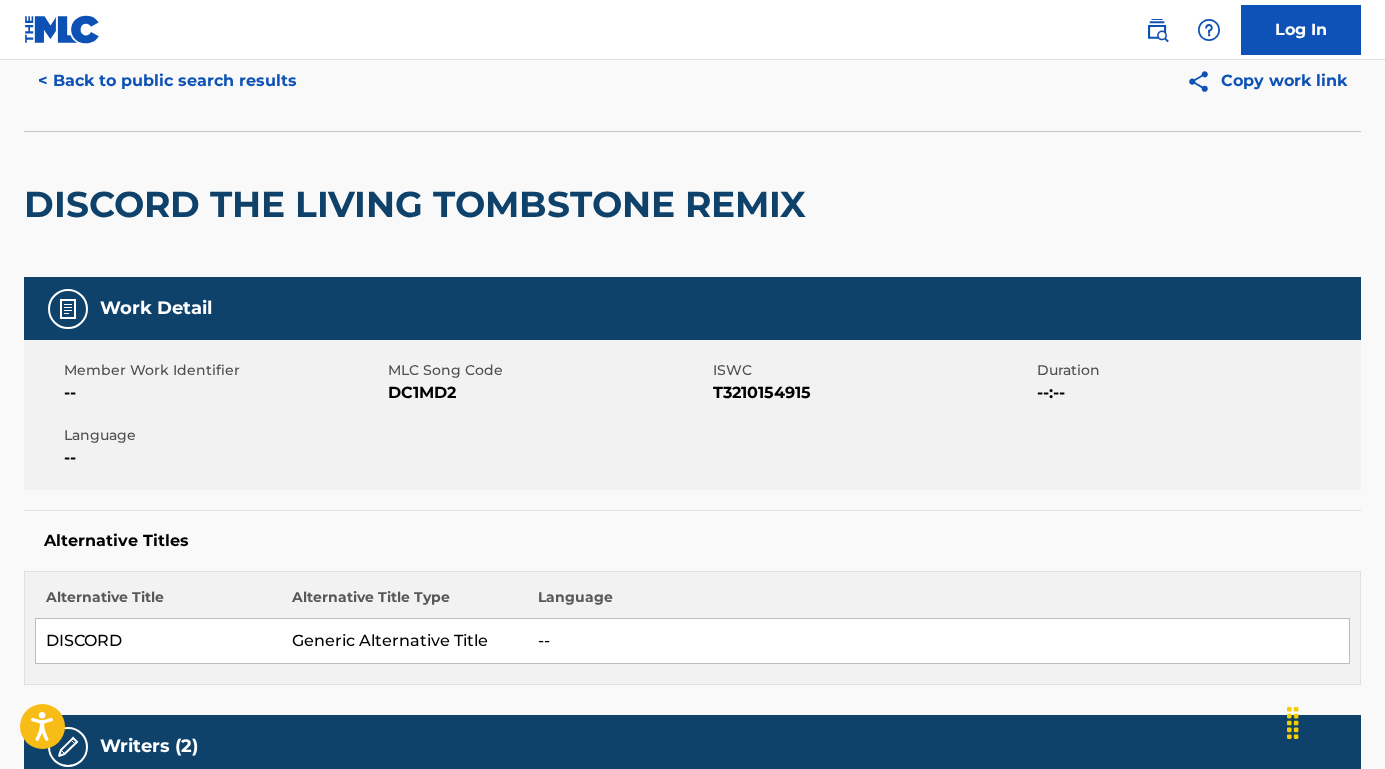 scroll, scrollTop: 50, scrollLeft: 0, axis: vertical 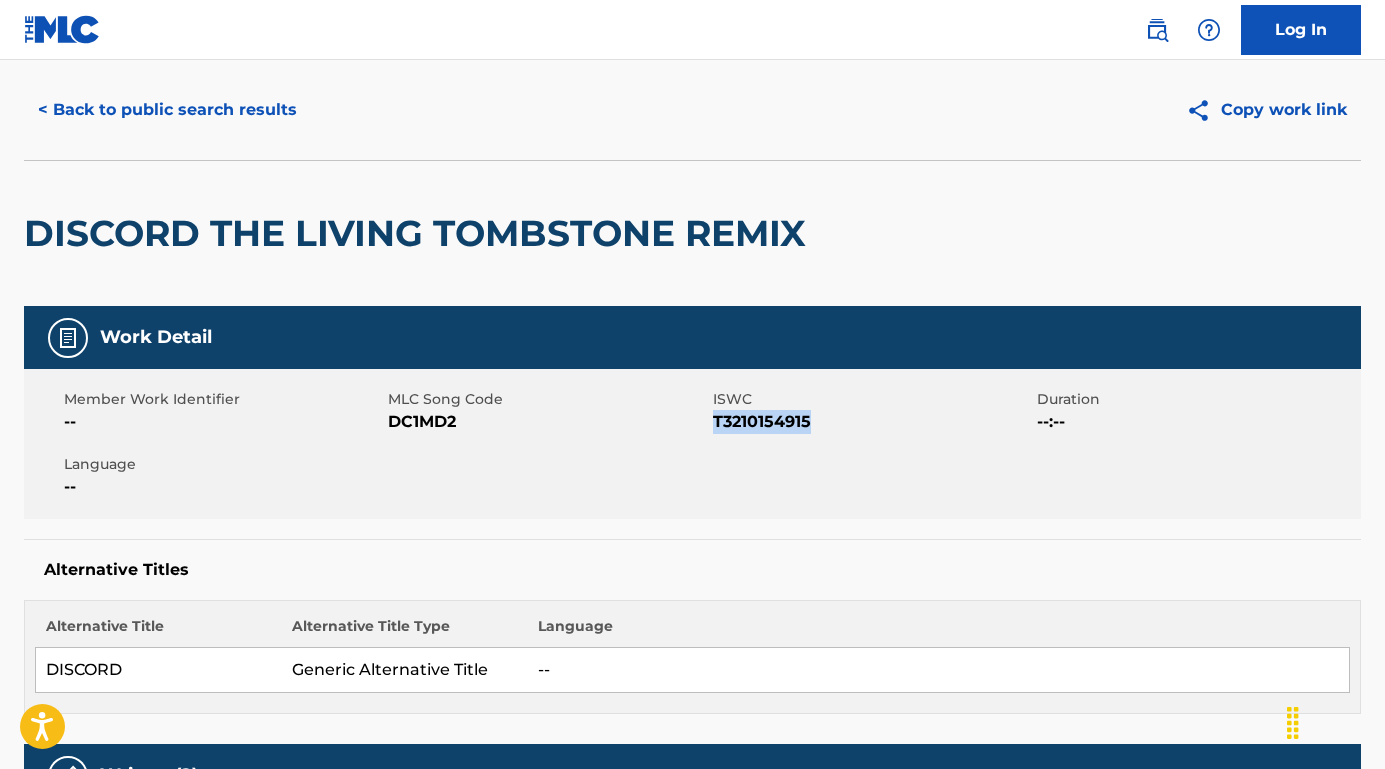 drag, startPoint x: 855, startPoint y: 420, endPoint x: 711, endPoint y: 423, distance: 144.03125 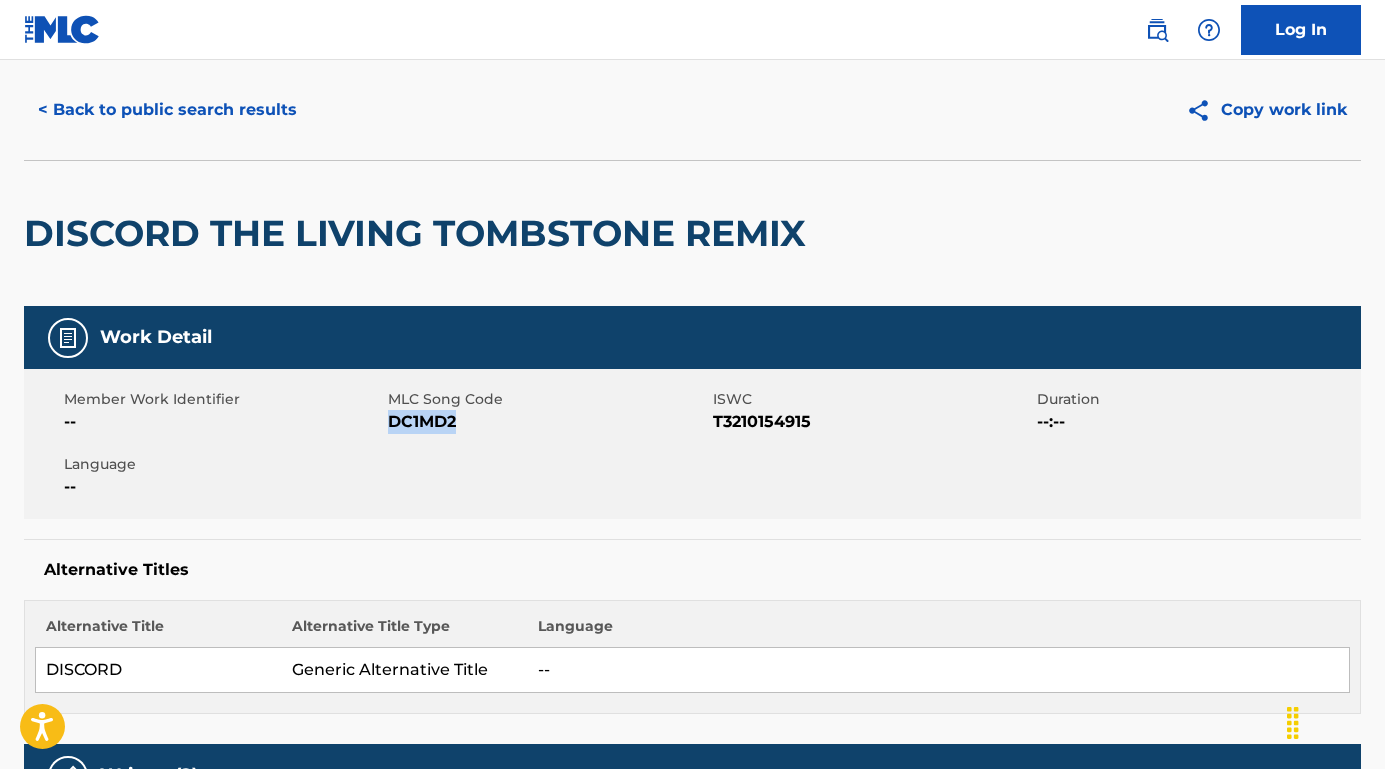 drag, startPoint x: 476, startPoint y: 418, endPoint x: 391, endPoint y: 416, distance: 85.02353 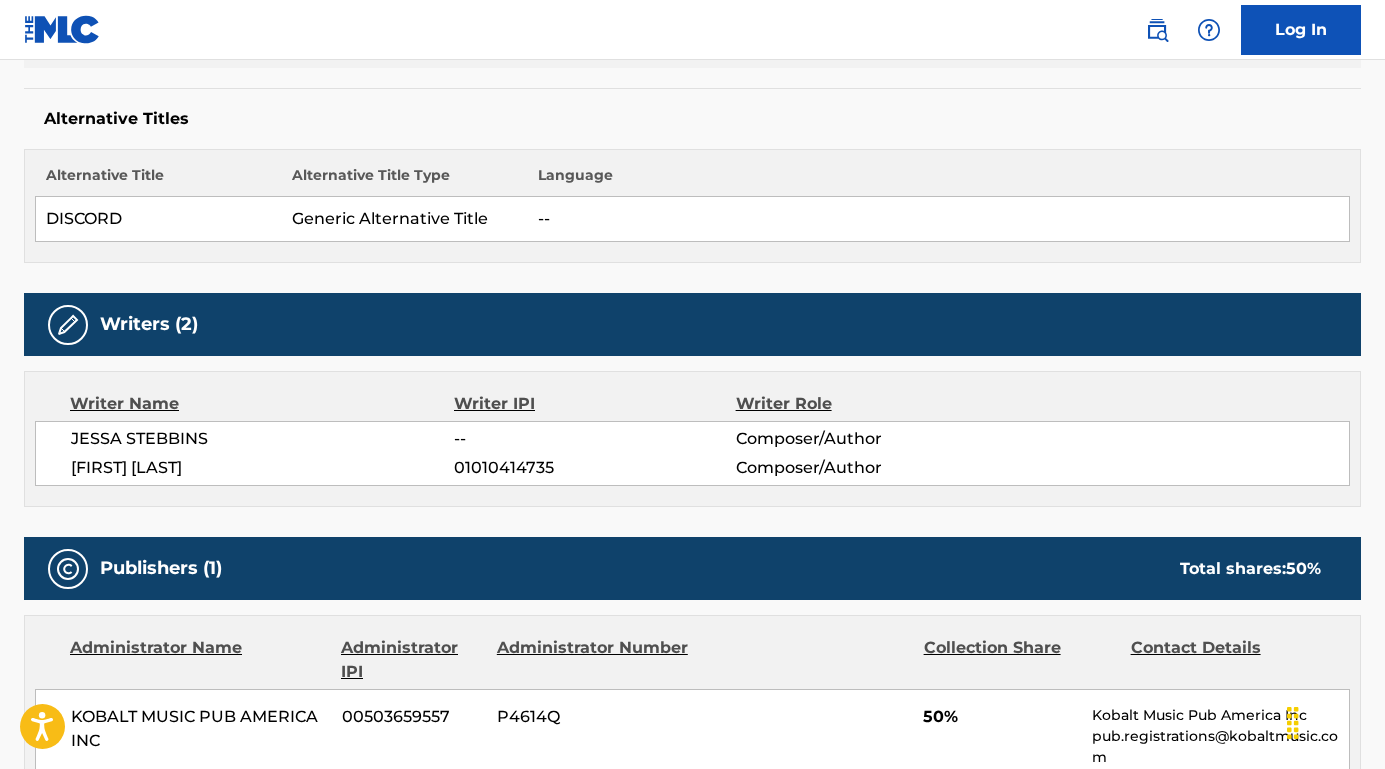 scroll, scrollTop: 606, scrollLeft: 0, axis: vertical 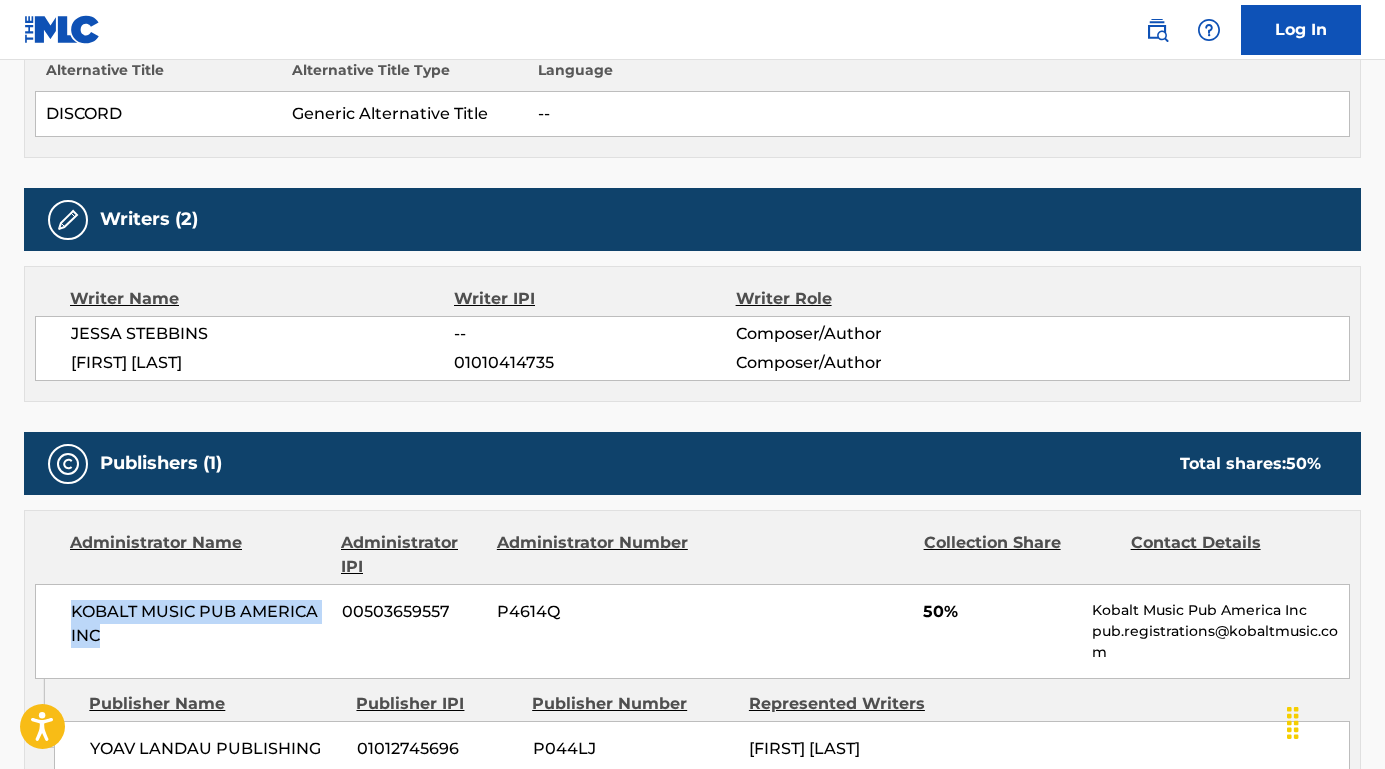 drag, startPoint x: 131, startPoint y: 655, endPoint x: 46, endPoint y: 609, distance: 96.64885 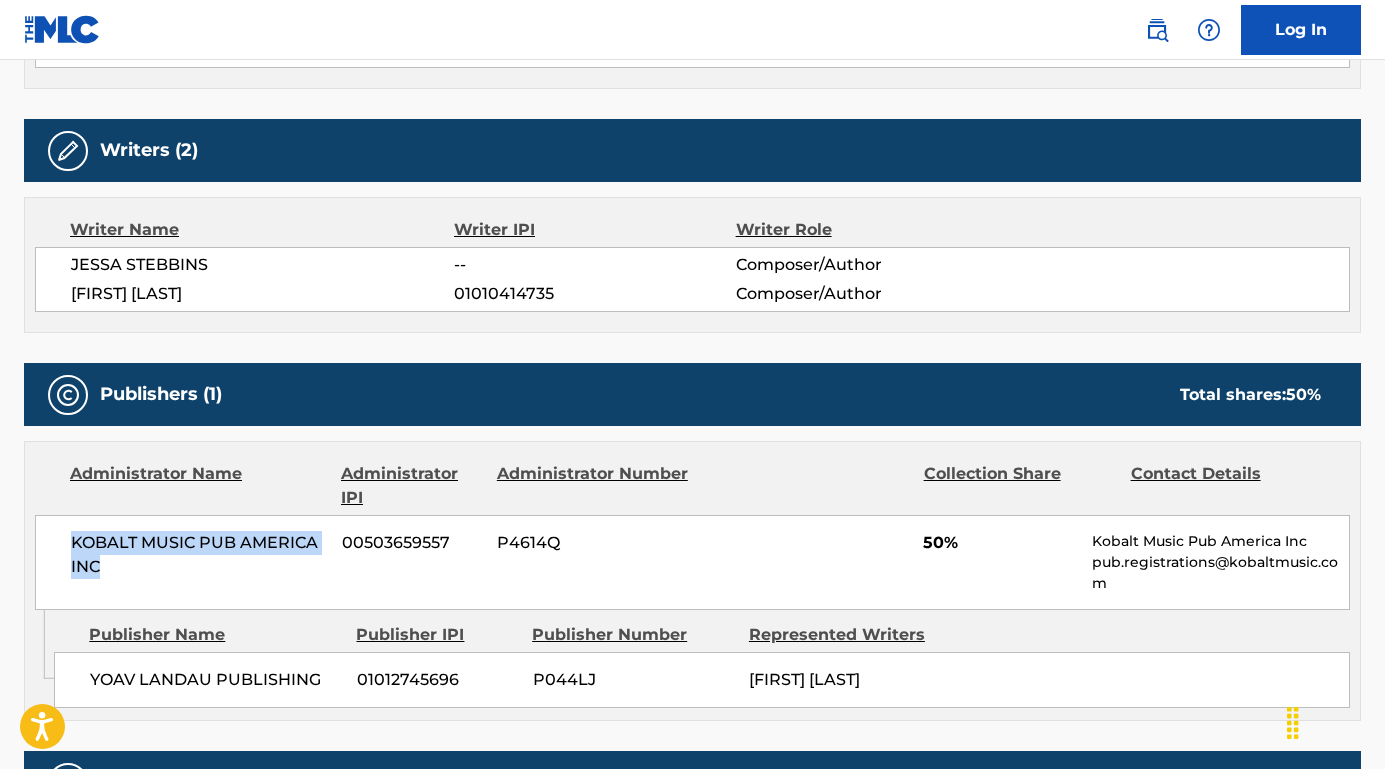 scroll, scrollTop: 897, scrollLeft: 0, axis: vertical 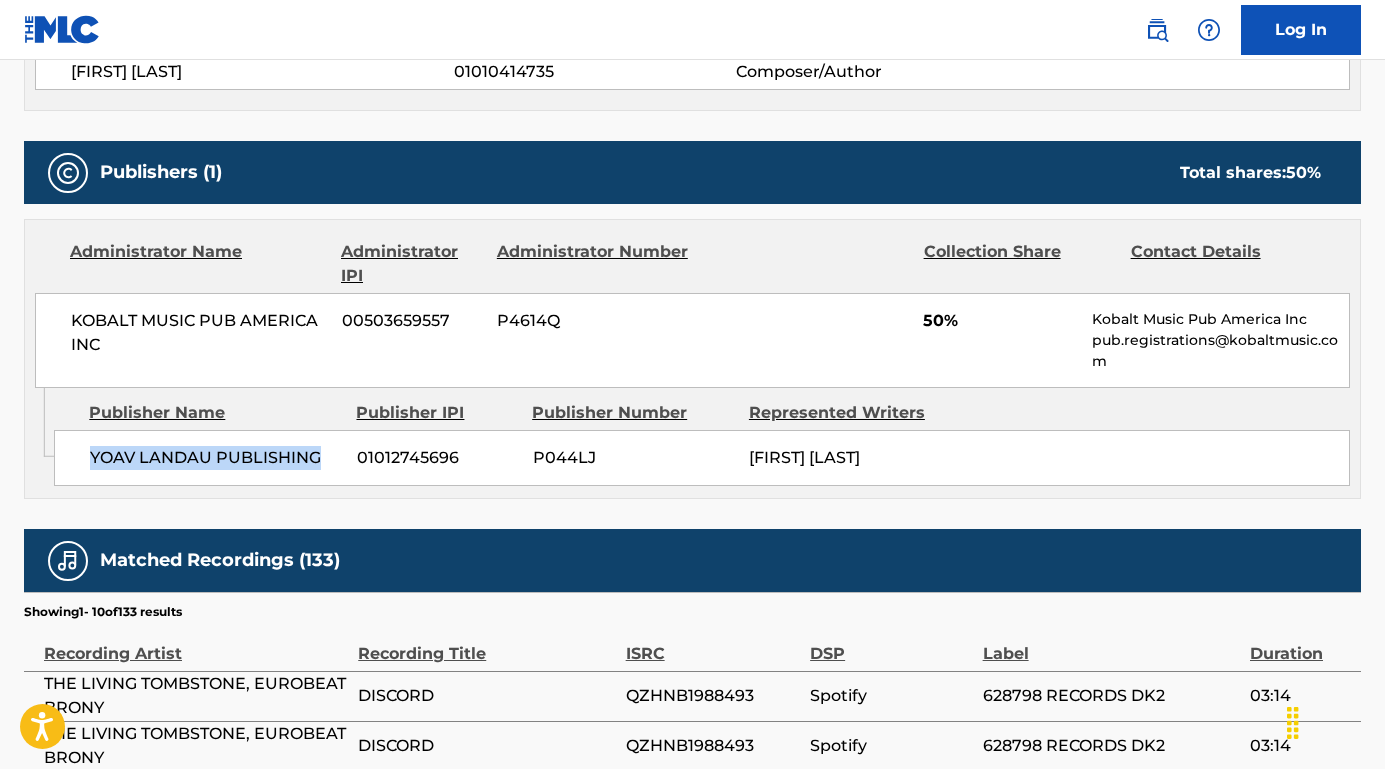 drag, startPoint x: 321, startPoint y: 449, endPoint x: 62, endPoint y: 452, distance: 259.01736 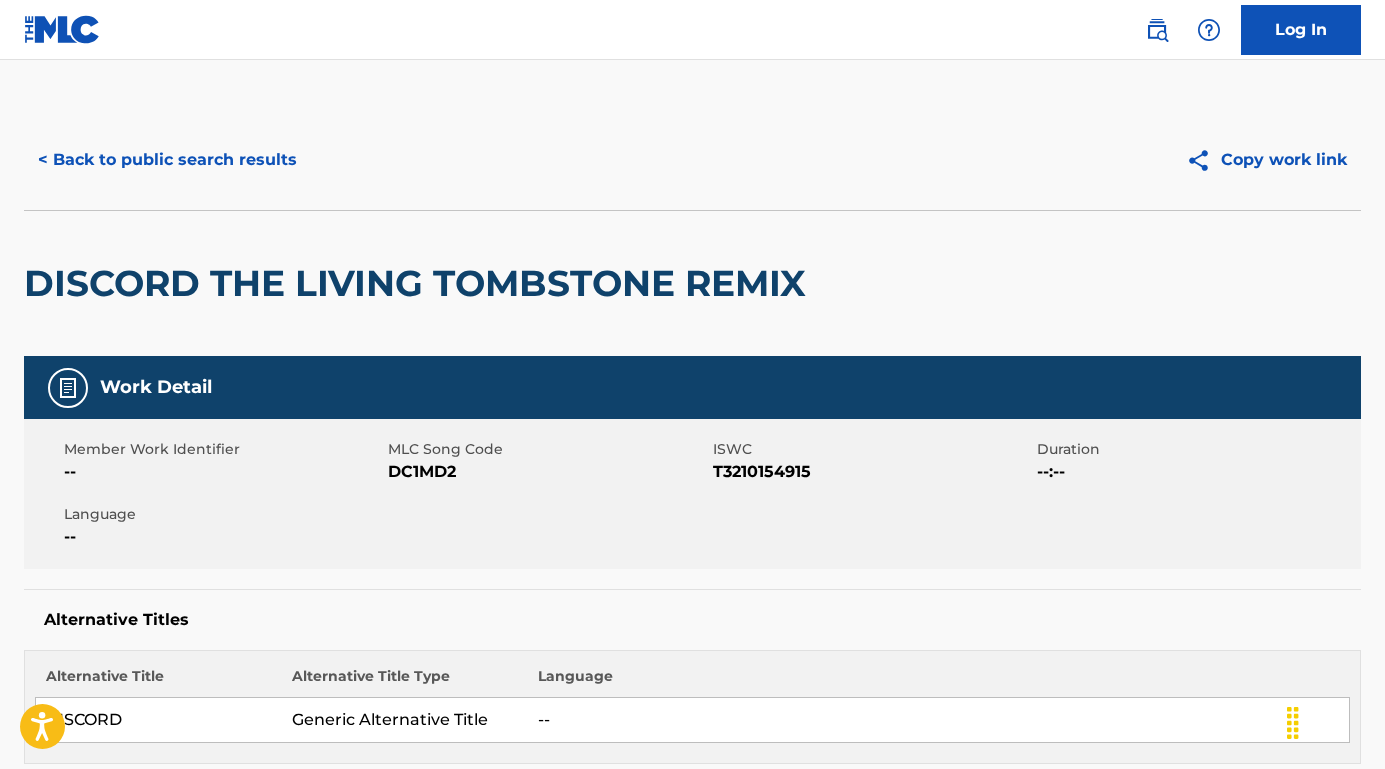 scroll, scrollTop: 0, scrollLeft: 0, axis: both 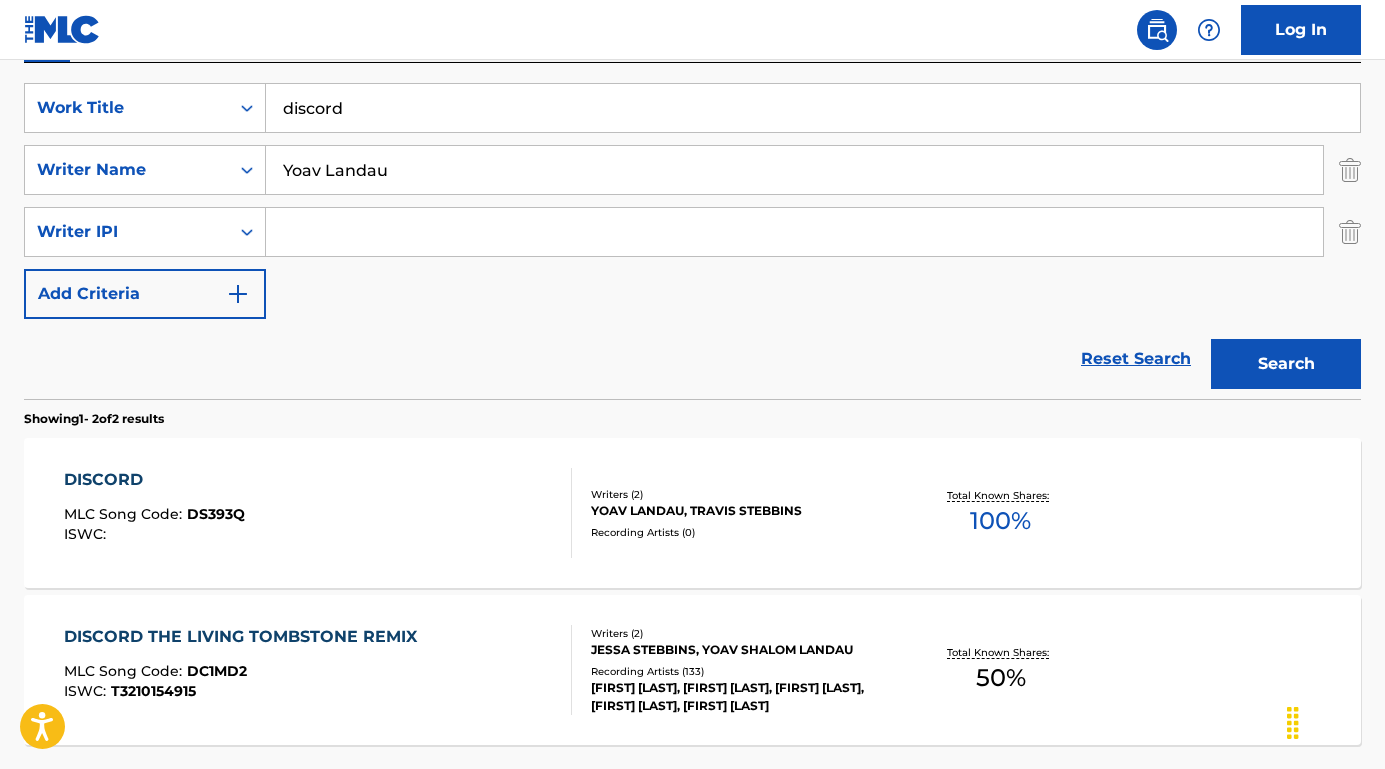 drag, startPoint x: 399, startPoint y: 179, endPoint x: 269, endPoint y: 174, distance: 130.09612 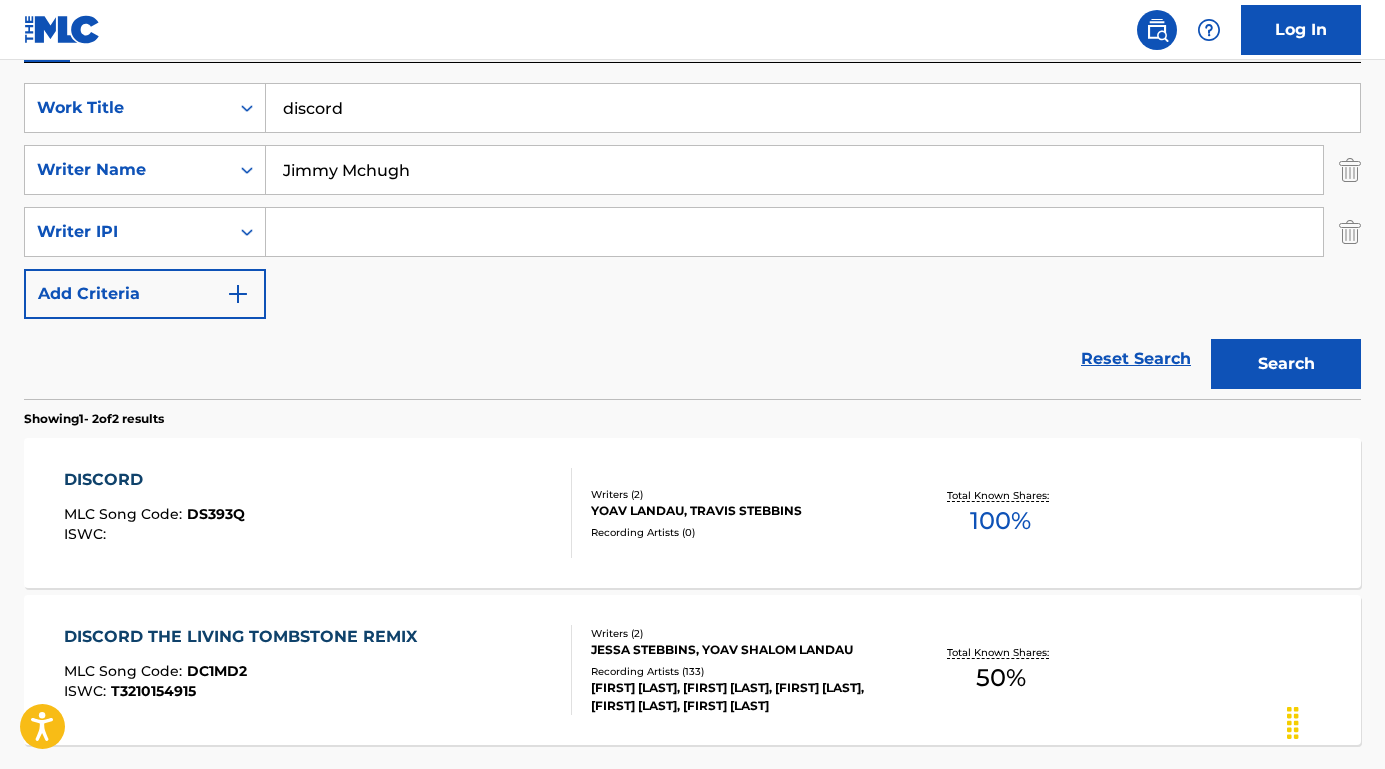 type on "Jimmy Mchugh" 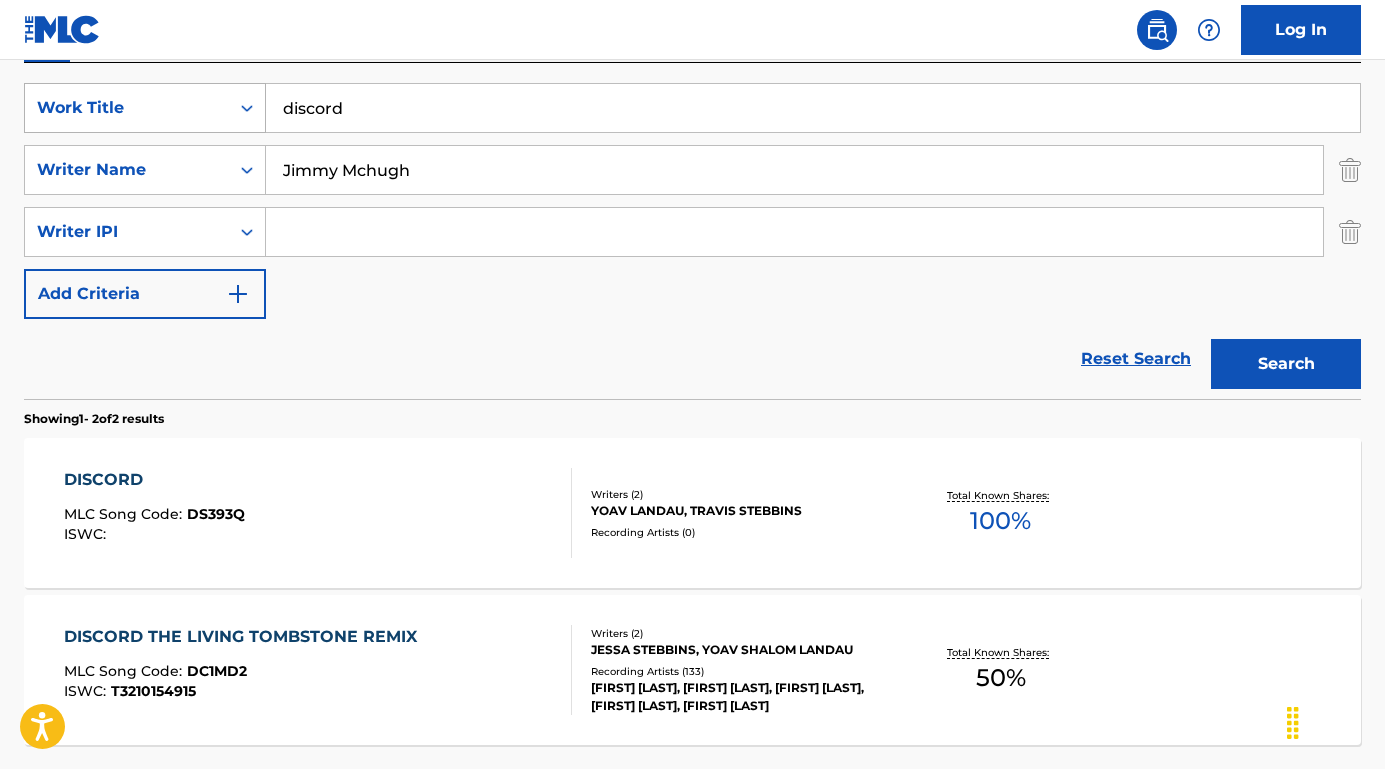 drag, startPoint x: 454, startPoint y: 109, endPoint x: 222, endPoint y: 95, distance: 232.42203 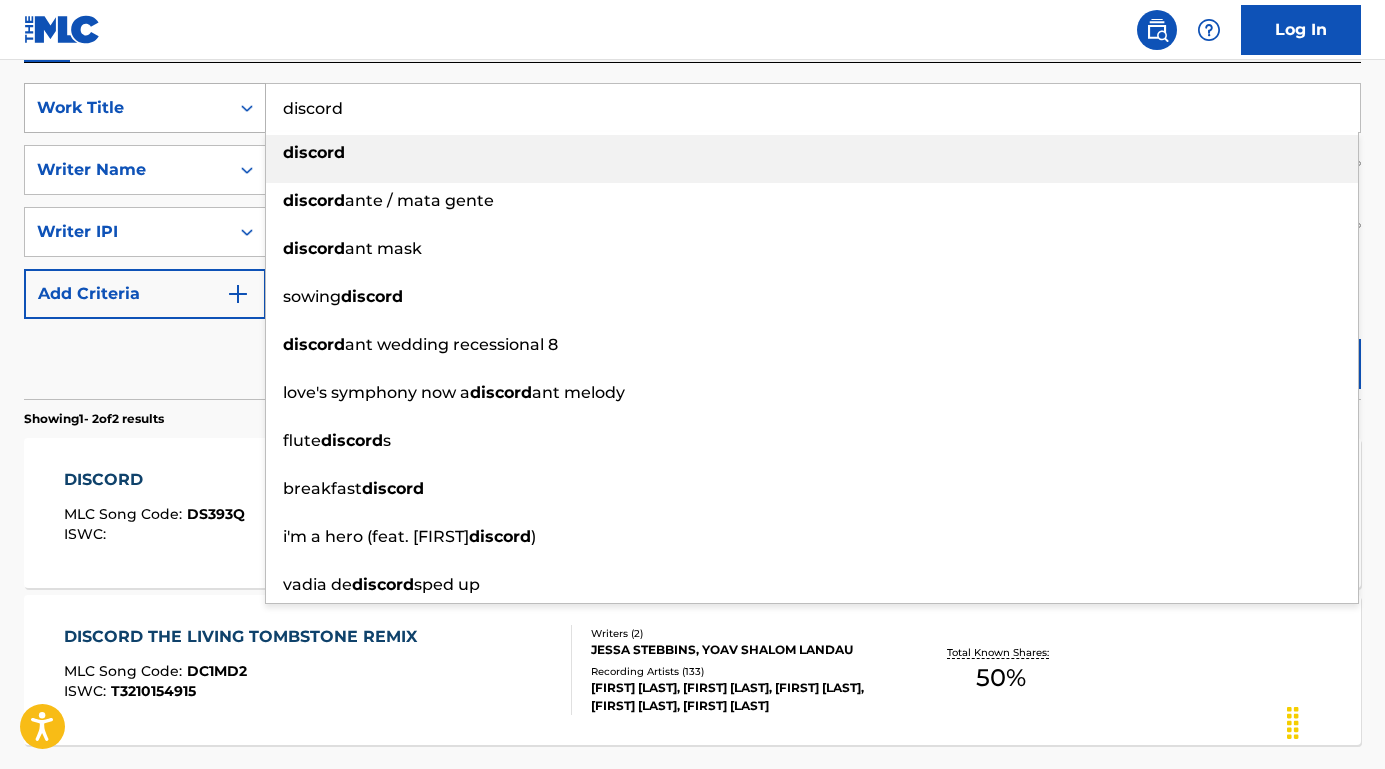 paste on "I'm in The Mood for Love" 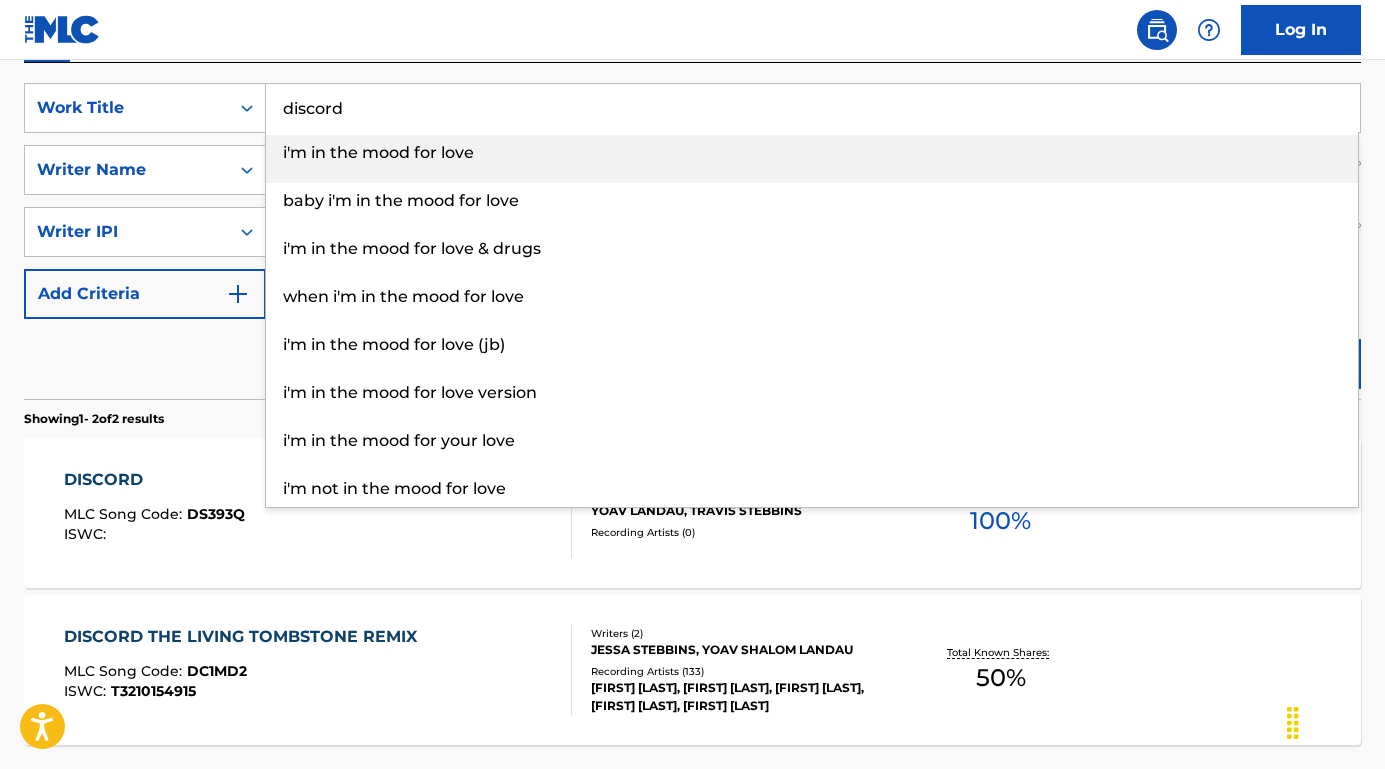 click on "i'm in the mood for love" at bounding box center (812, 153) 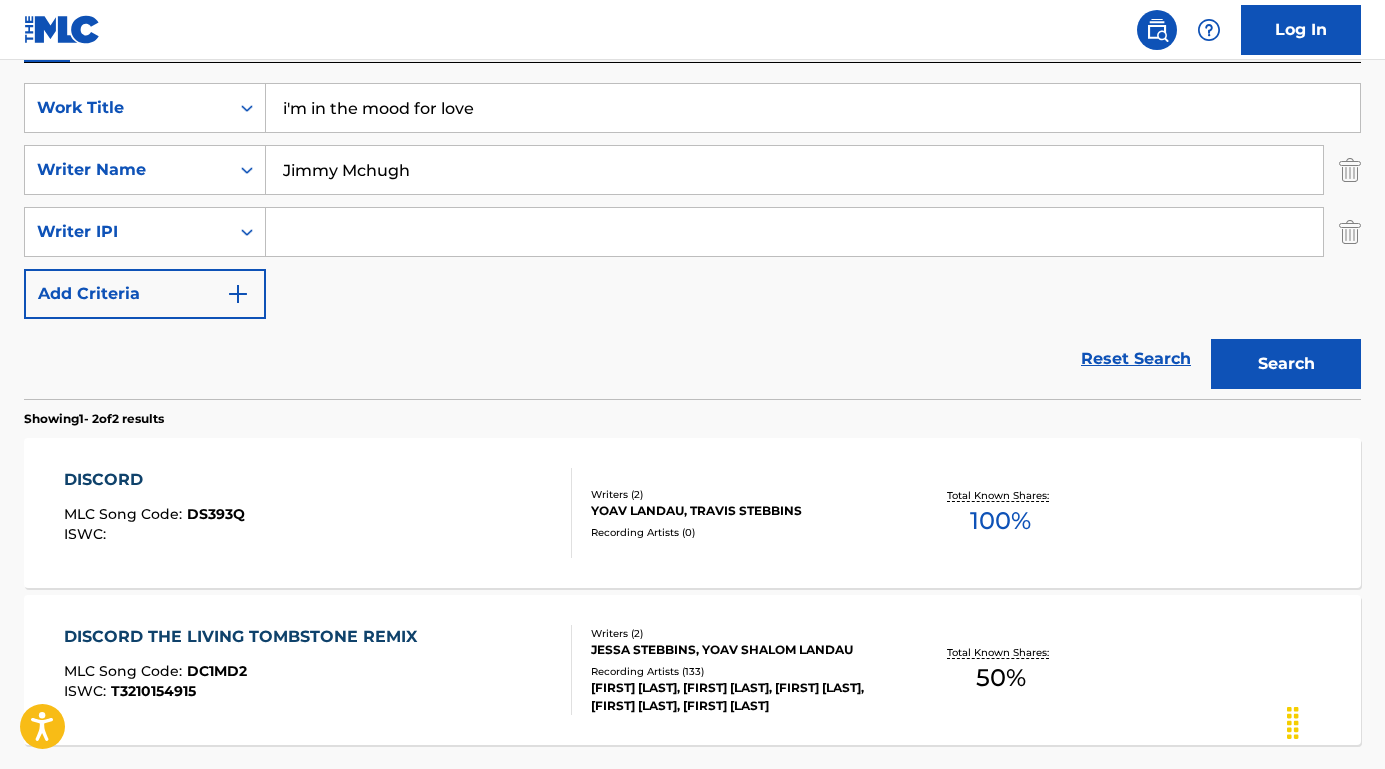click on "Search" at bounding box center (1286, 364) 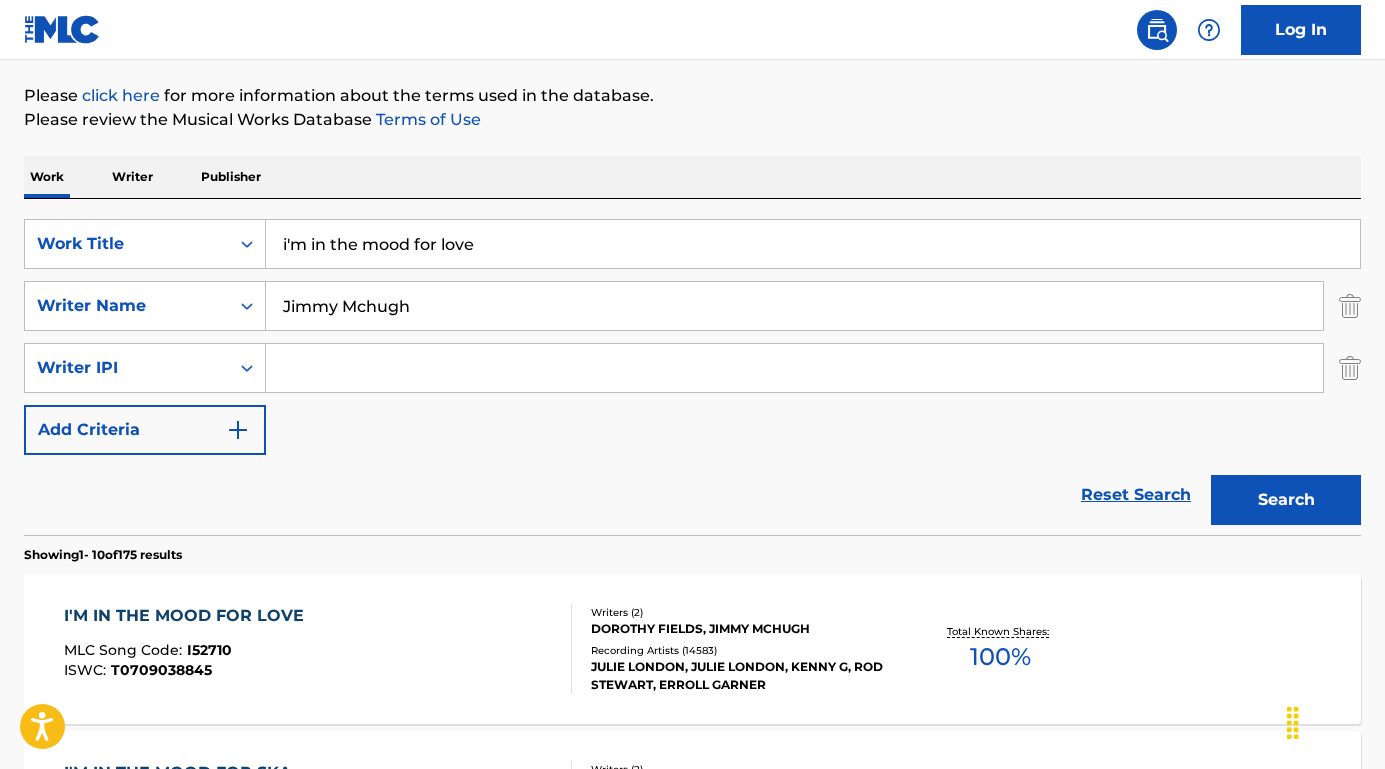 click on "I'M IN THE MOOD FOR LOVE" at bounding box center [189, 616] 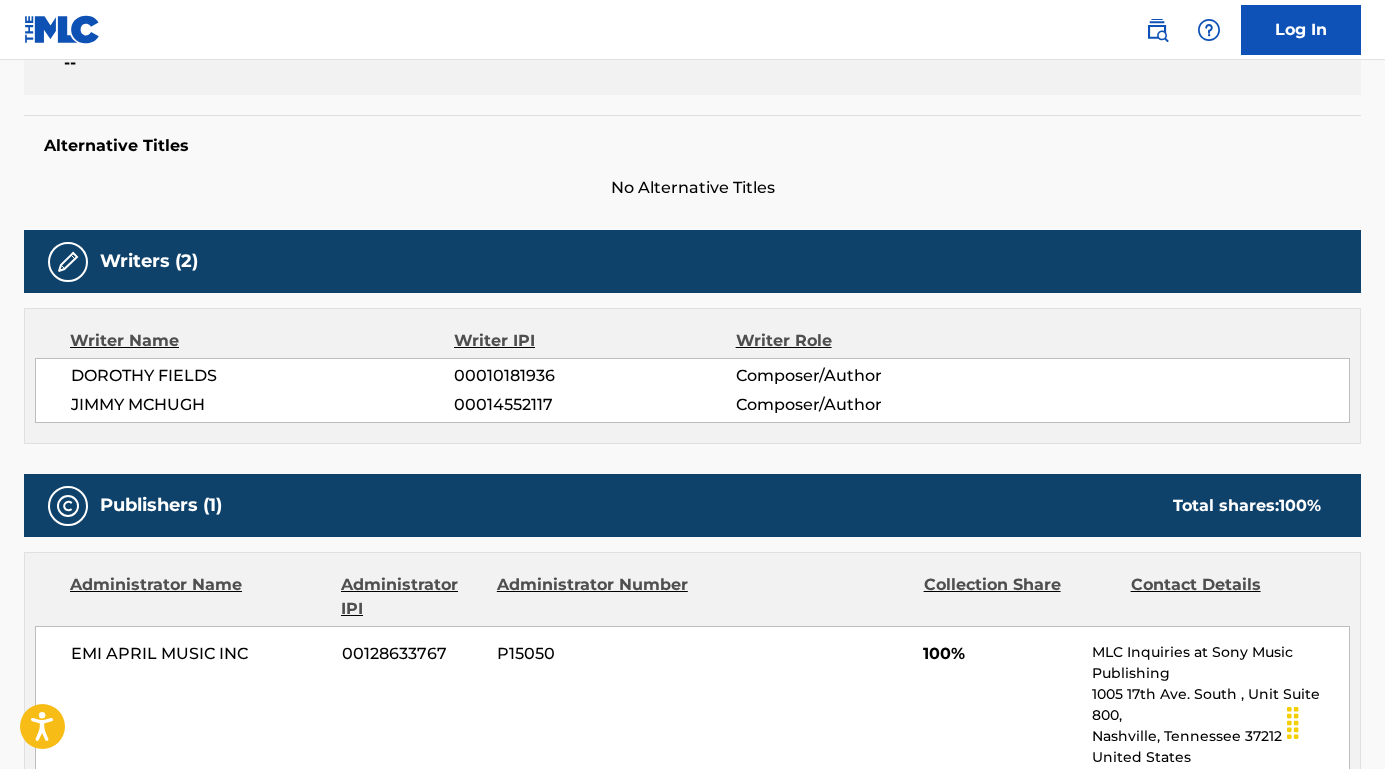 scroll, scrollTop: 286, scrollLeft: 0, axis: vertical 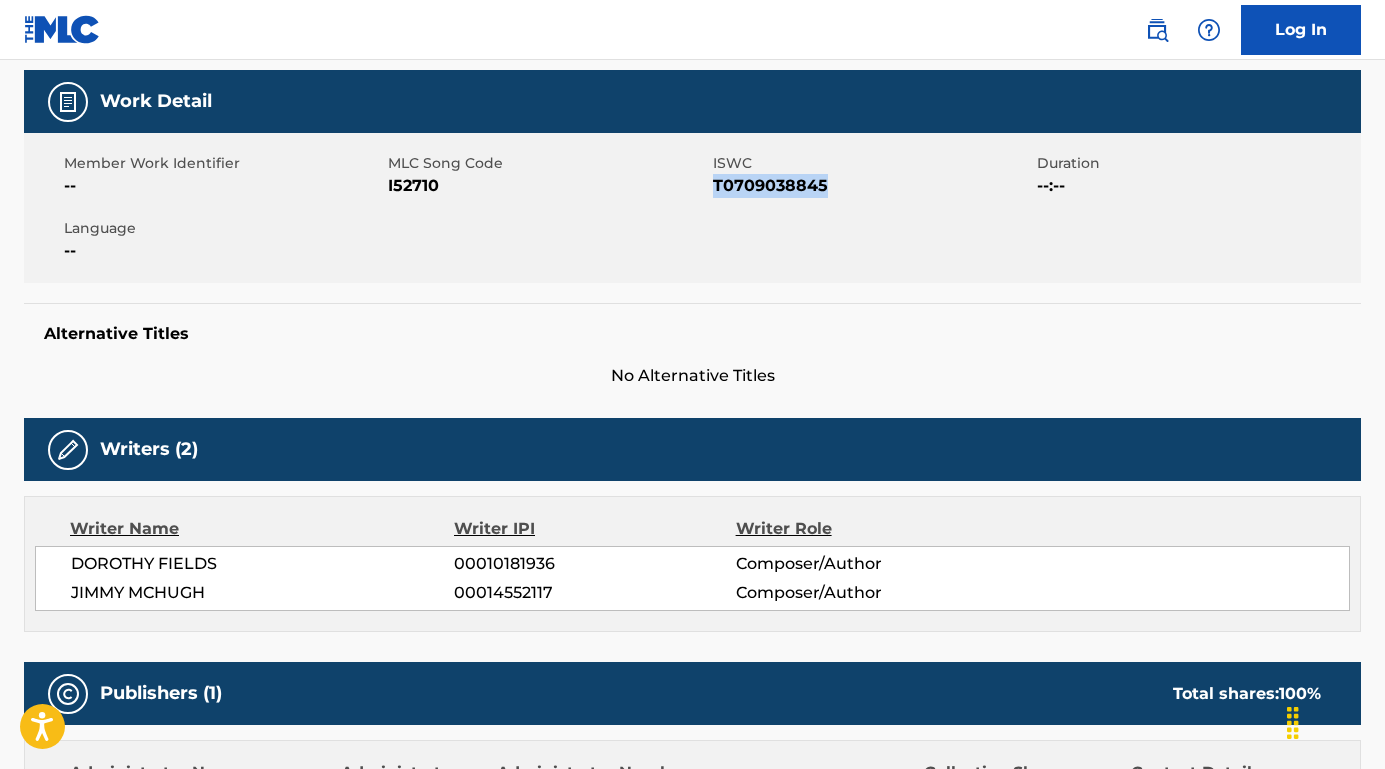 drag, startPoint x: 826, startPoint y: 182, endPoint x: 716, endPoint y: 183, distance: 110.00455 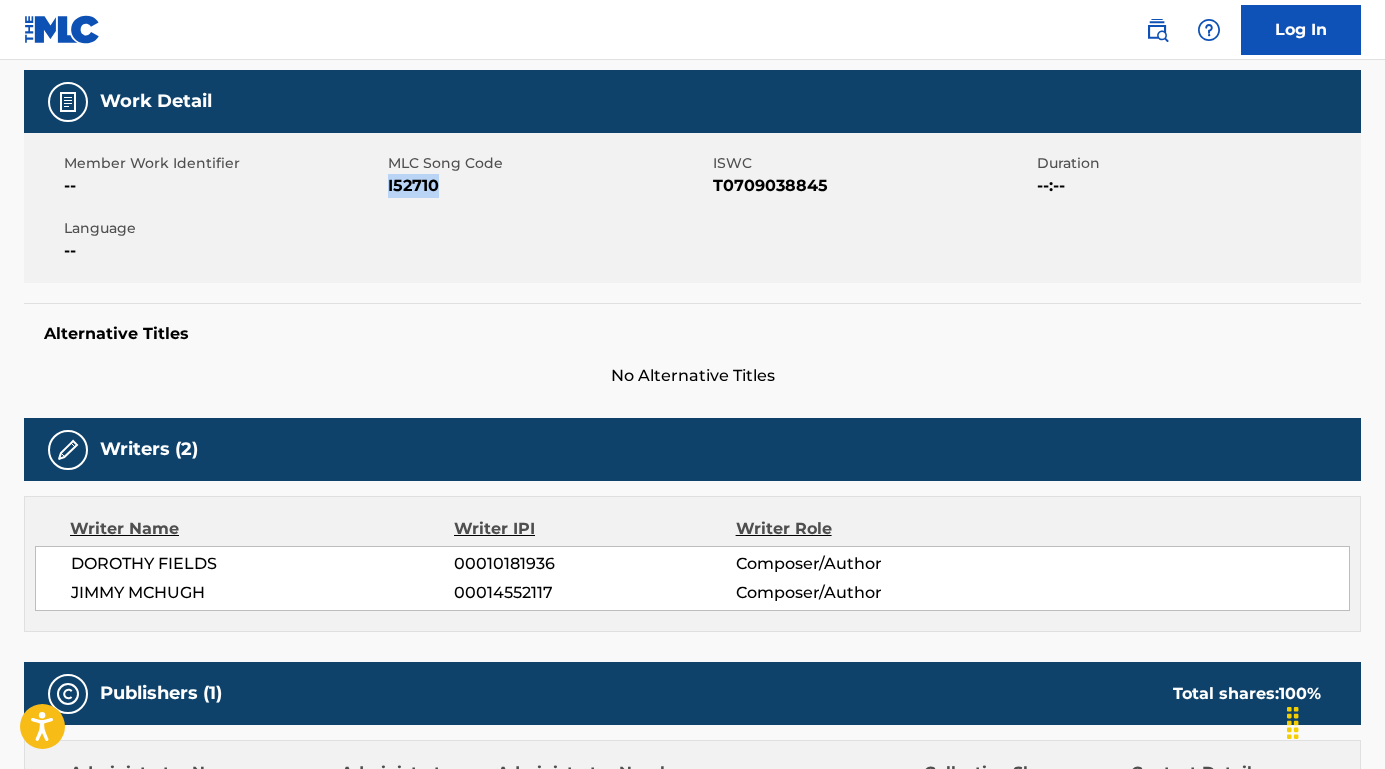 drag, startPoint x: 474, startPoint y: 187, endPoint x: 389, endPoint y: 182, distance: 85.146935 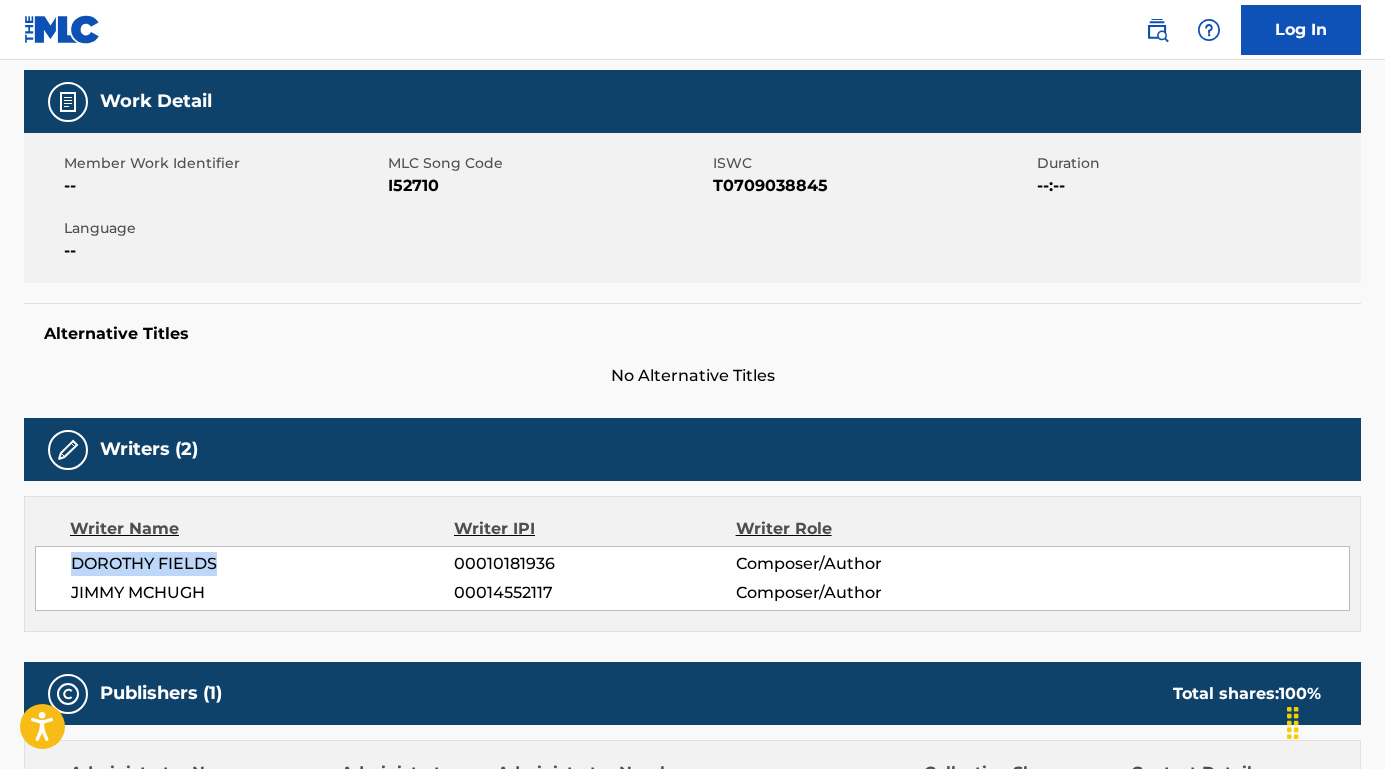 drag, startPoint x: 222, startPoint y: 563, endPoint x: 50, endPoint y: 562, distance: 172.00291 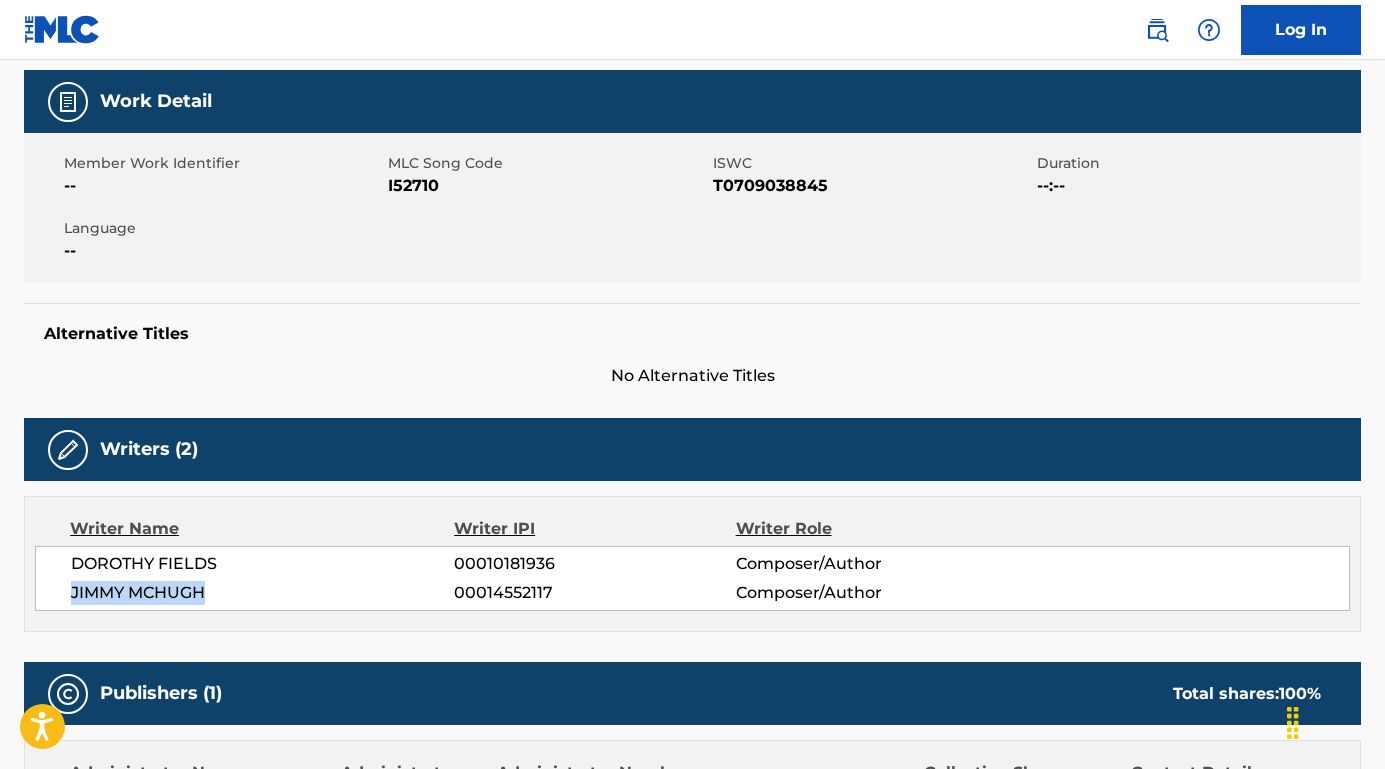 drag, startPoint x: 233, startPoint y: 594, endPoint x: 45, endPoint y: 600, distance: 188.09572 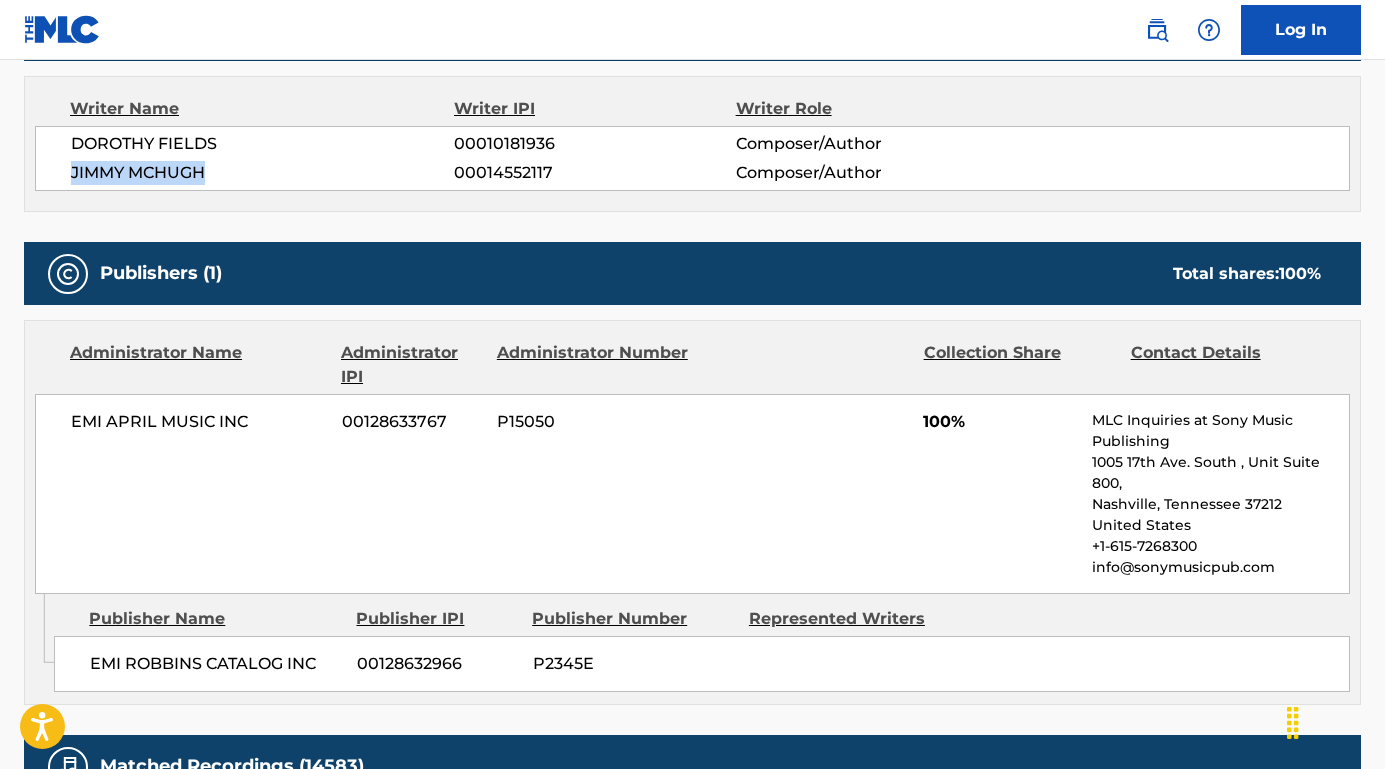 scroll, scrollTop: 713, scrollLeft: 0, axis: vertical 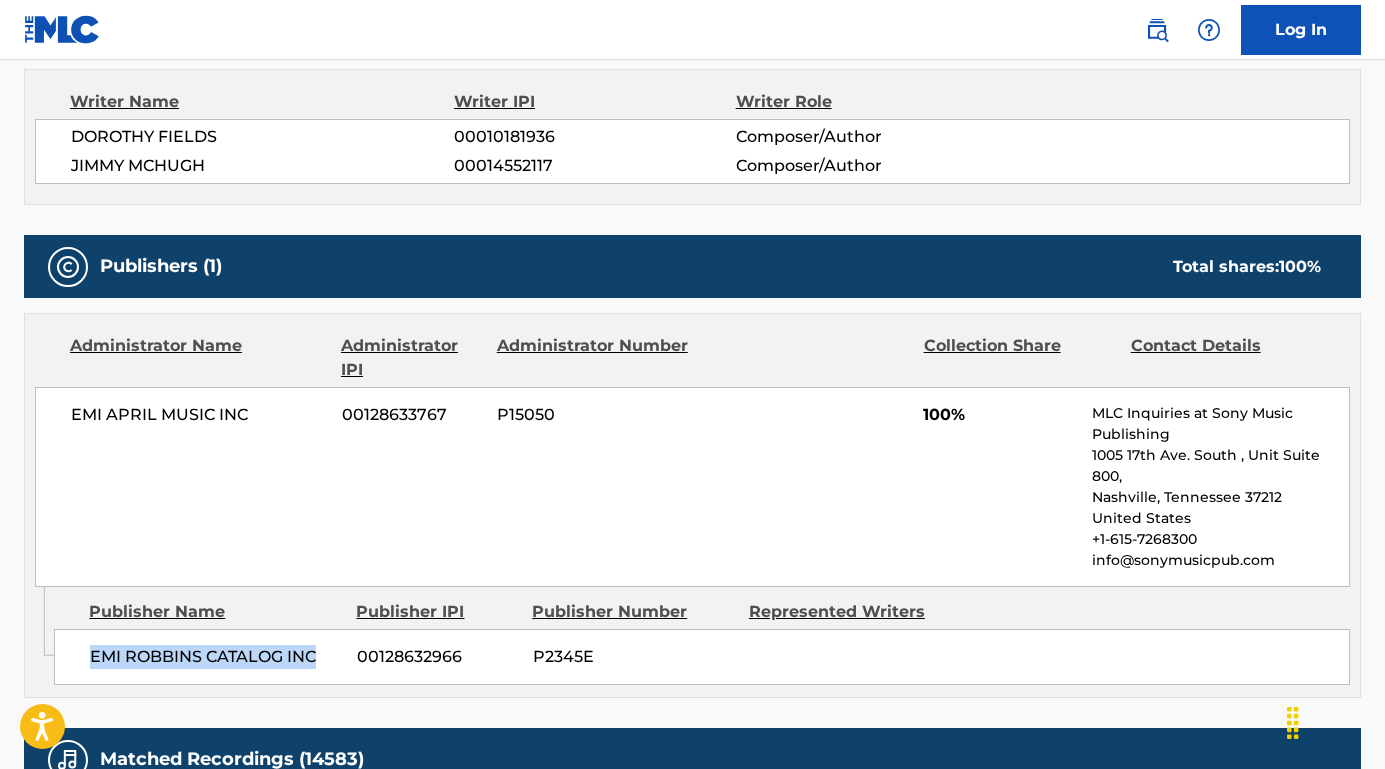 drag, startPoint x: 324, startPoint y: 657, endPoint x: 65, endPoint y: 657, distance: 259 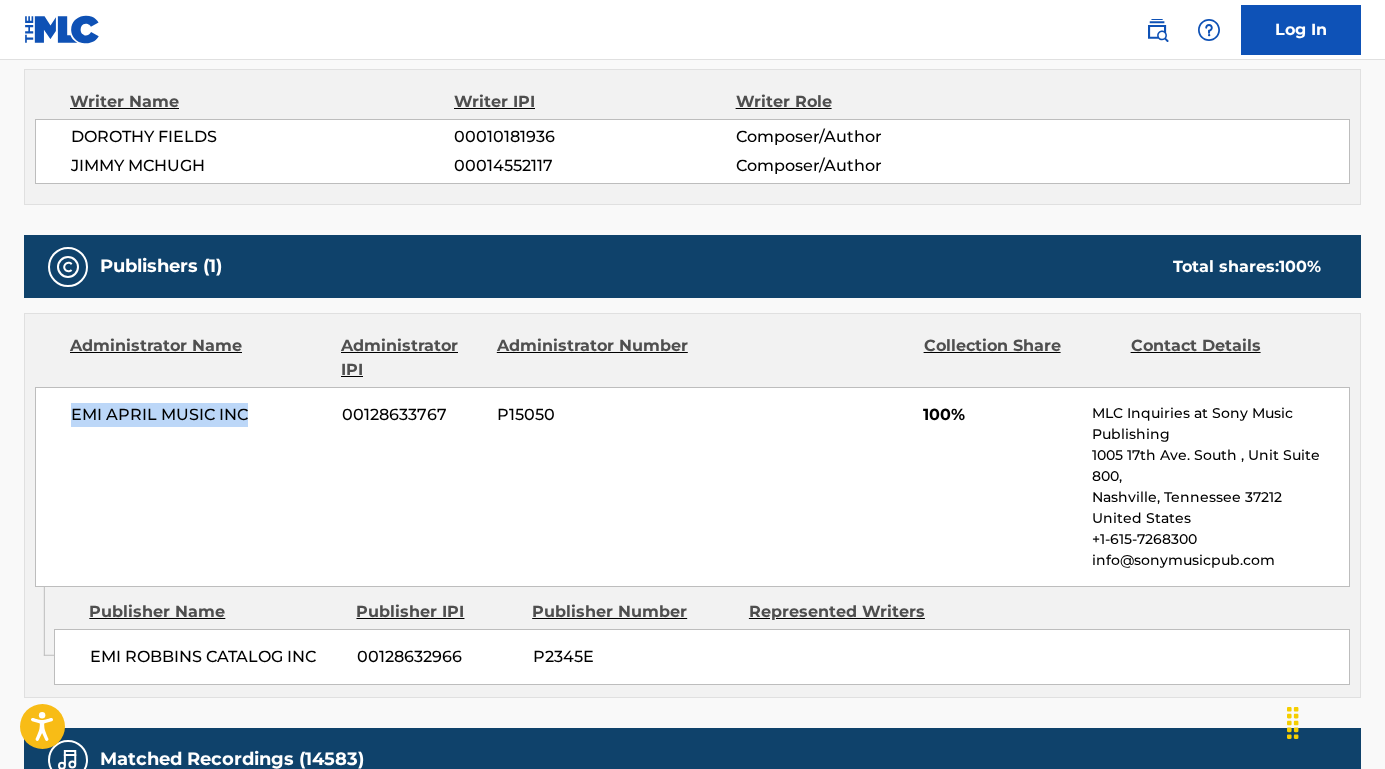 drag, startPoint x: 250, startPoint y: 424, endPoint x: 73, endPoint y: 416, distance: 177.1807 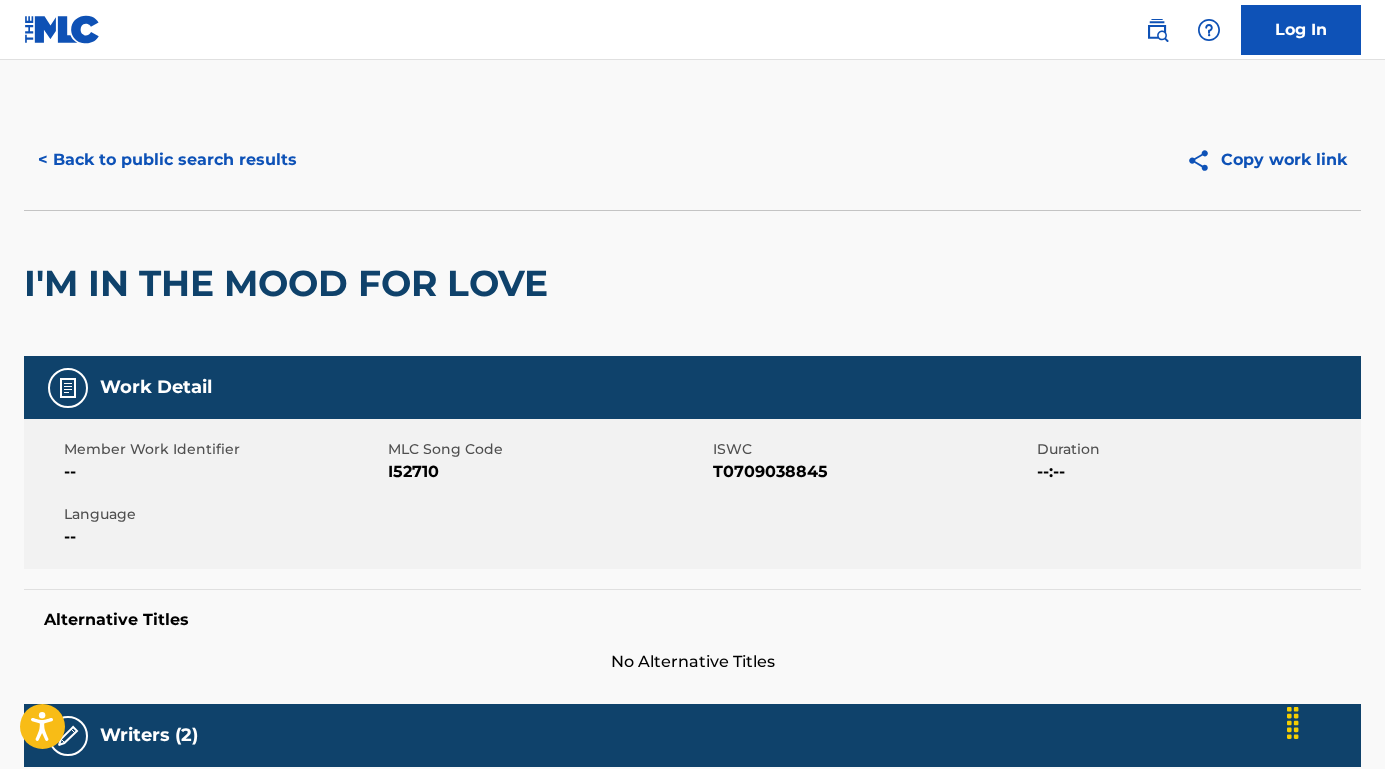 scroll, scrollTop: 0, scrollLeft: 0, axis: both 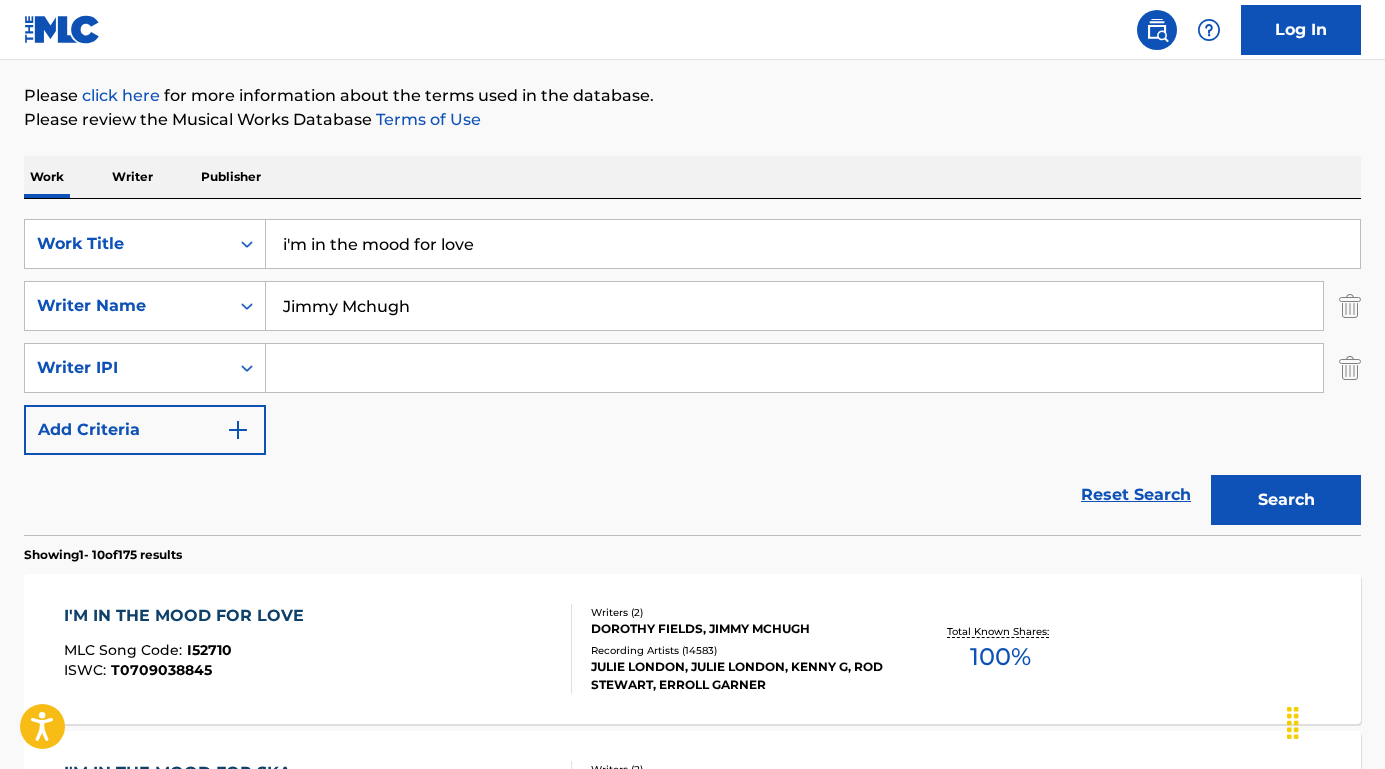 paste on "Orlando Woods" 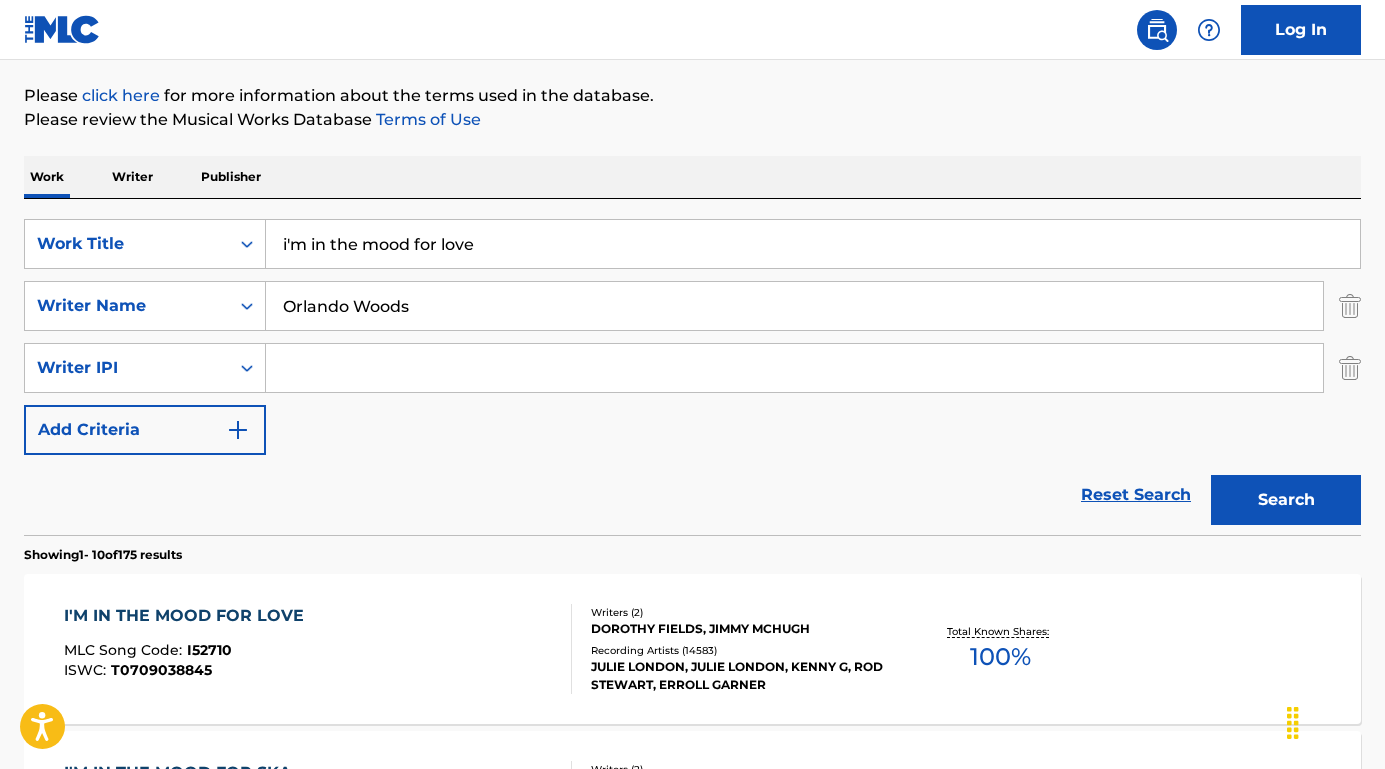 type on "Orlando Woods" 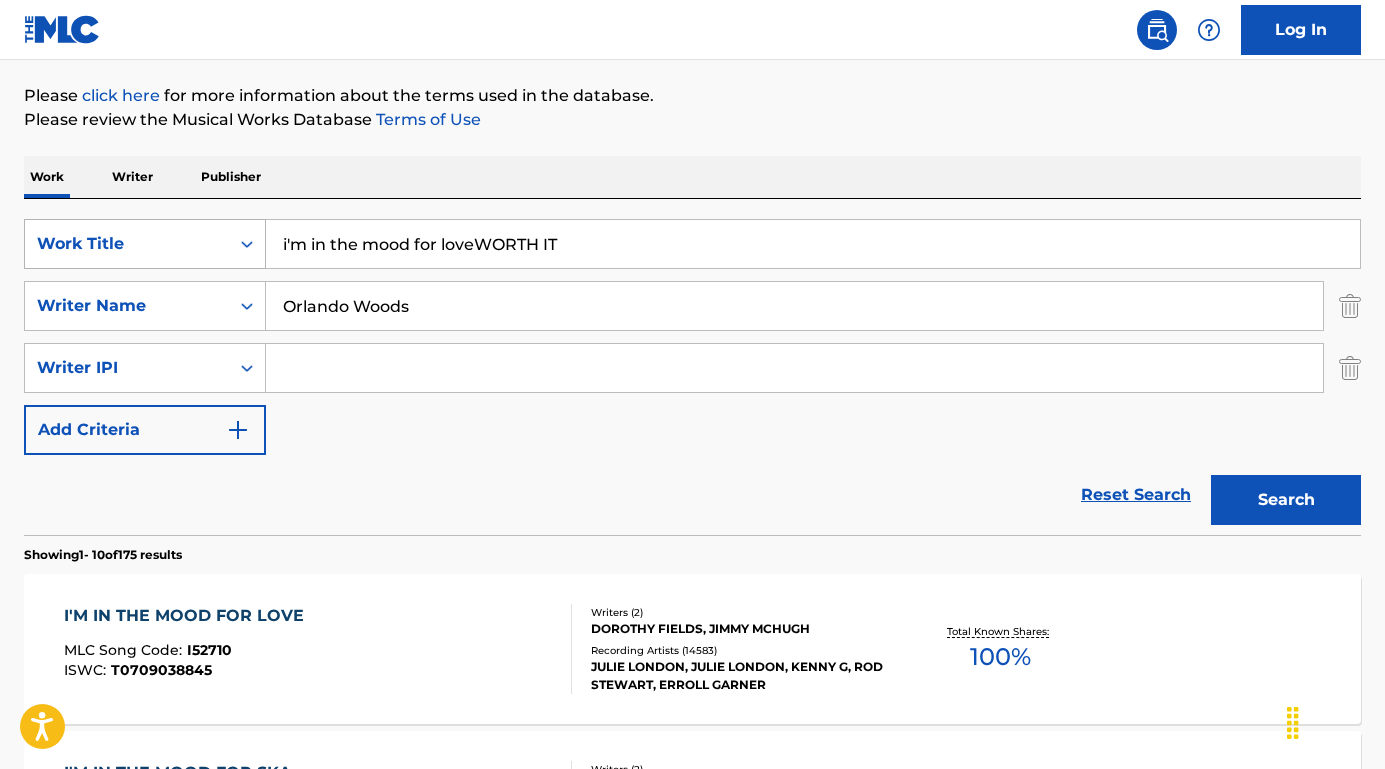 drag, startPoint x: 473, startPoint y: 248, endPoint x: 203, endPoint y: 240, distance: 270.1185 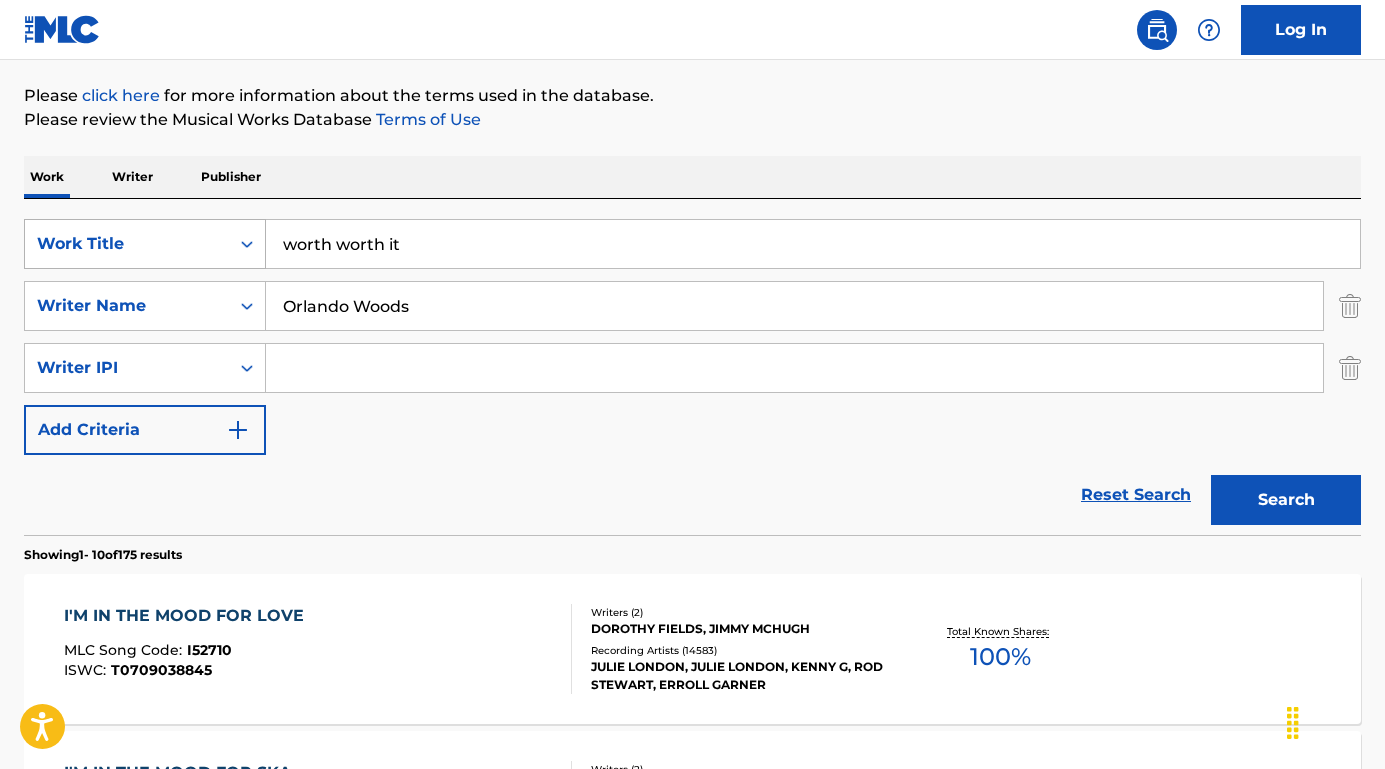 drag, startPoint x: 341, startPoint y: 243, endPoint x: 206, endPoint y: 236, distance: 135.18137 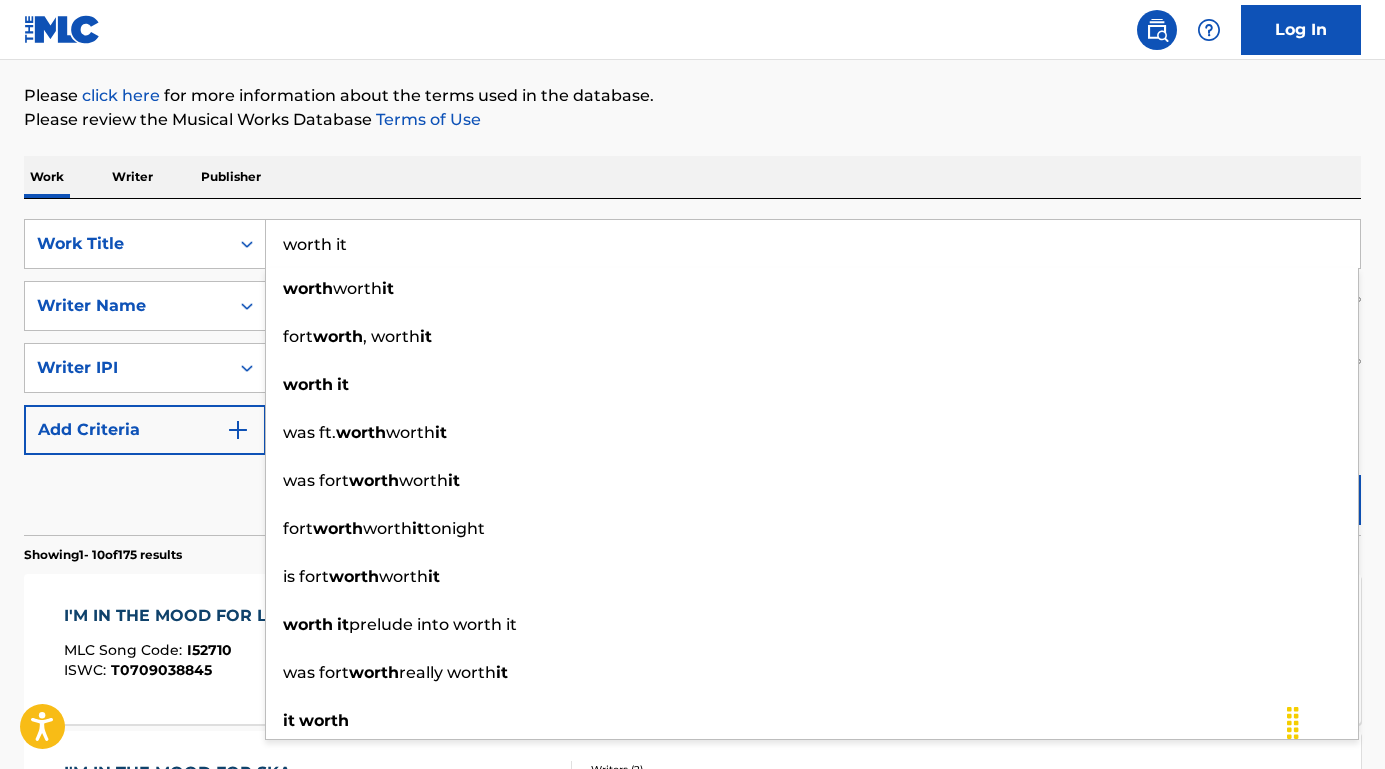 type on "worth it" 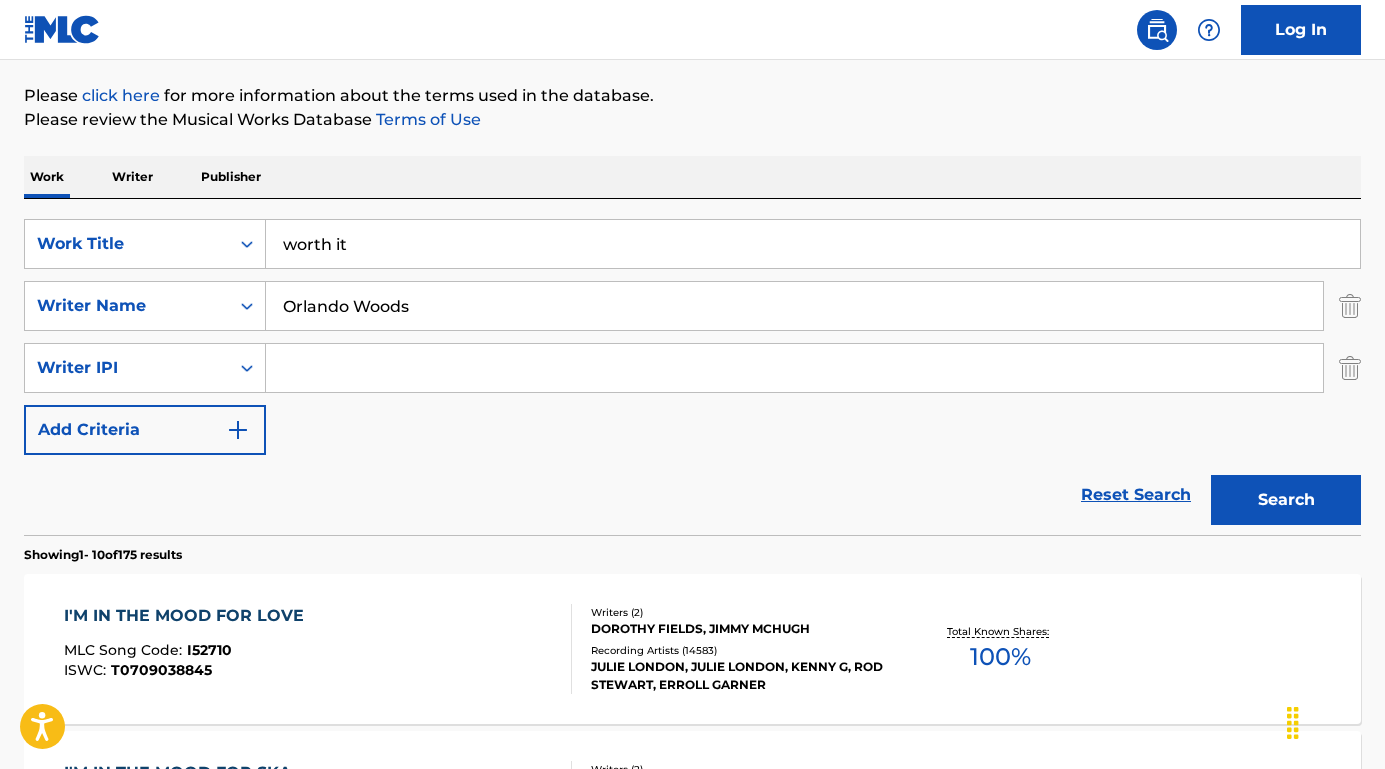 click on "Search" at bounding box center [1286, 500] 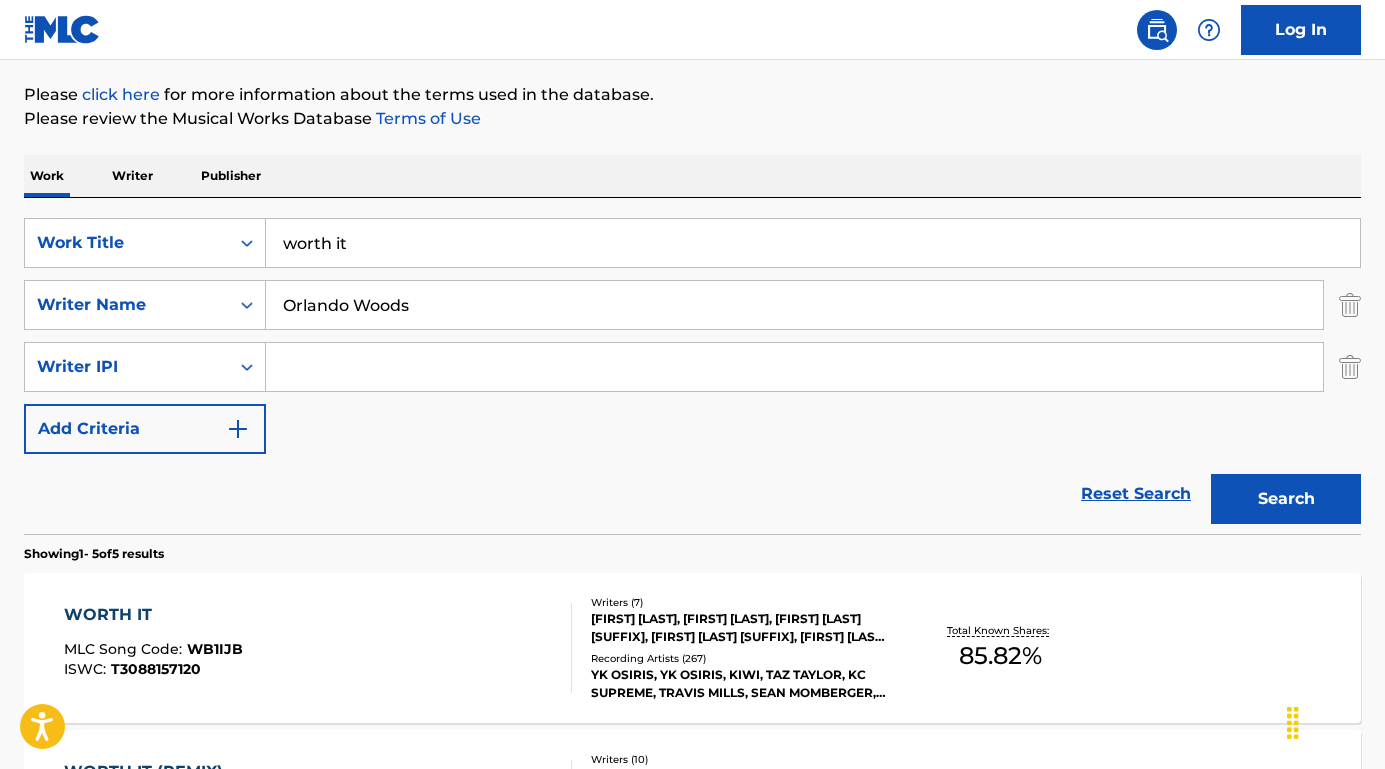 scroll, scrollTop: 226, scrollLeft: 0, axis: vertical 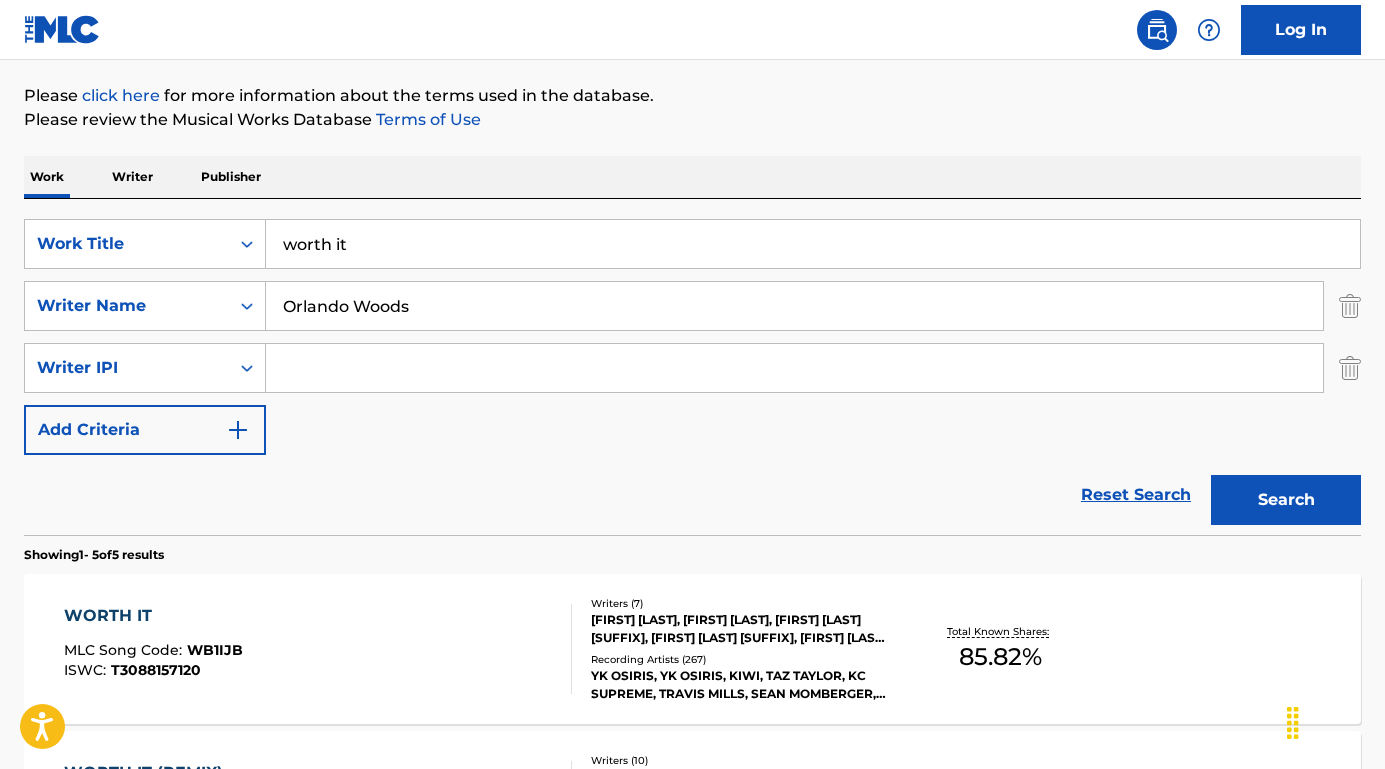 click on "WORTH IT" at bounding box center (153, 616) 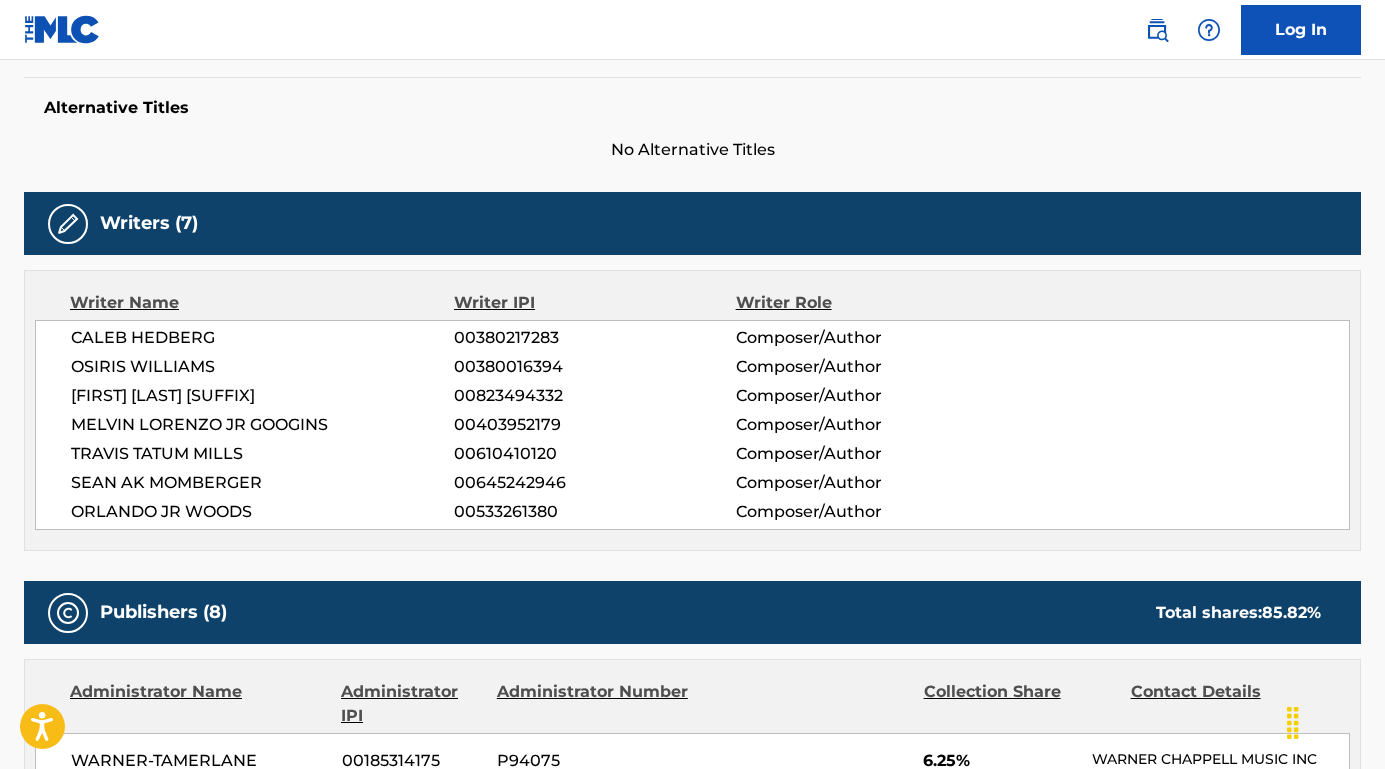 scroll, scrollTop: 549, scrollLeft: 0, axis: vertical 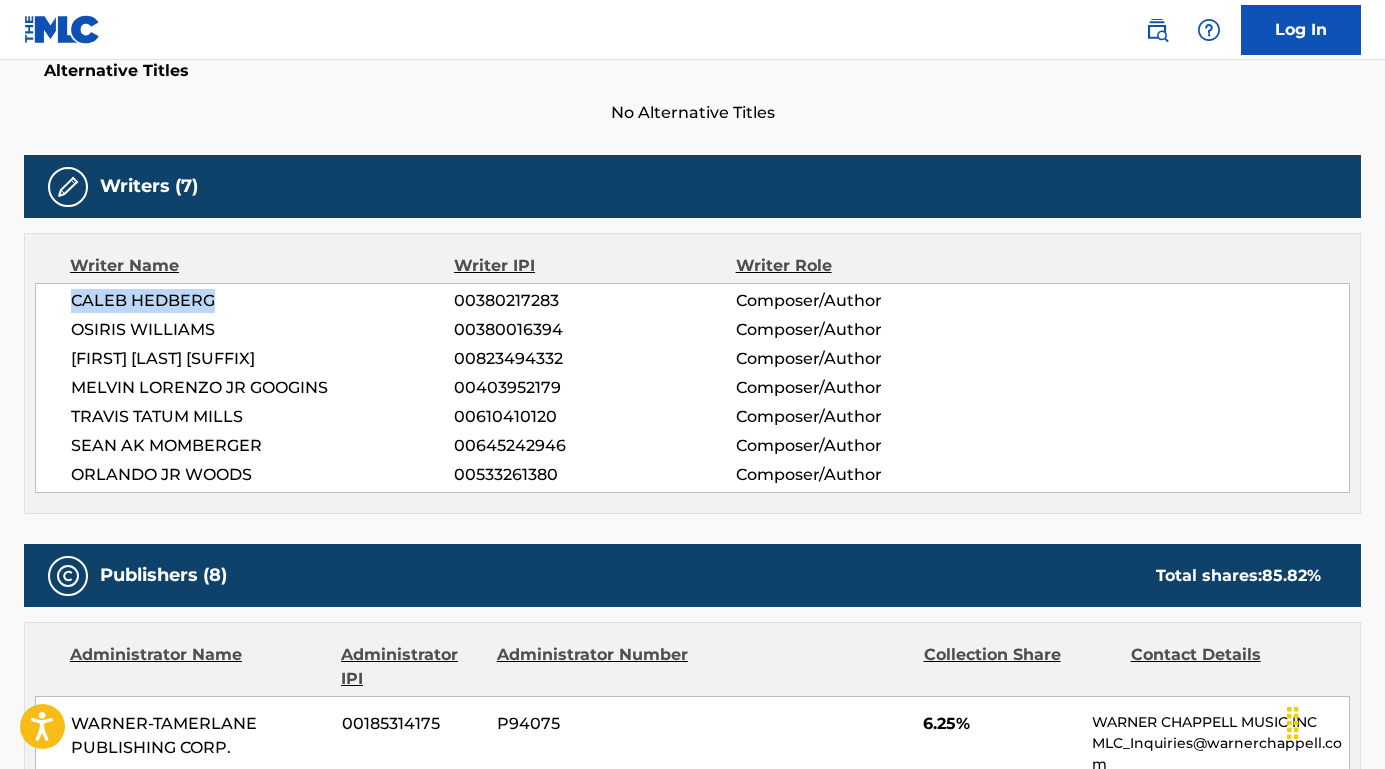 drag, startPoint x: 229, startPoint y: 309, endPoint x: 17, endPoint y: 306, distance: 212.02122 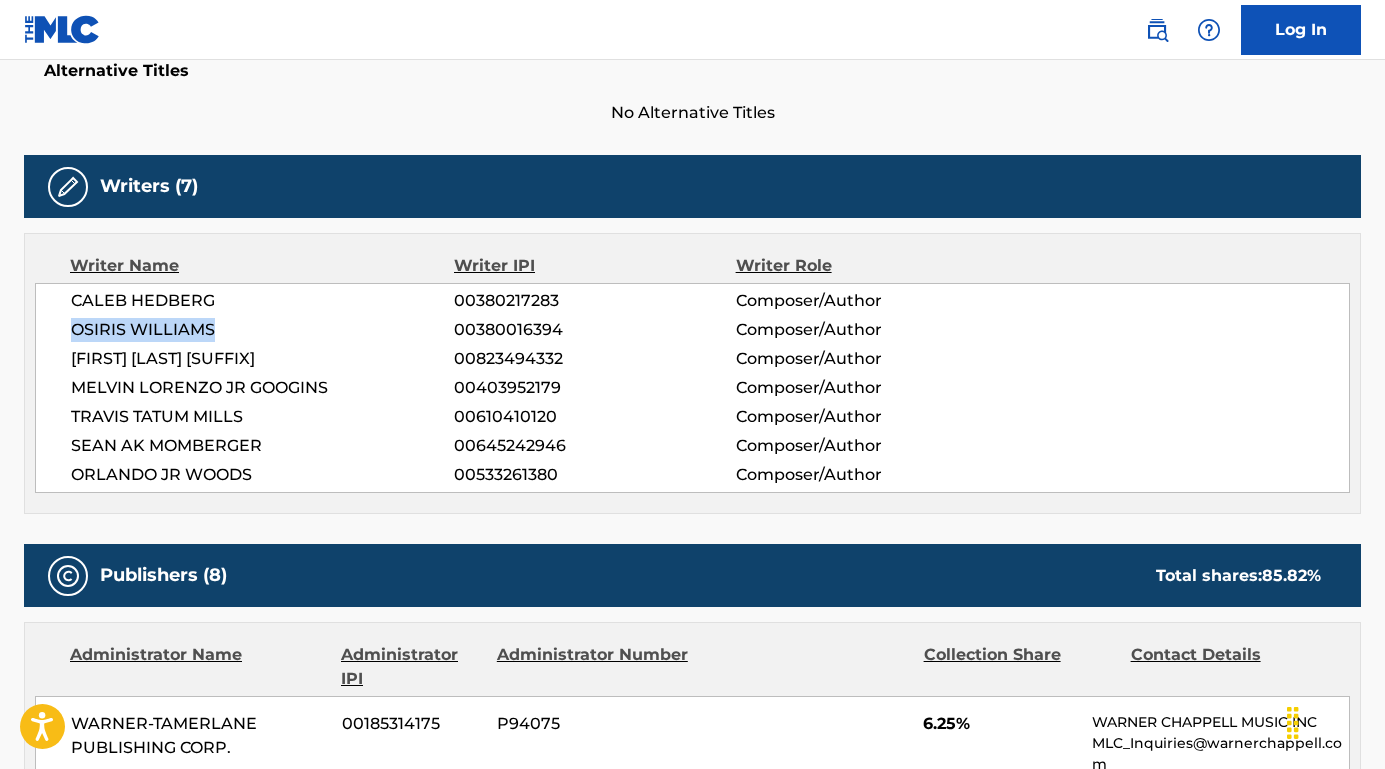 drag, startPoint x: 230, startPoint y: 329, endPoint x: 60, endPoint y: 328, distance: 170.00294 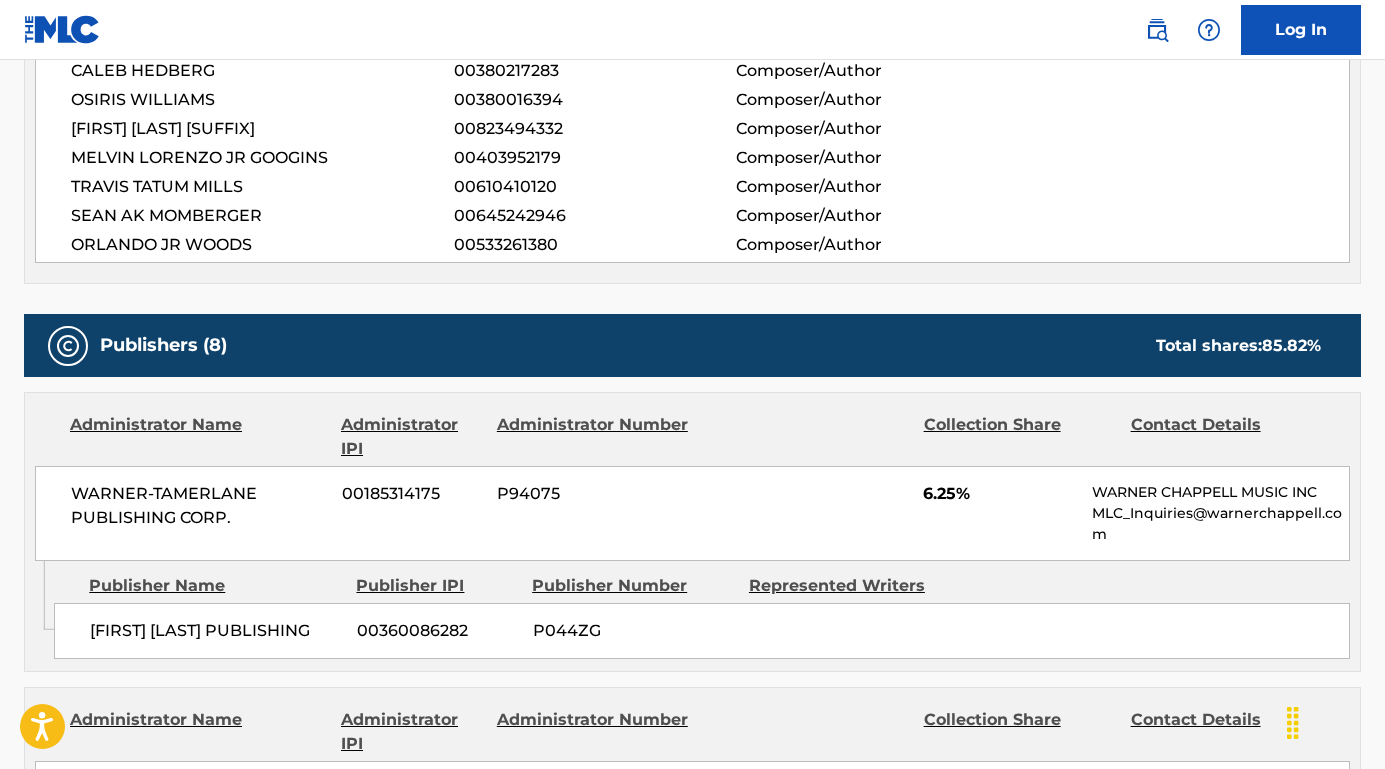 scroll, scrollTop: 558, scrollLeft: 0, axis: vertical 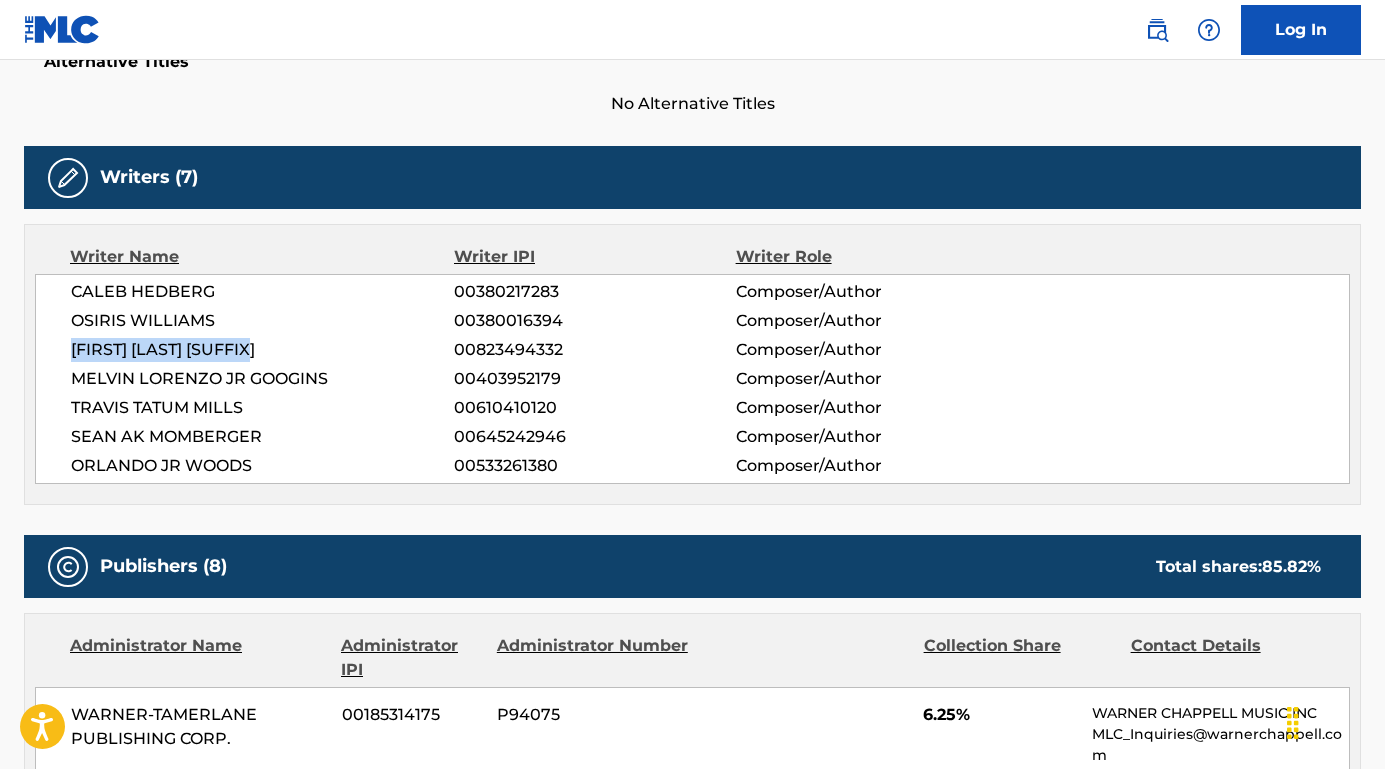 drag, startPoint x: 69, startPoint y: 343, endPoint x: 367, endPoint y: 347, distance: 298.02686 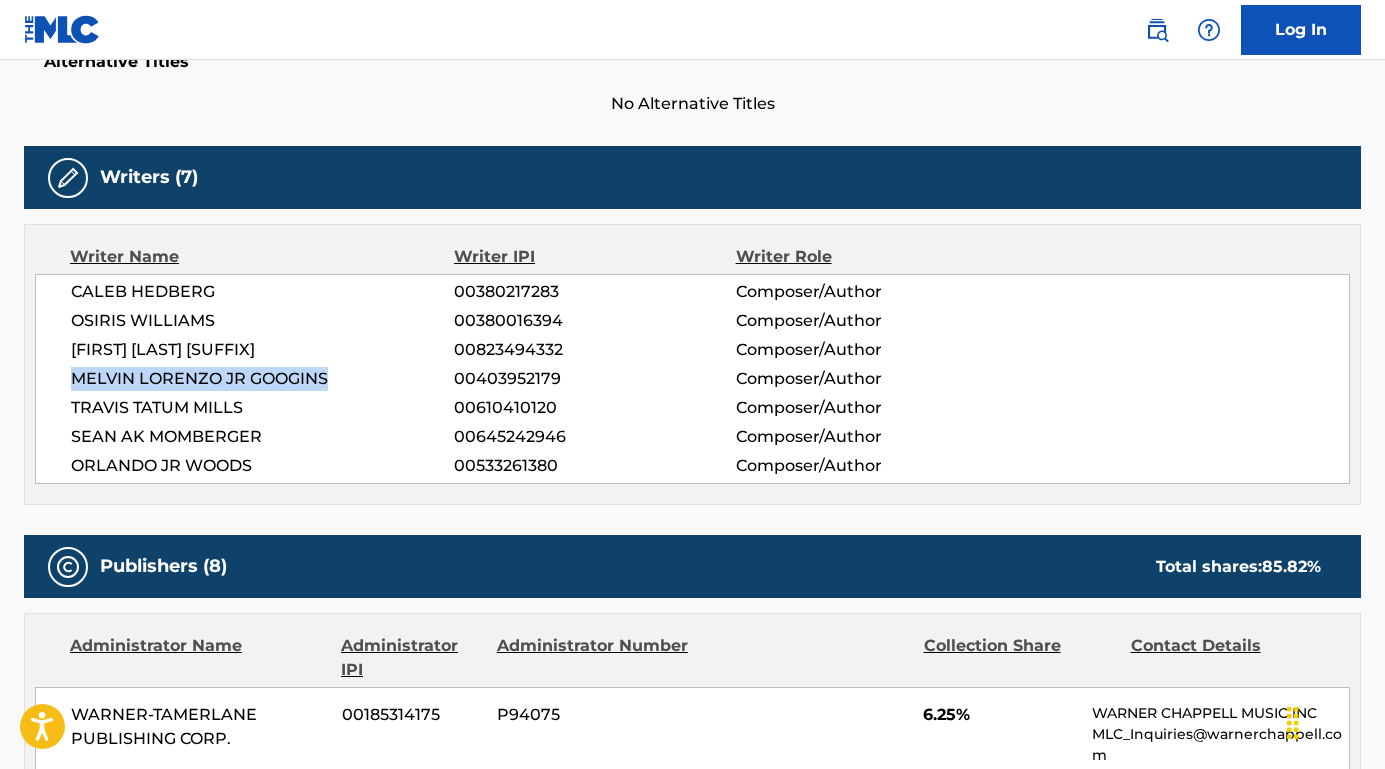 drag, startPoint x: 345, startPoint y: 386, endPoint x: 65, endPoint y: 385, distance: 280.0018 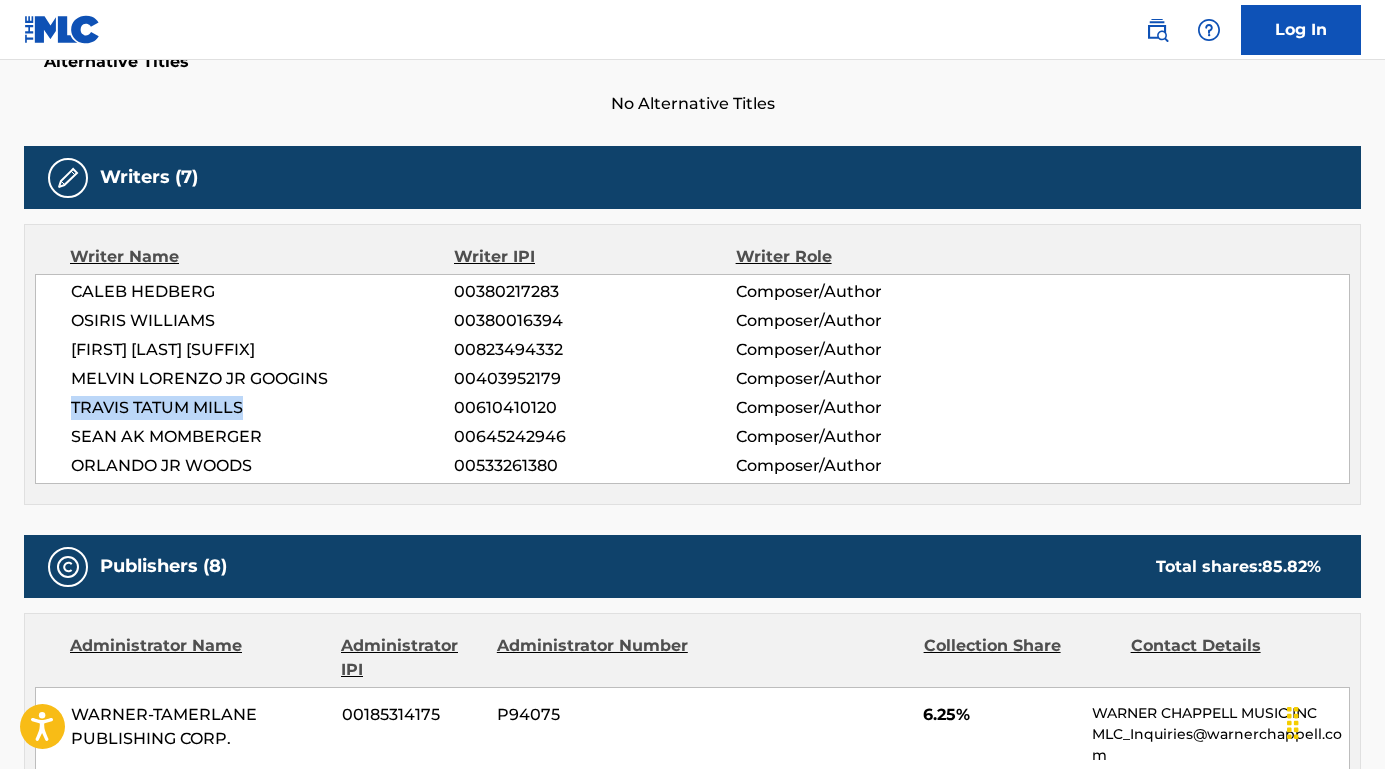 drag, startPoint x: 254, startPoint y: 407, endPoint x: 63, endPoint y: 406, distance: 191.00262 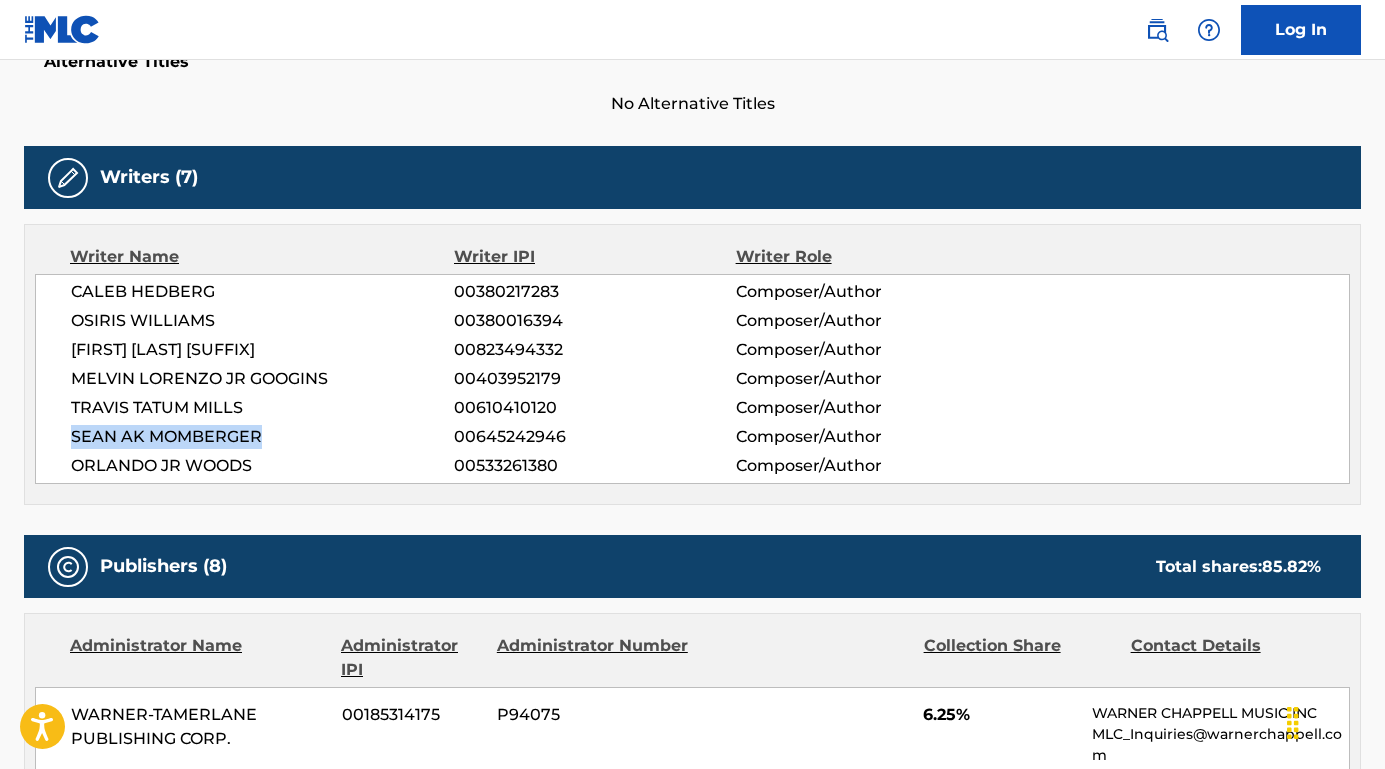 drag, startPoint x: 269, startPoint y: 442, endPoint x: 37, endPoint y: 439, distance: 232.0194 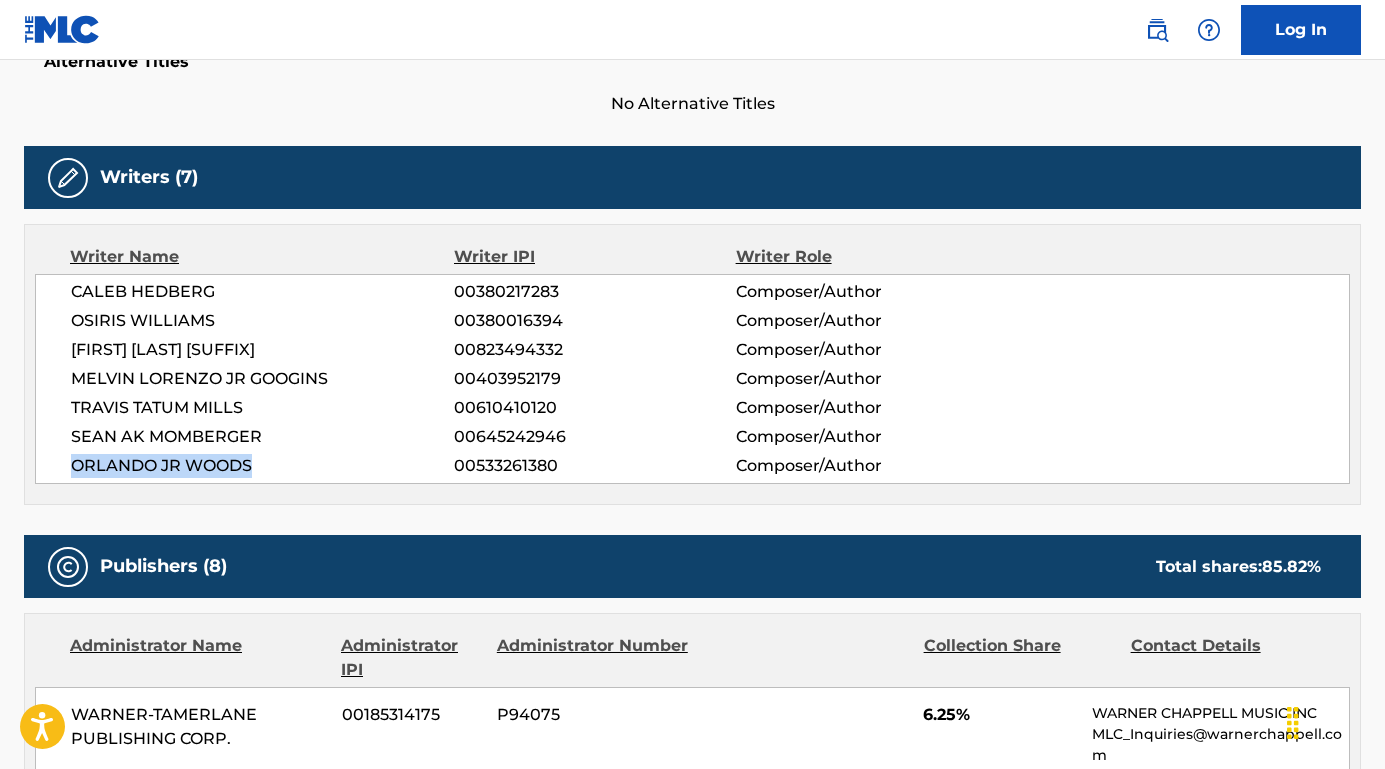 drag, startPoint x: 269, startPoint y: 463, endPoint x: 63, endPoint y: 462, distance: 206.00243 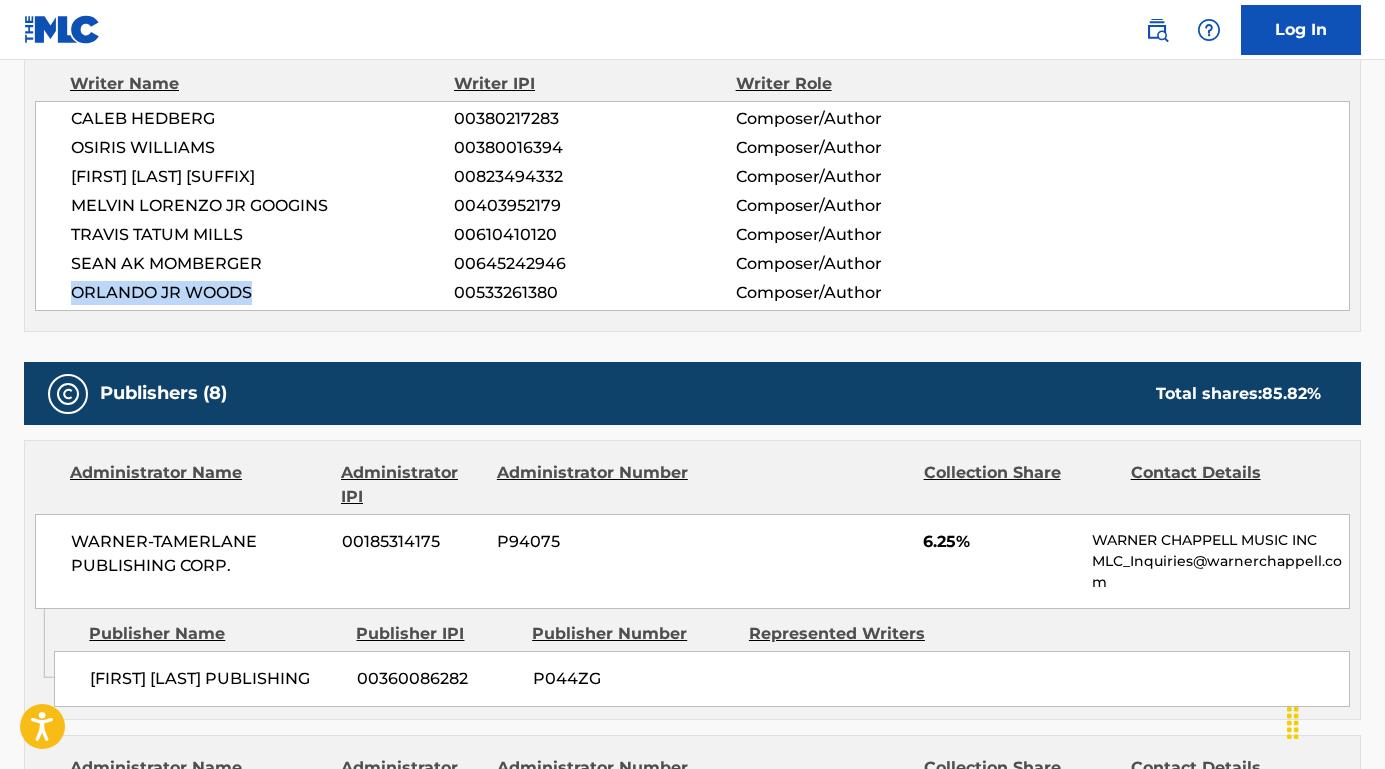 scroll, scrollTop: 759, scrollLeft: 0, axis: vertical 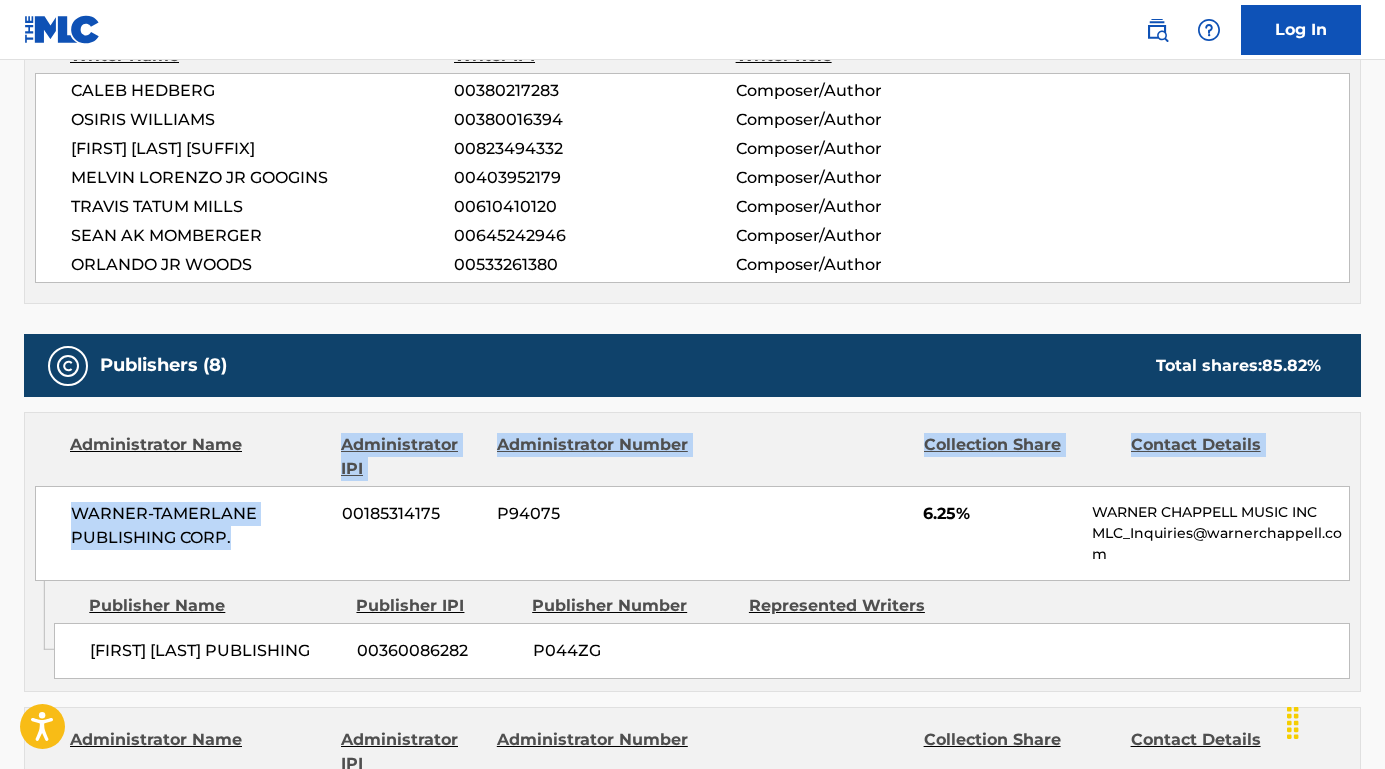 drag, startPoint x: 243, startPoint y: 548, endPoint x: 20, endPoint y: 489, distance: 230.67293 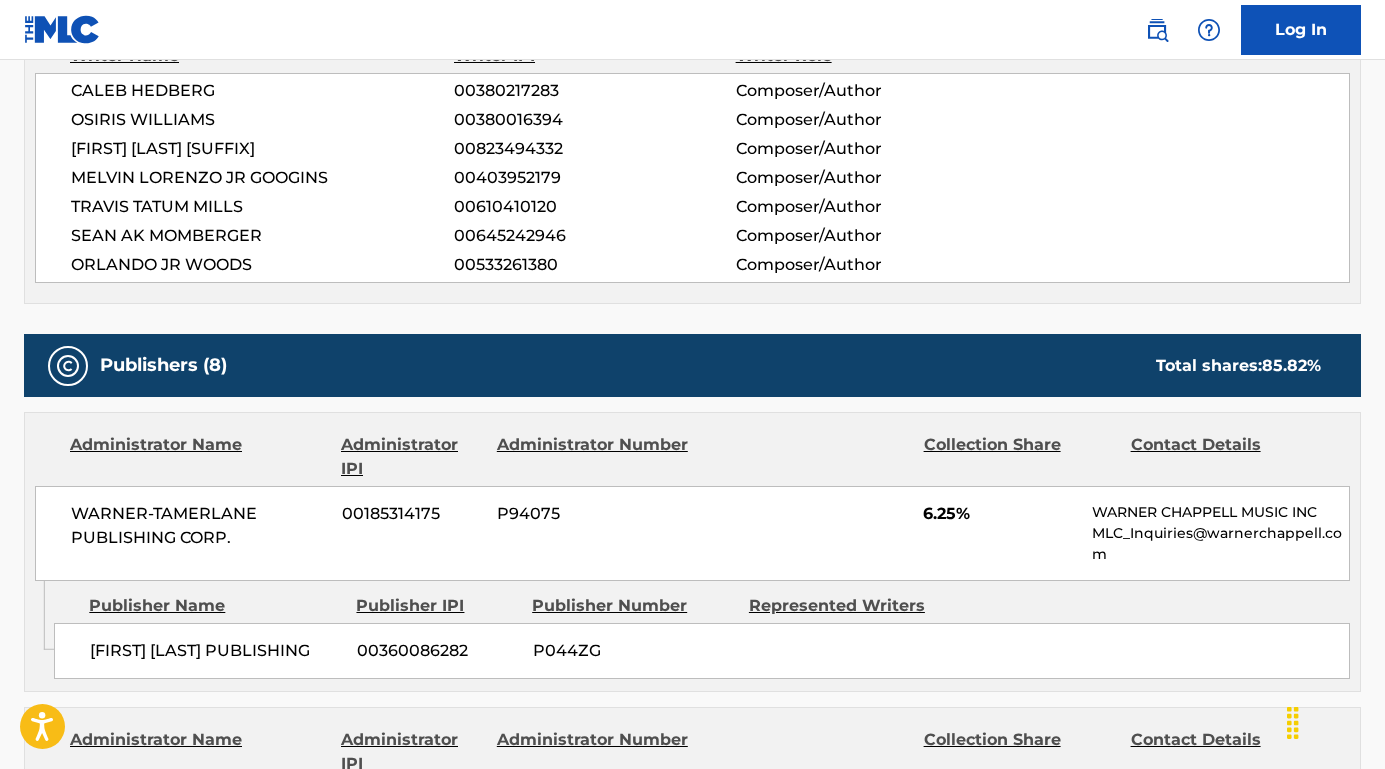 click on "WARNER-TAMERLANE PUBLISHING CORP." at bounding box center [199, 526] 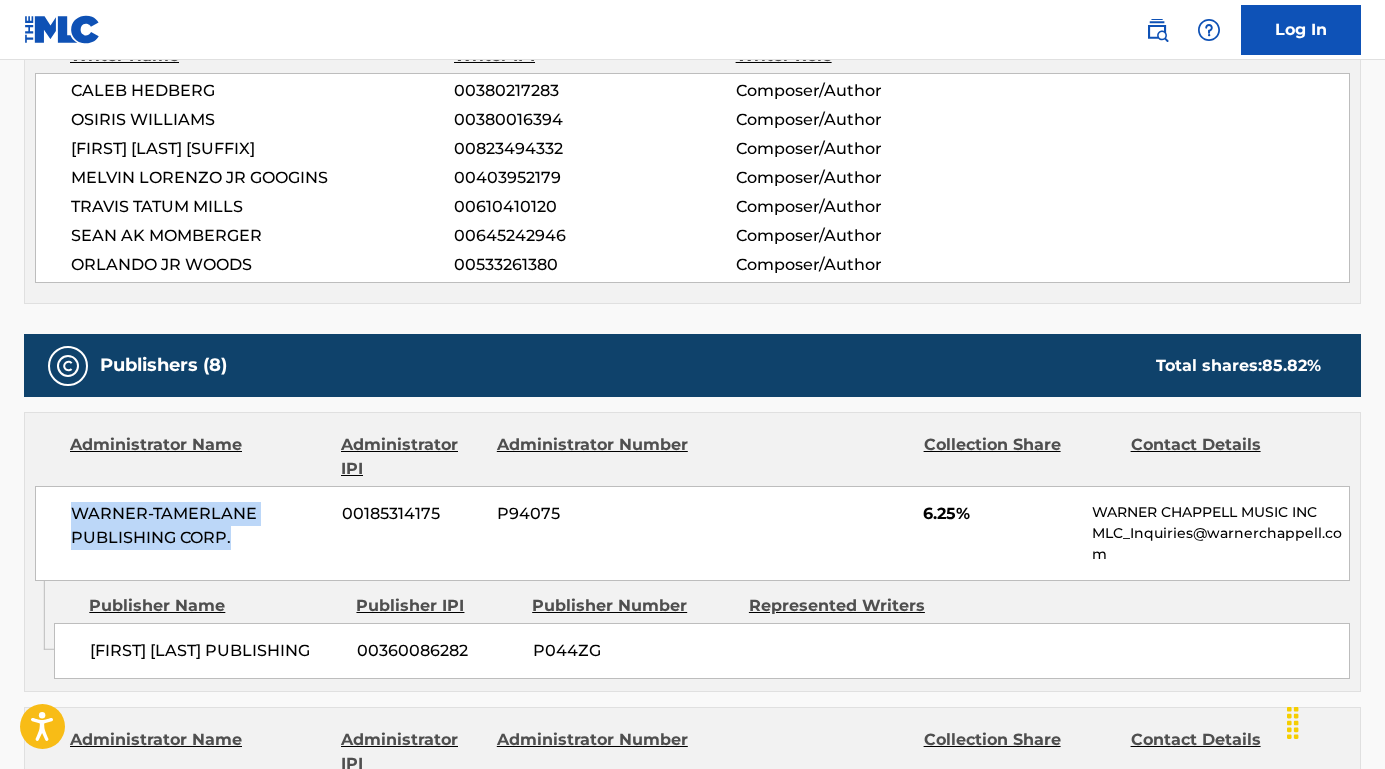 drag, startPoint x: 244, startPoint y: 534, endPoint x: 31, endPoint y: 511, distance: 214.23819 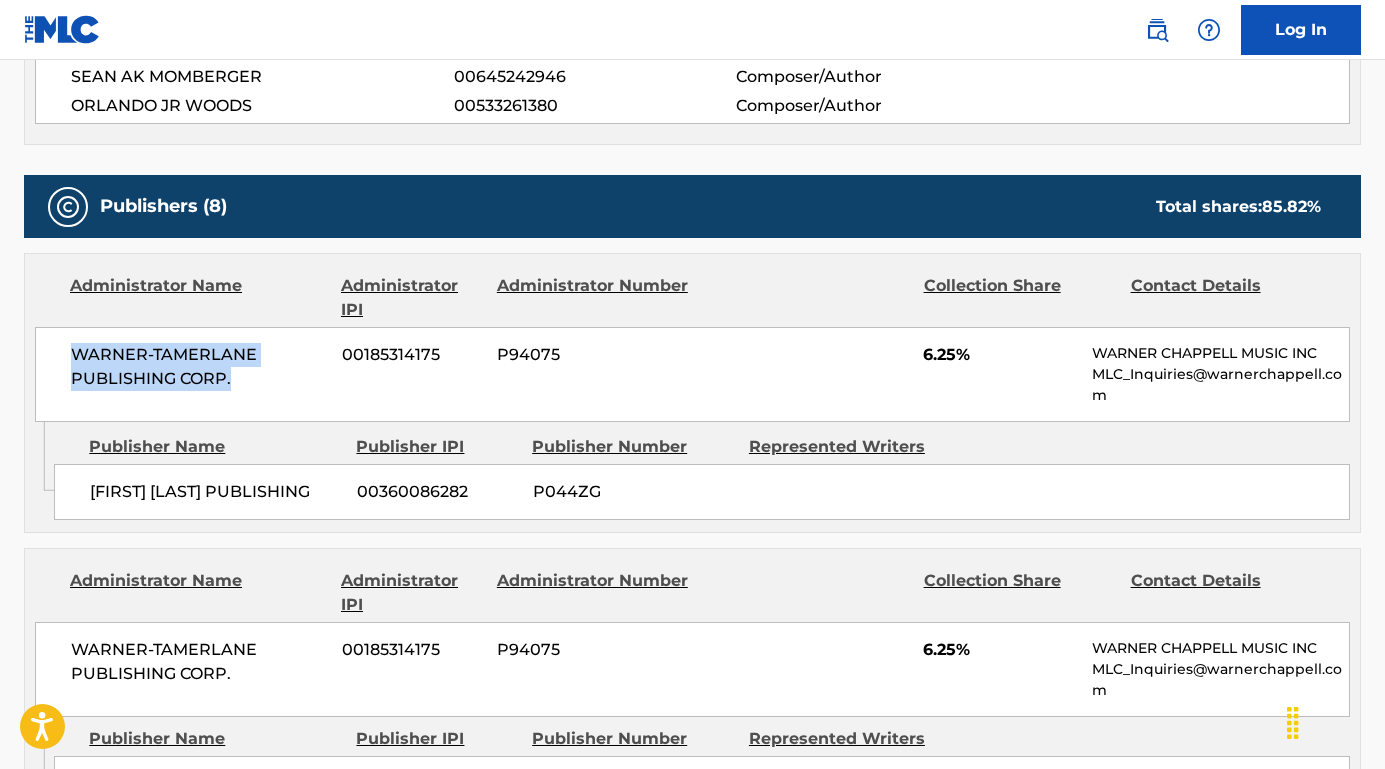 scroll, scrollTop: 892, scrollLeft: 0, axis: vertical 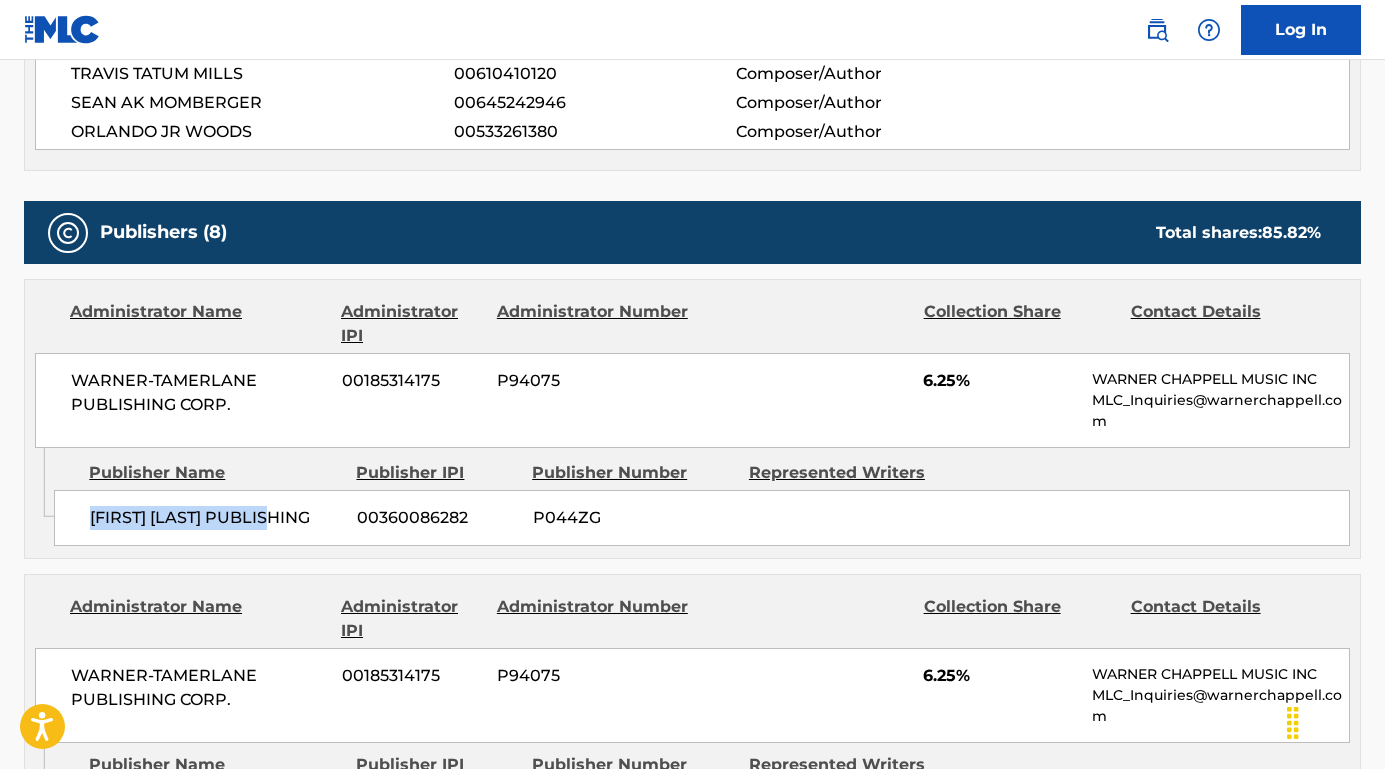 drag, startPoint x: 320, startPoint y: 514, endPoint x: 73, endPoint y: 513, distance: 247.00203 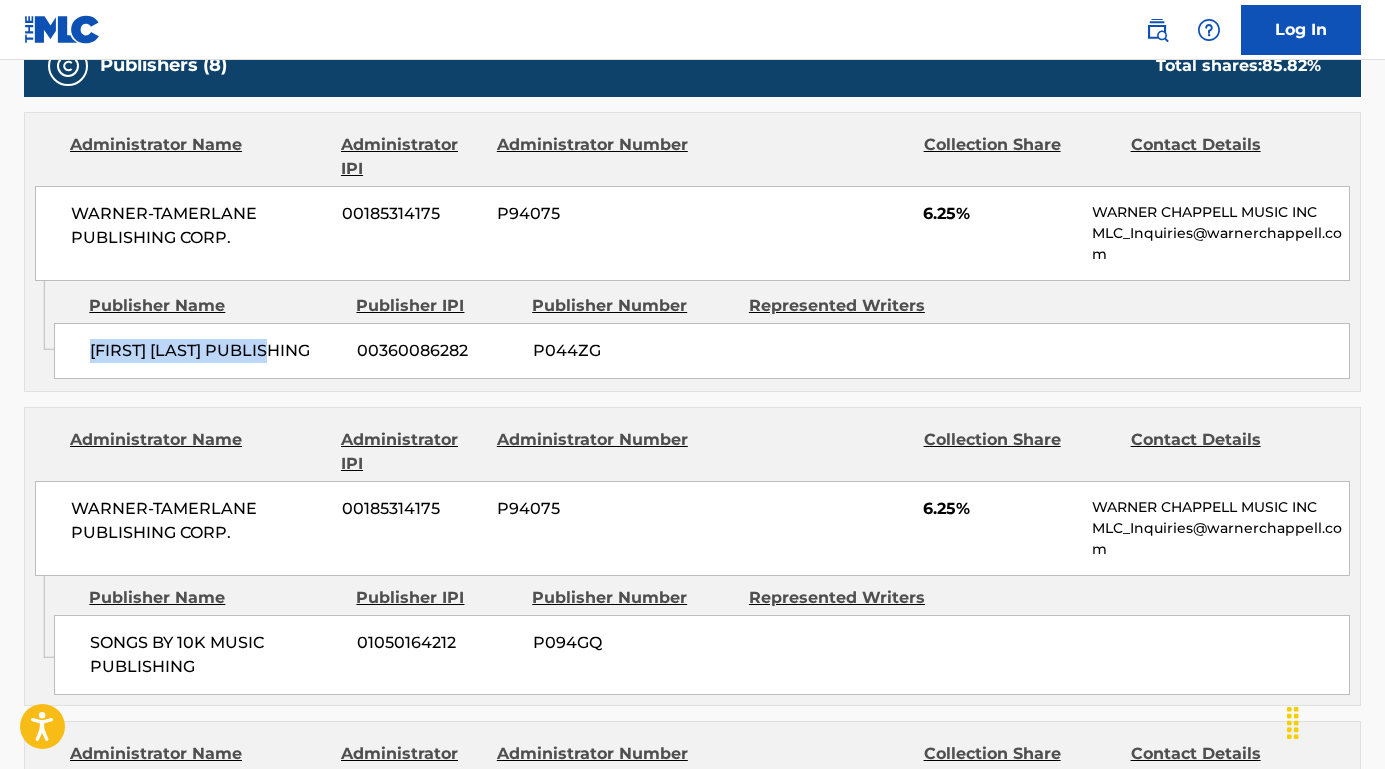 scroll, scrollTop: 1077, scrollLeft: 0, axis: vertical 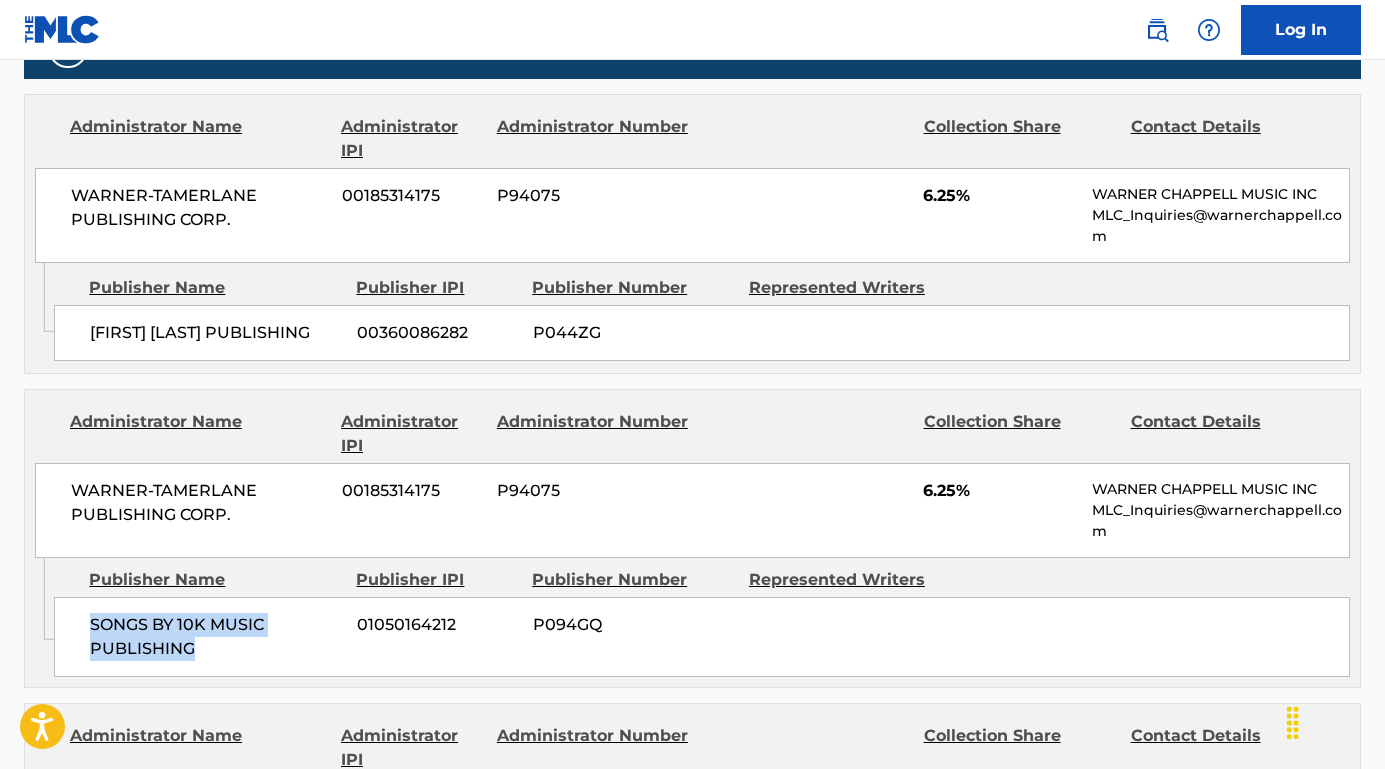 drag, startPoint x: 211, startPoint y: 644, endPoint x: 77, endPoint y: 620, distance: 136.1323 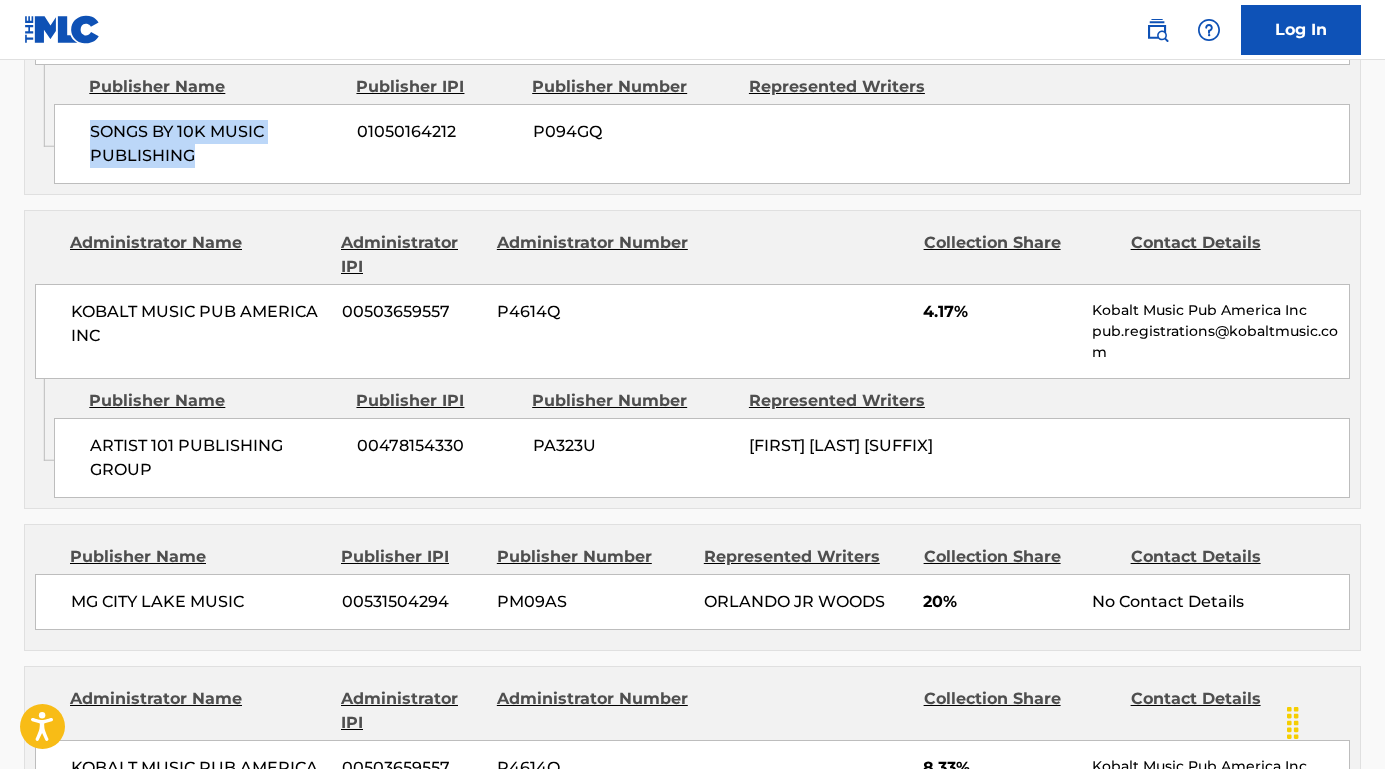 scroll, scrollTop: 1613, scrollLeft: 0, axis: vertical 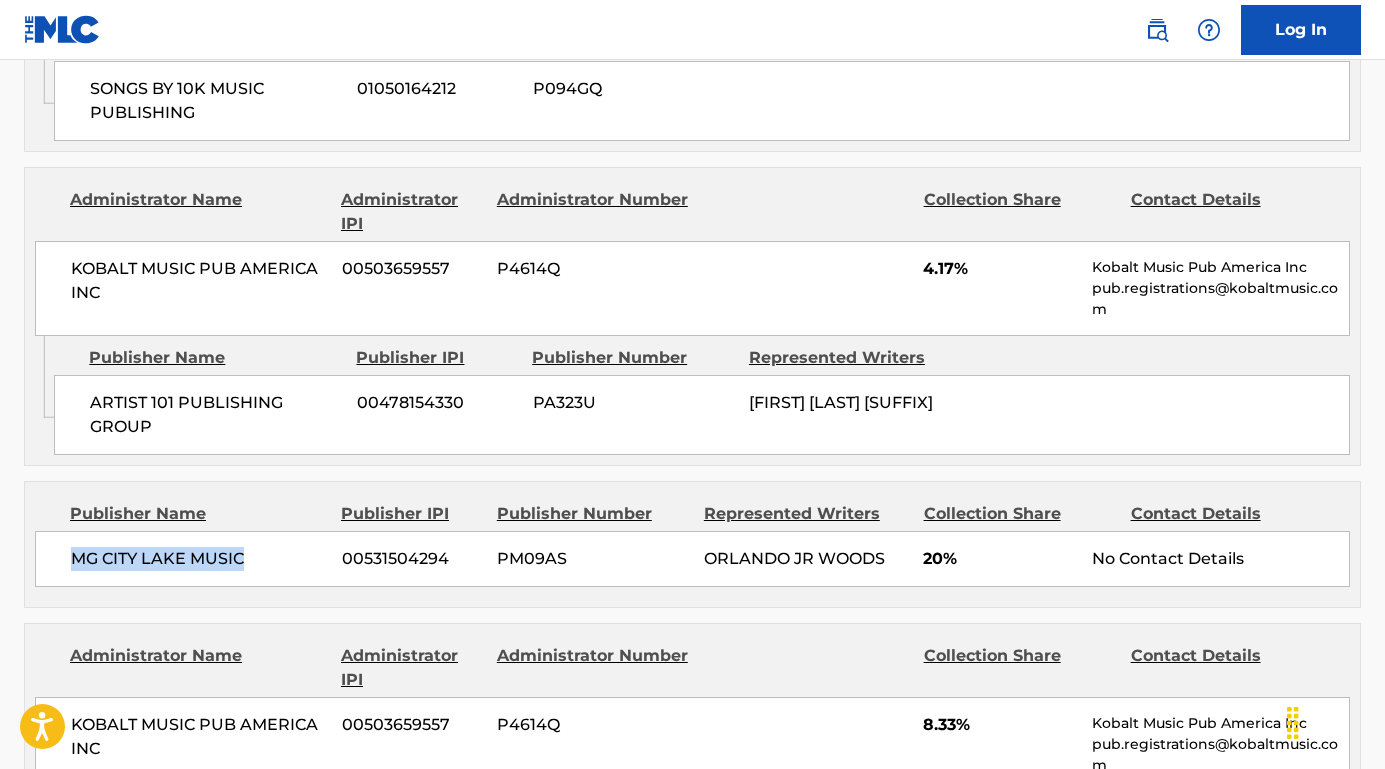 drag, startPoint x: 262, startPoint y: 557, endPoint x: 56, endPoint y: 556, distance: 206.00243 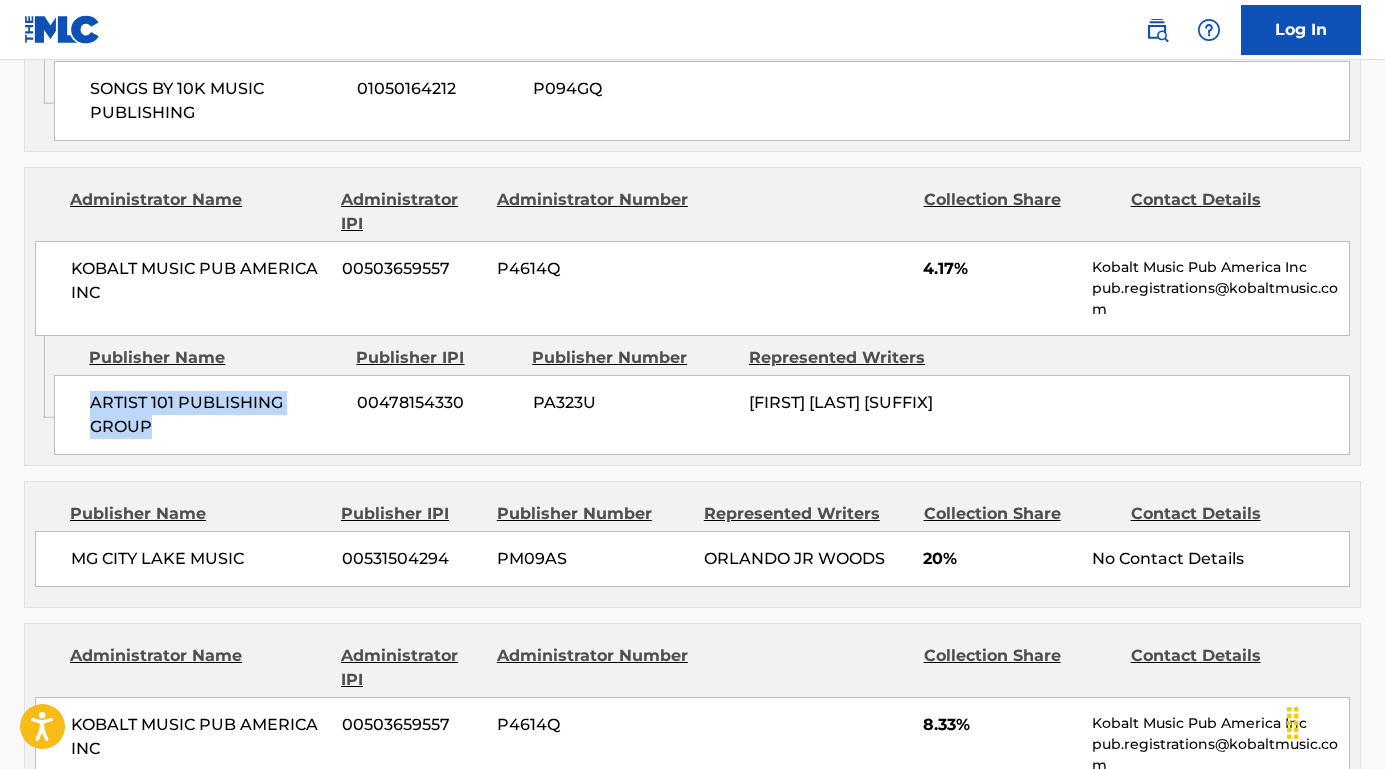 drag, startPoint x: 227, startPoint y: 432, endPoint x: 90, endPoint y: 396, distance: 141.65099 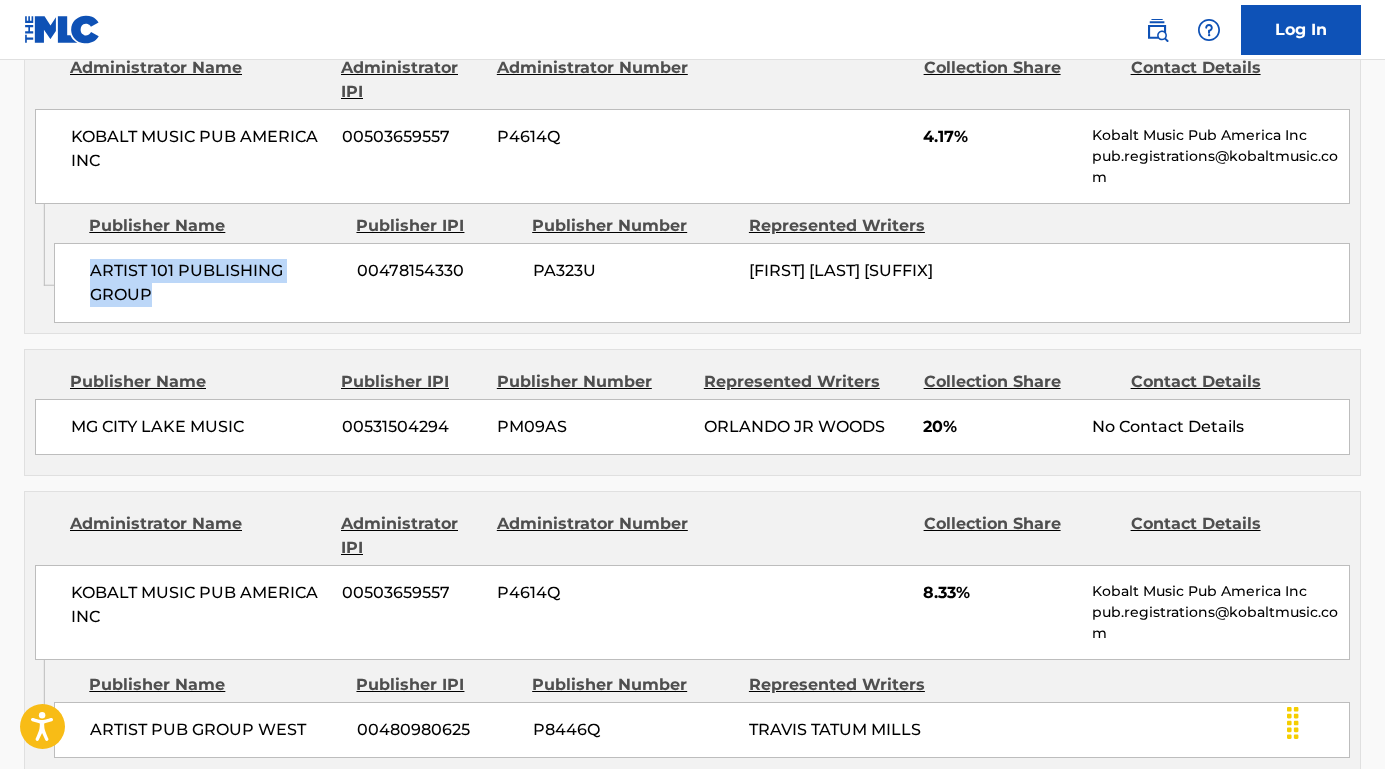 scroll, scrollTop: 1784, scrollLeft: 0, axis: vertical 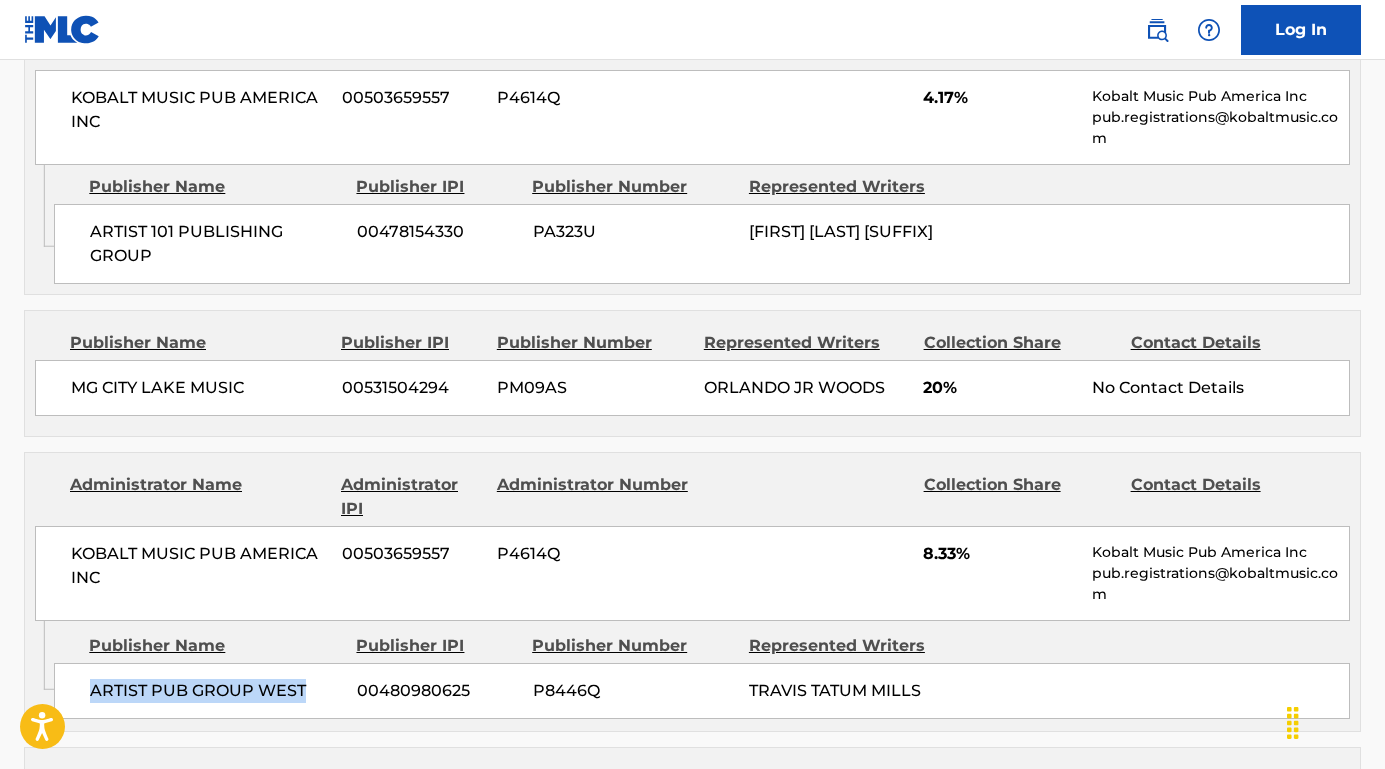 drag, startPoint x: 304, startPoint y: 679, endPoint x: 87, endPoint y: 674, distance: 217.0576 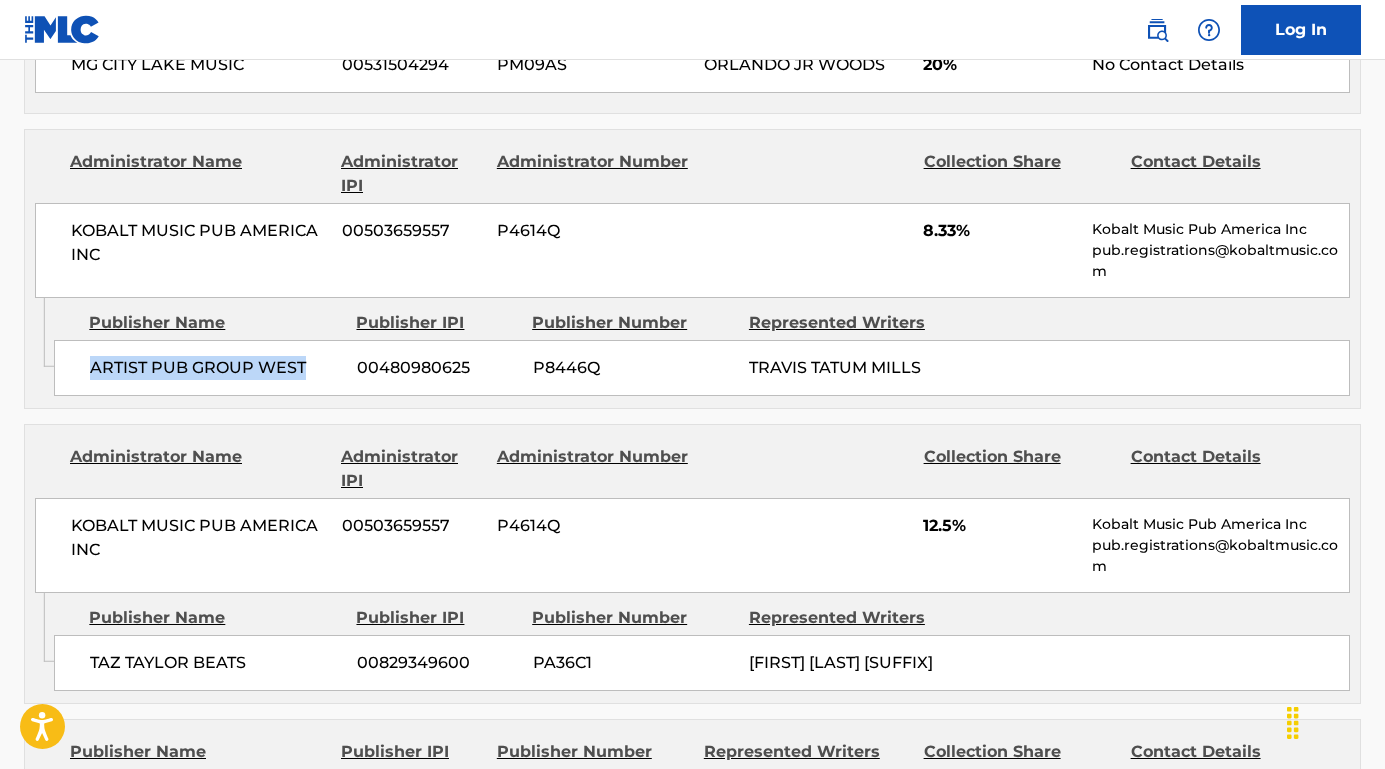 scroll, scrollTop: 2152, scrollLeft: 0, axis: vertical 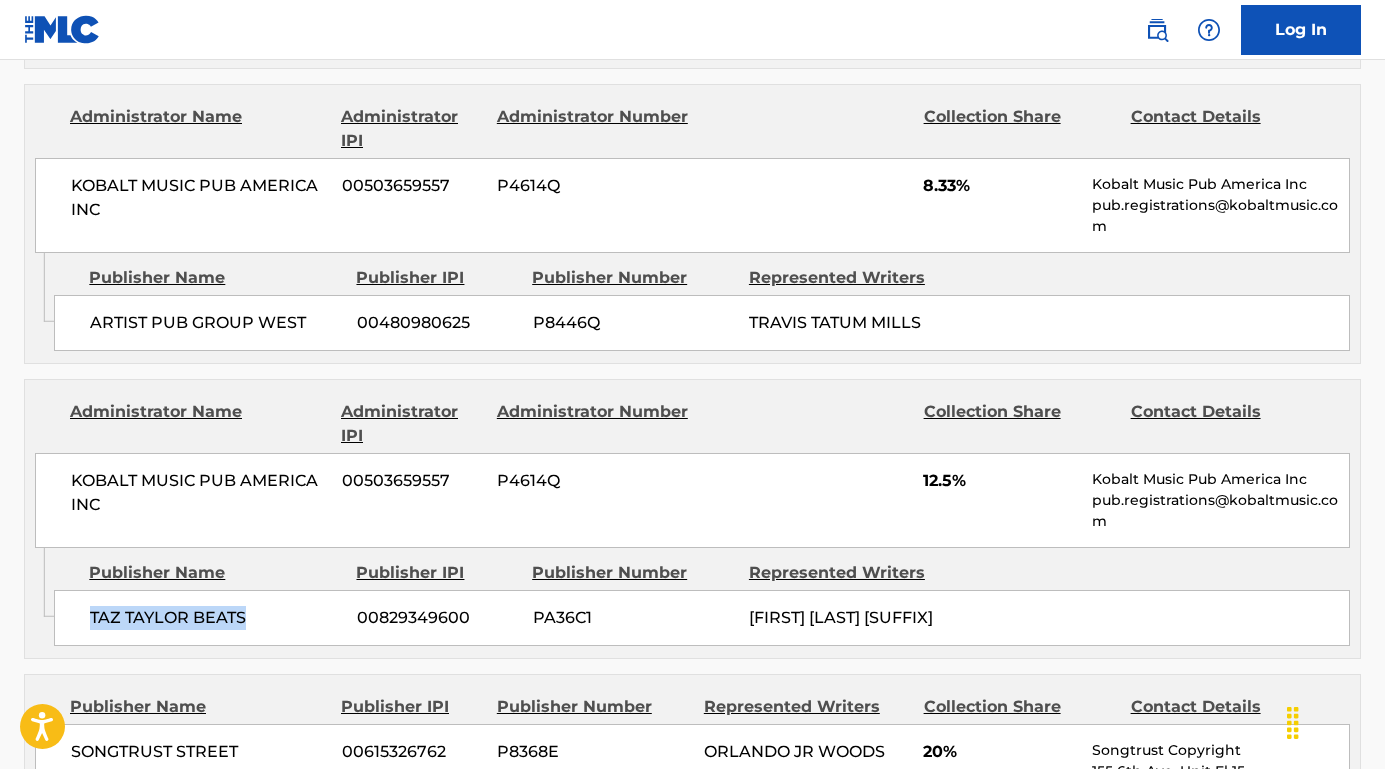 drag, startPoint x: 250, startPoint y: 597, endPoint x: 66, endPoint y: 598, distance: 184.00272 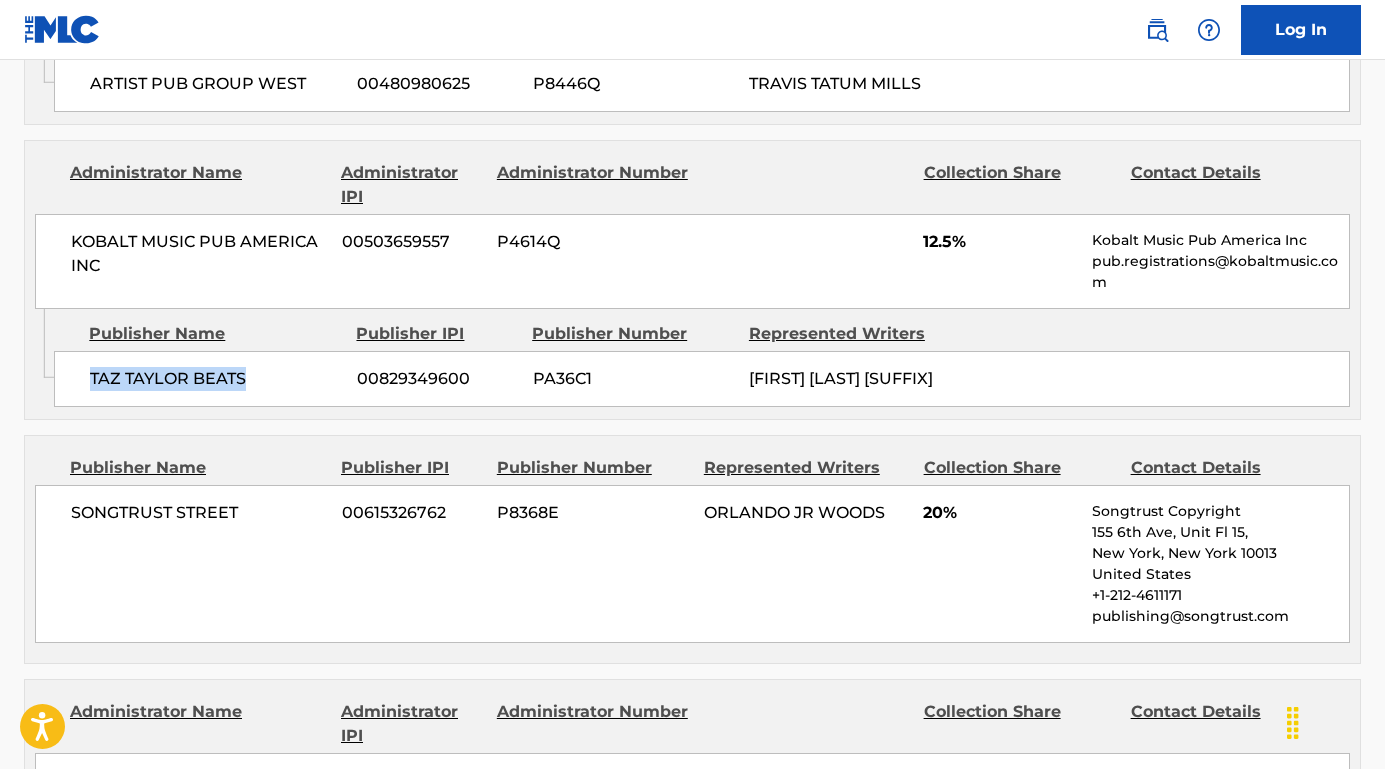 scroll, scrollTop: 2457, scrollLeft: 0, axis: vertical 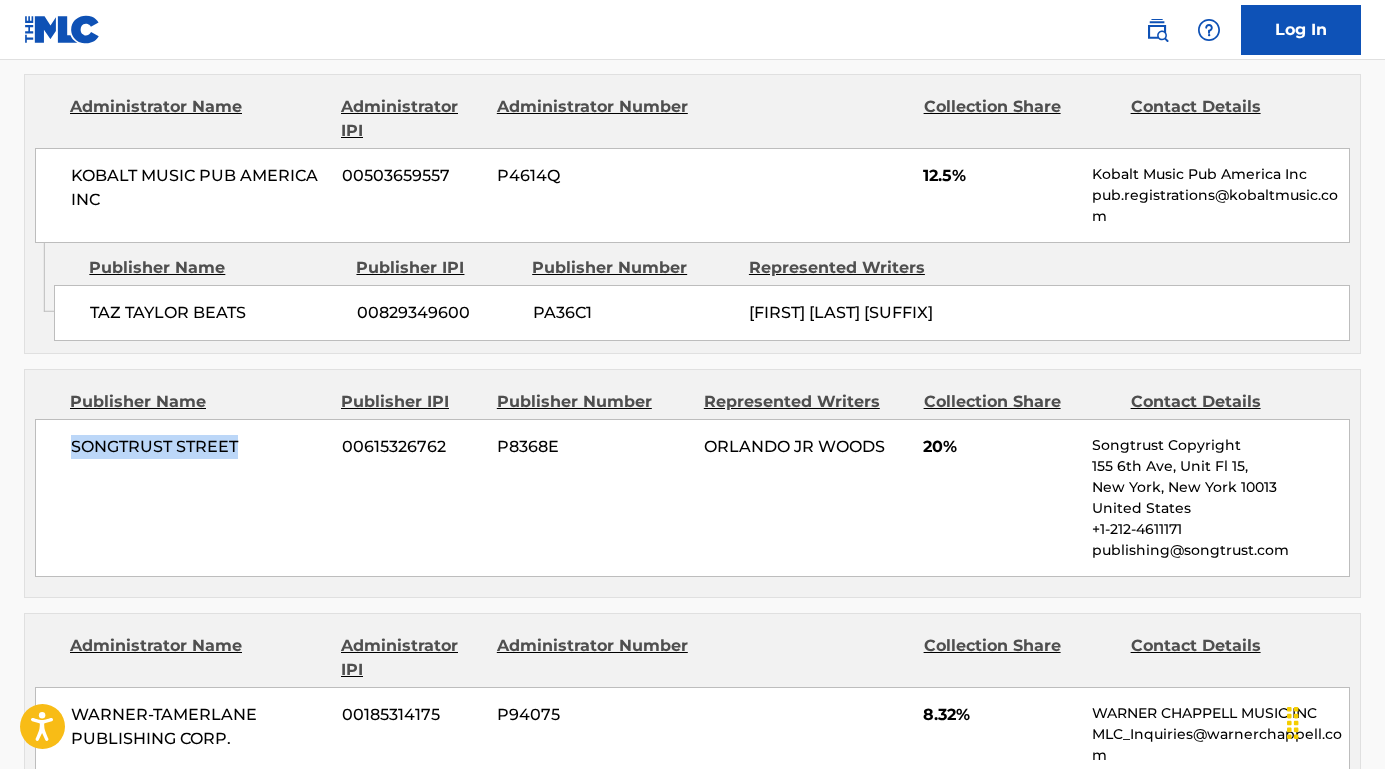 drag, startPoint x: 277, startPoint y: 457, endPoint x: 62, endPoint y: 456, distance: 215.00232 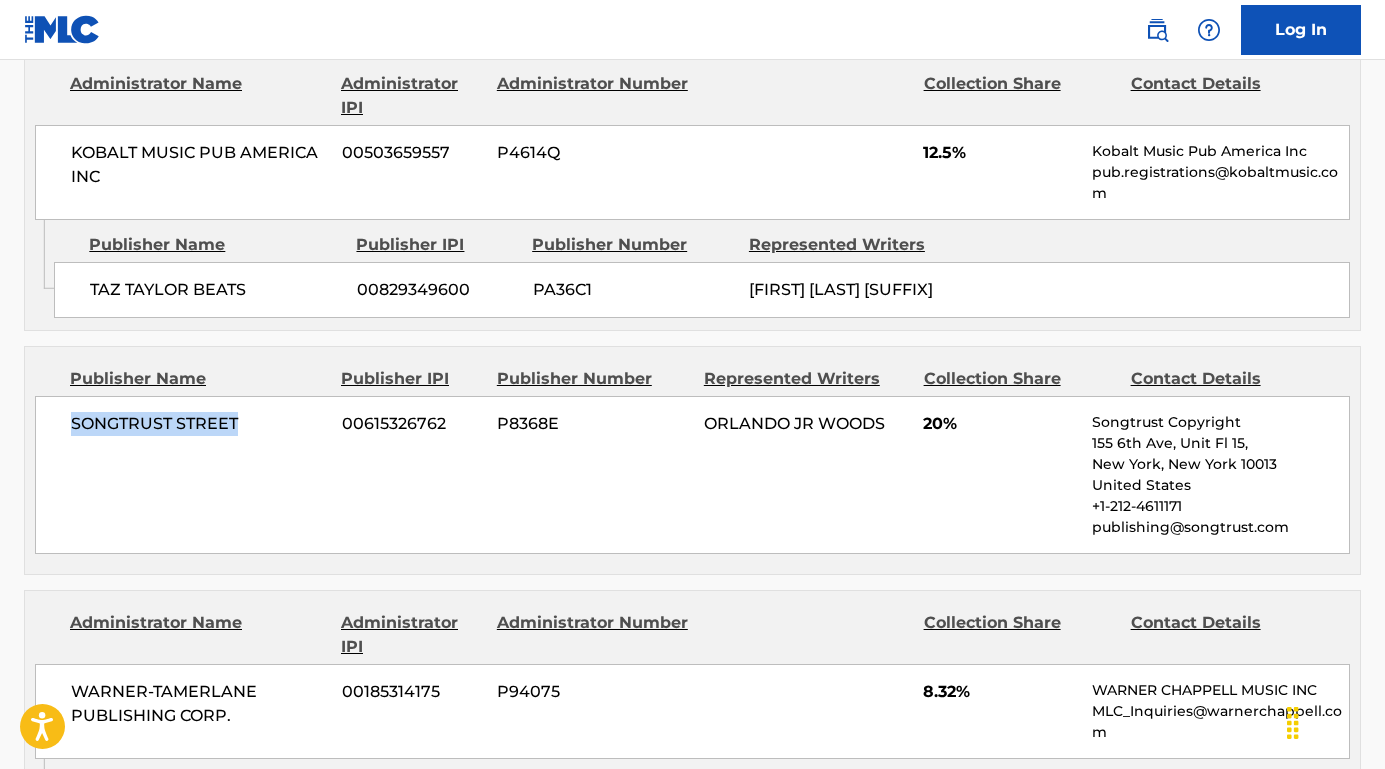 scroll, scrollTop: 2574, scrollLeft: 0, axis: vertical 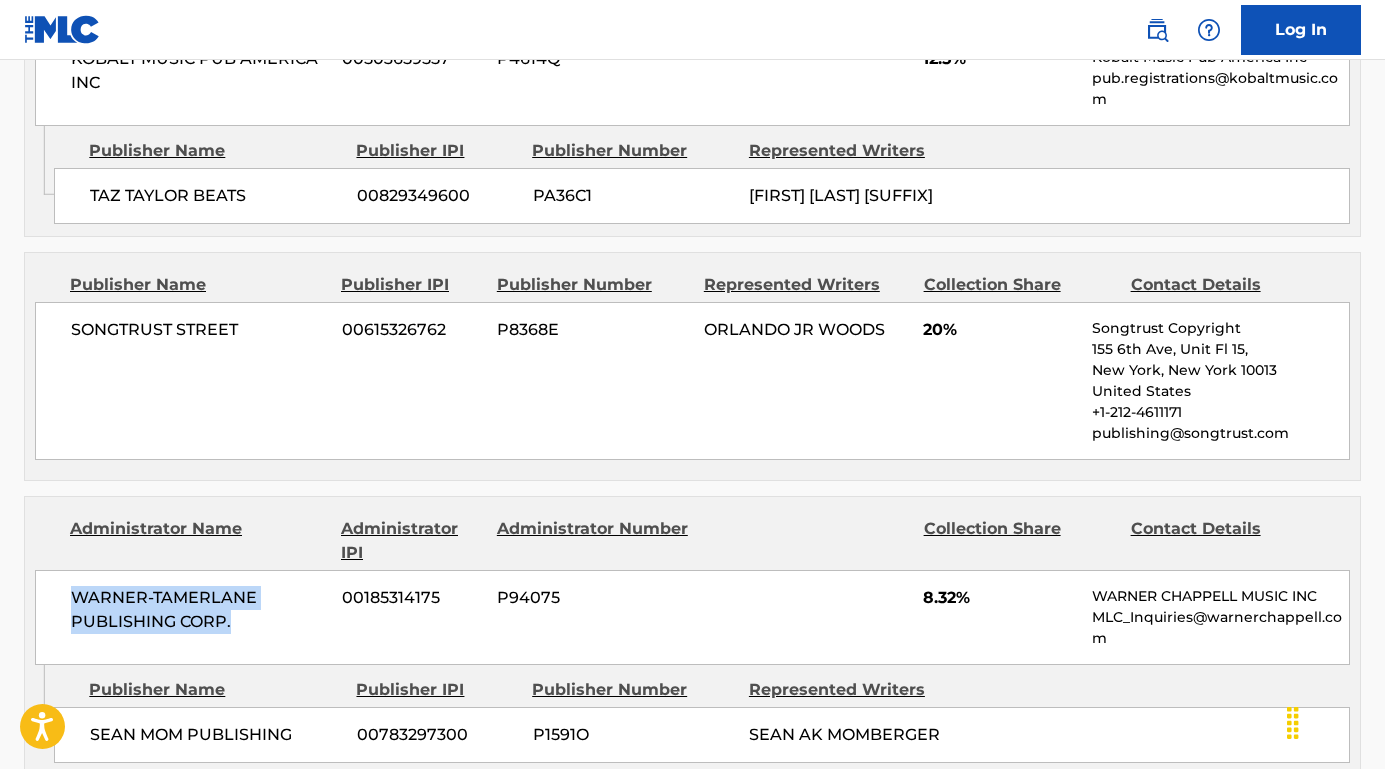 drag, startPoint x: 241, startPoint y: 624, endPoint x: 38, endPoint y: 601, distance: 204.2988 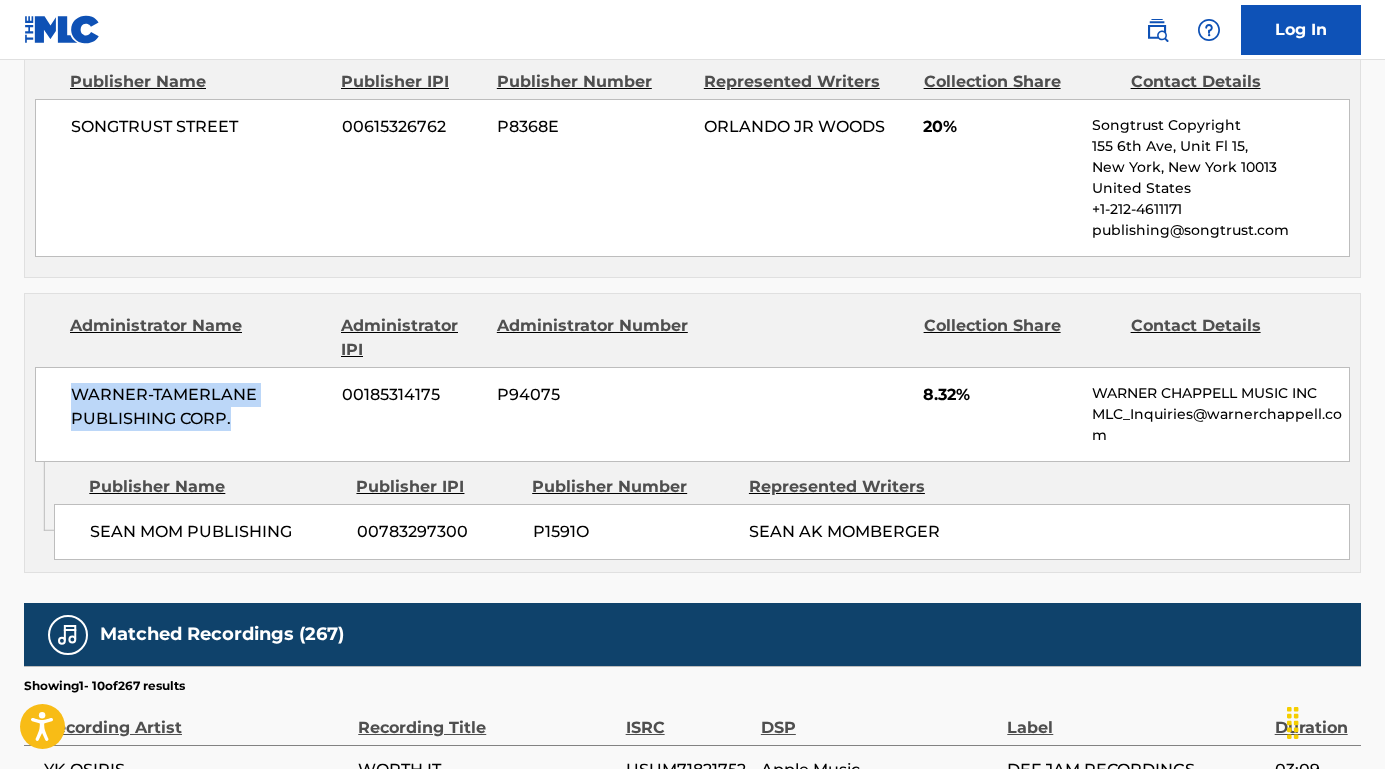 scroll, scrollTop: 2857, scrollLeft: 0, axis: vertical 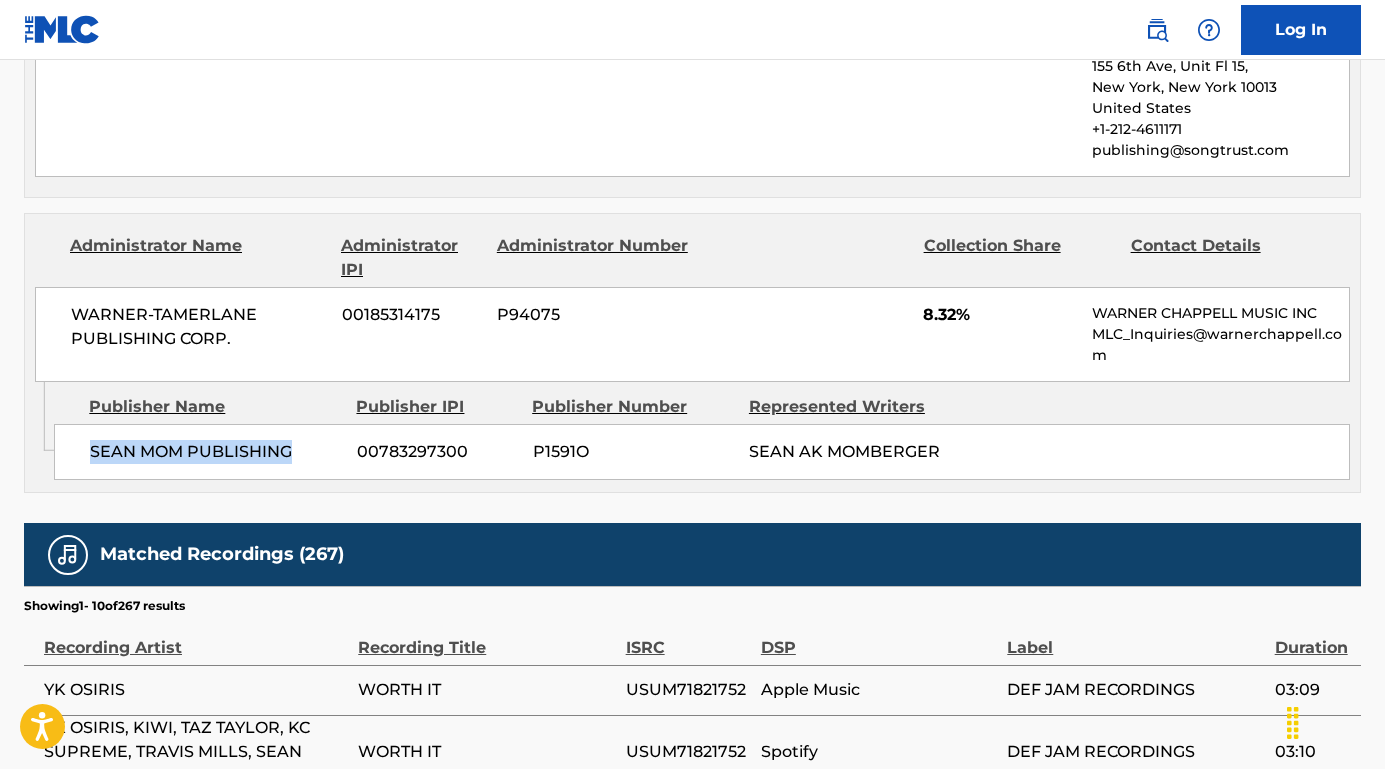 drag, startPoint x: 301, startPoint y: 453, endPoint x: 75, endPoint y: 446, distance: 226.10838 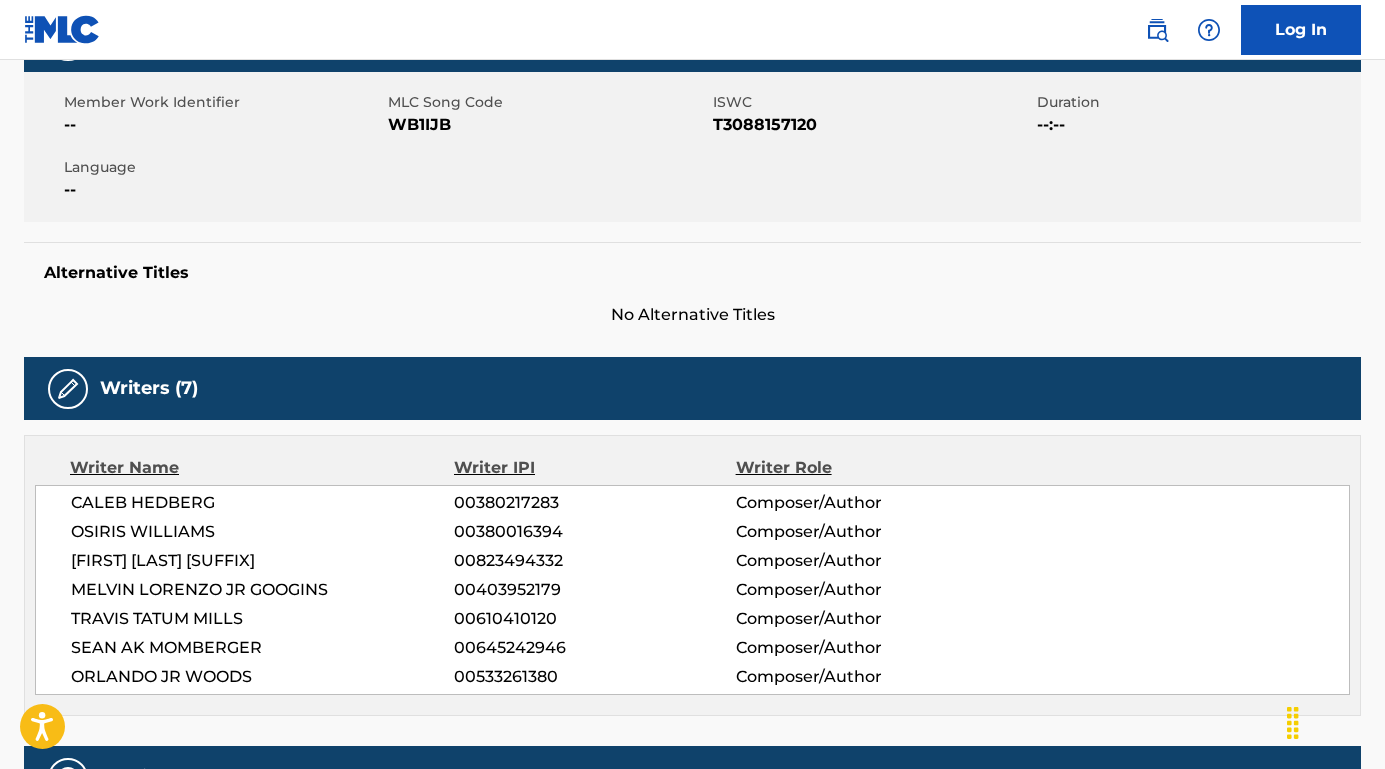 scroll, scrollTop: 204, scrollLeft: 0, axis: vertical 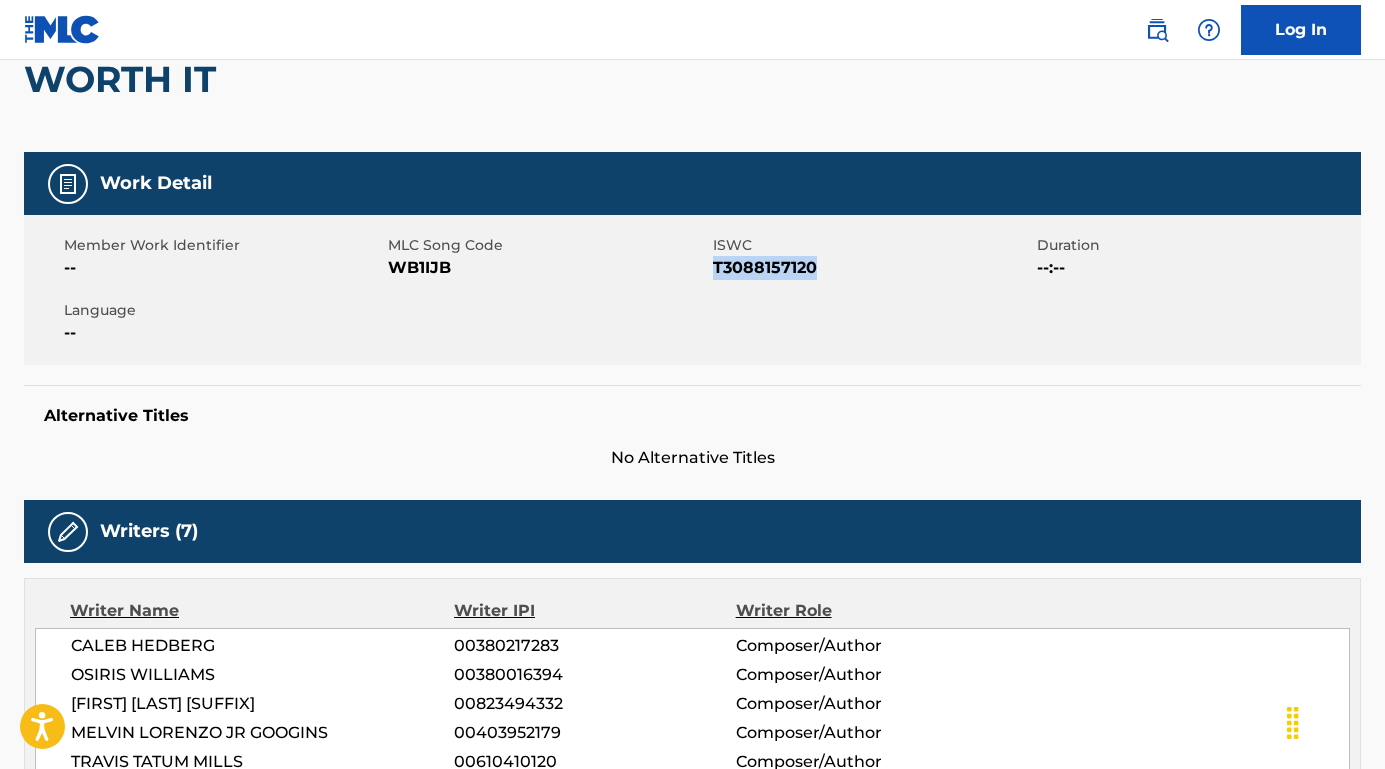 drag, startPoint x: 832, startPoint y: 280, endPoint x: 715, endPoint y: 269, distance: 117.51595 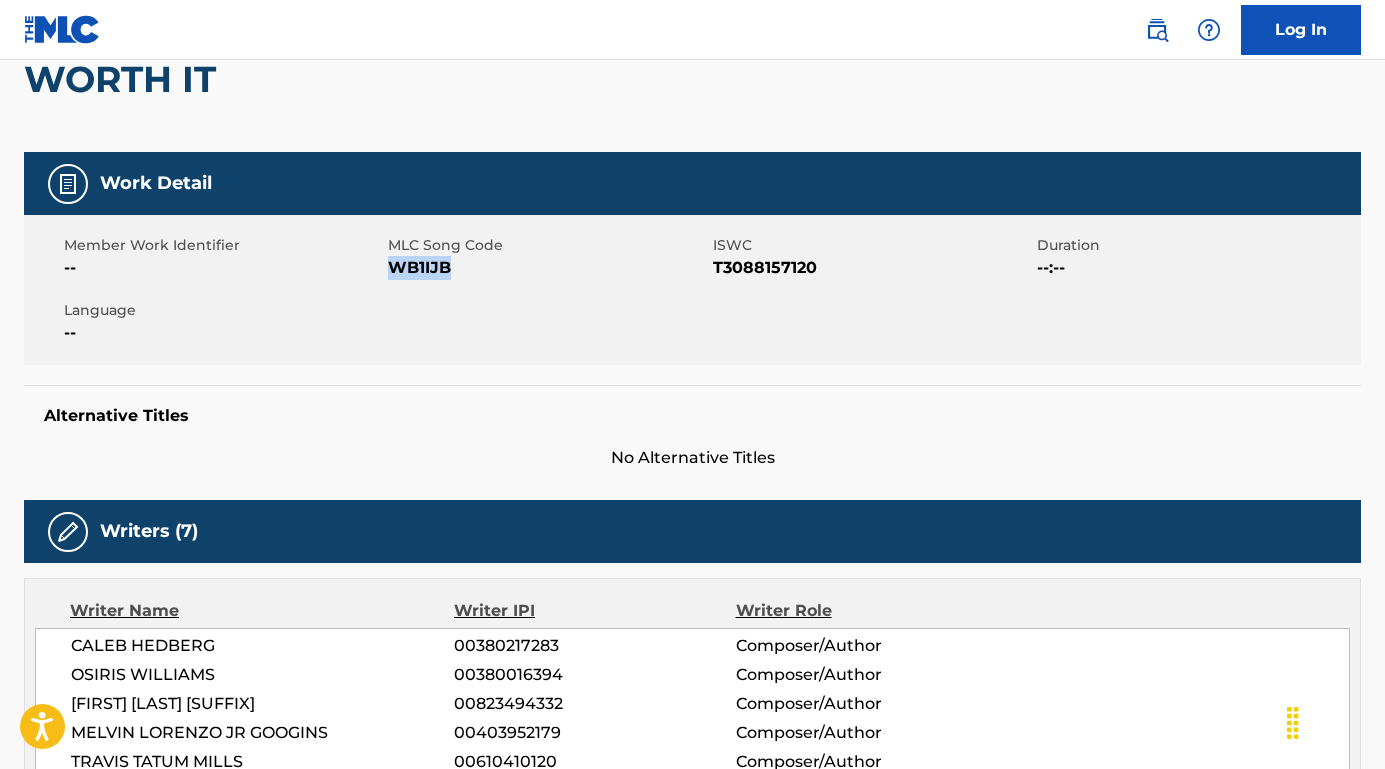 drag, startPoint x: 491, startPoint y: 267, endPoint x: 392, endPoint y: 265, distance: 99.0202 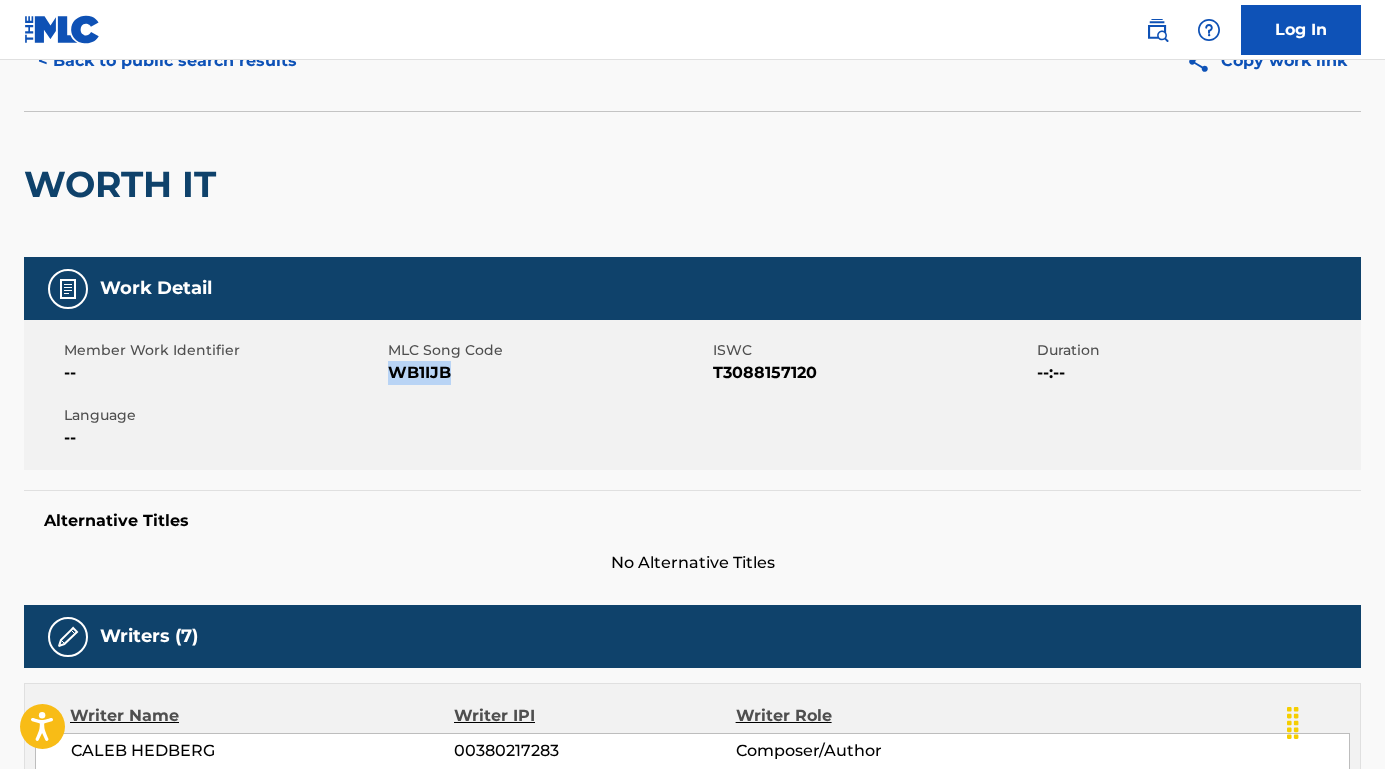 click on "< Back to public search results" at bounding box center (167, 61) 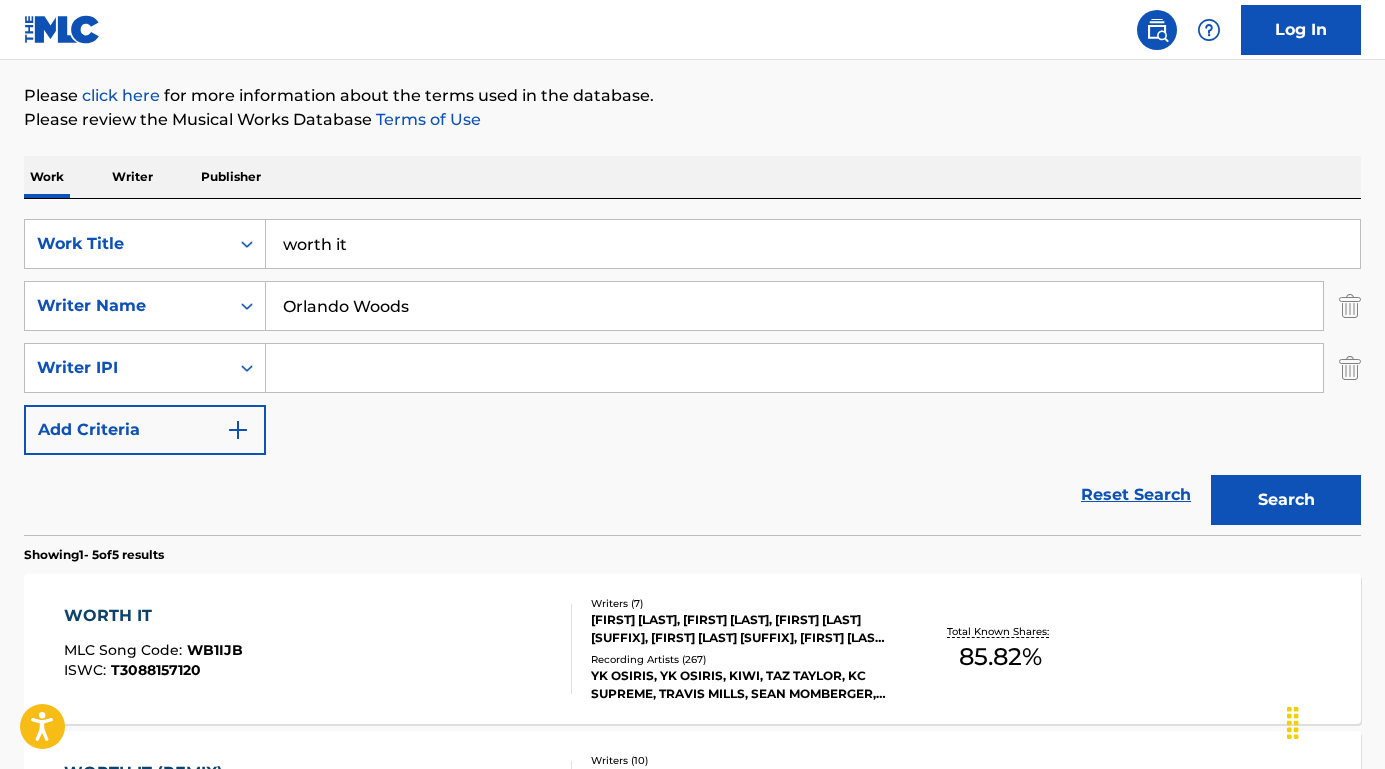 paste on "Foy Vance Make It Rain" 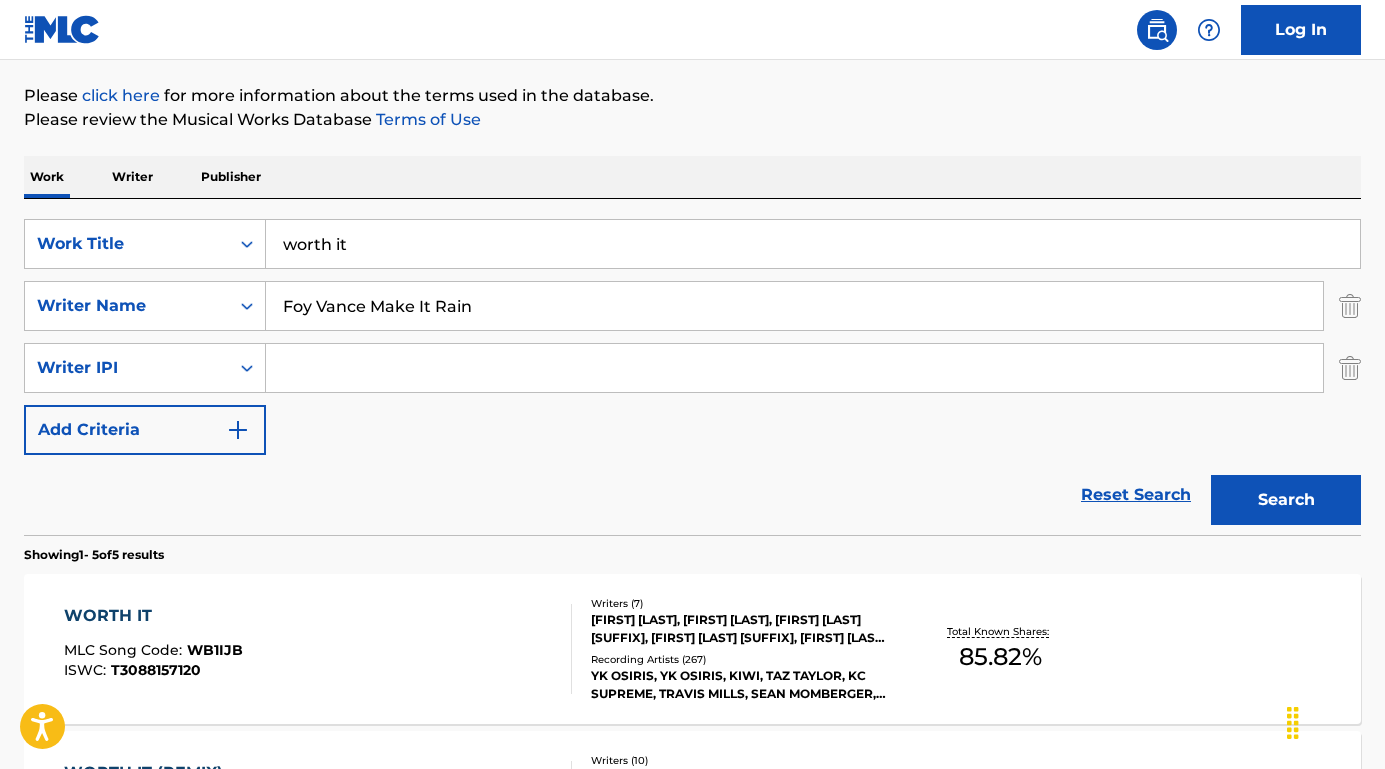 drag, startPoint x: 368, startPoint y: 307, endPoint x: 581, endPoint y: 312, distance: 213.05867 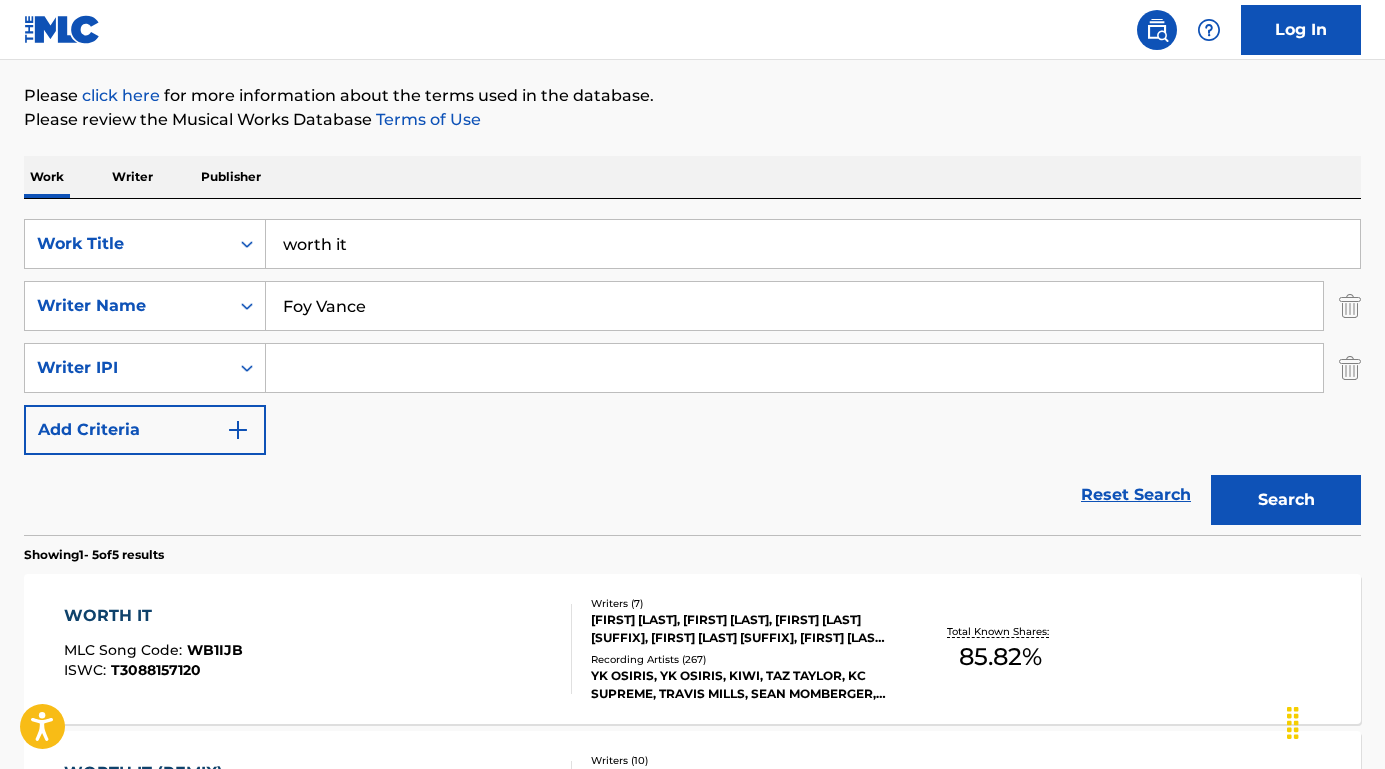 type on "Foy Vance" 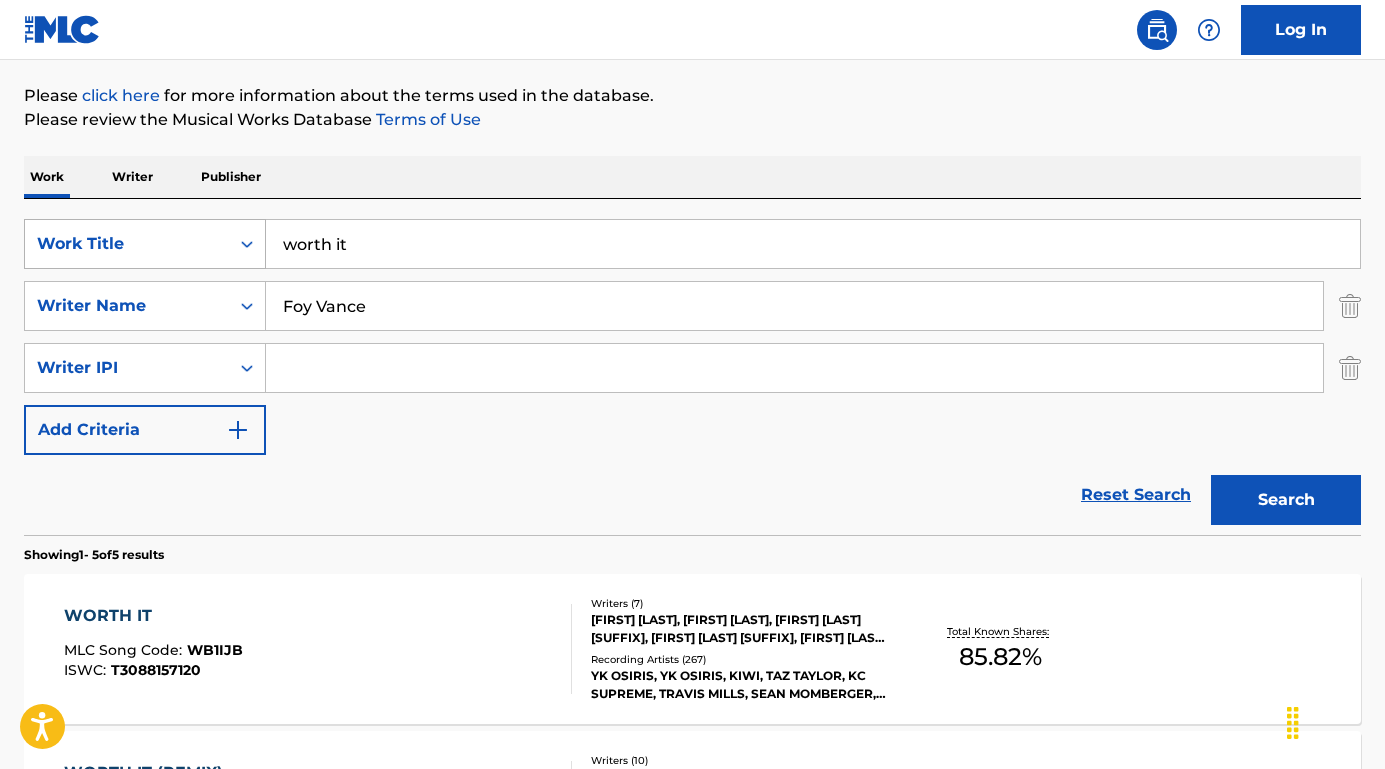 drag, startPoint x: 382, startPoint y: 239, endPoint x: 202, endPoint y: 236, distance: 180.025 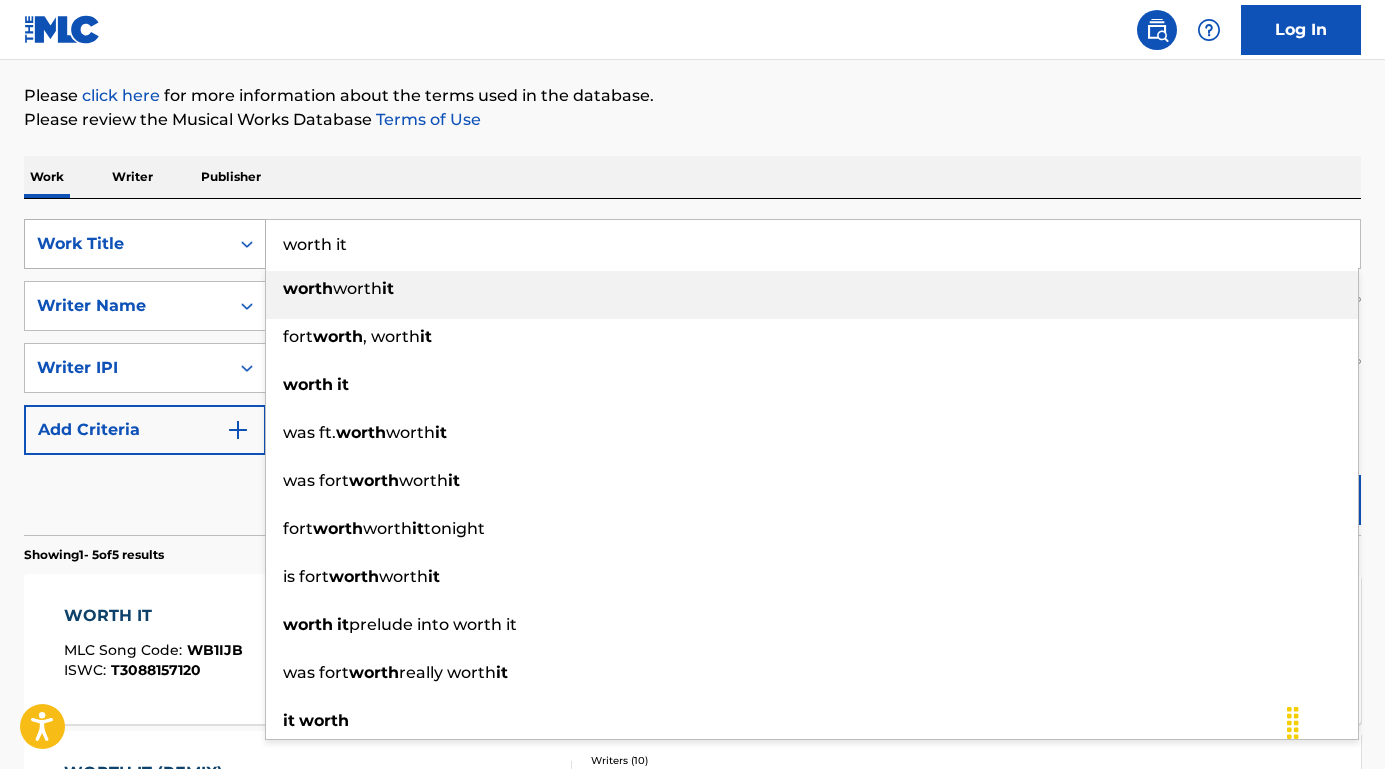 paste on "Make It Rain" 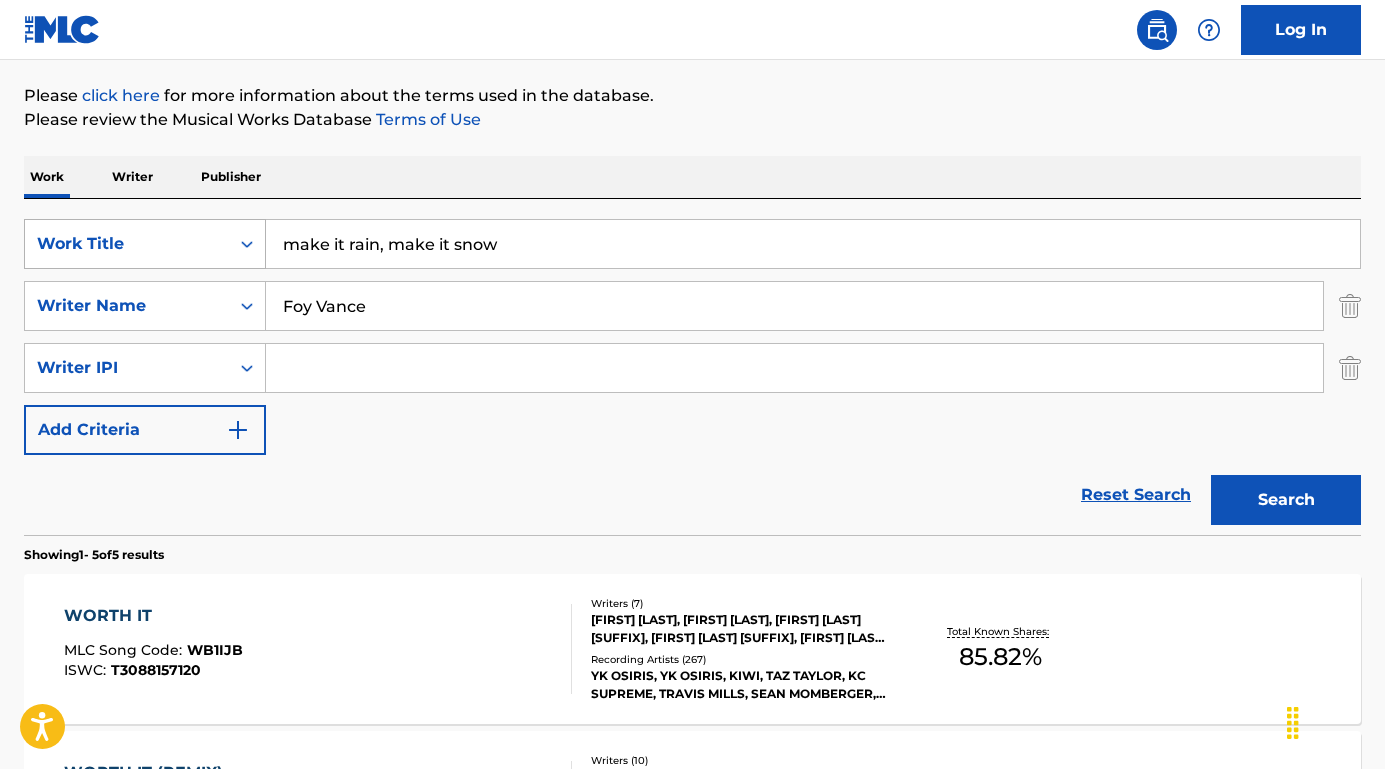 drag, startPoint x: 513, startPoint y: 261, endPoint x: 226, endPoint y: 252, distance: 287.14108 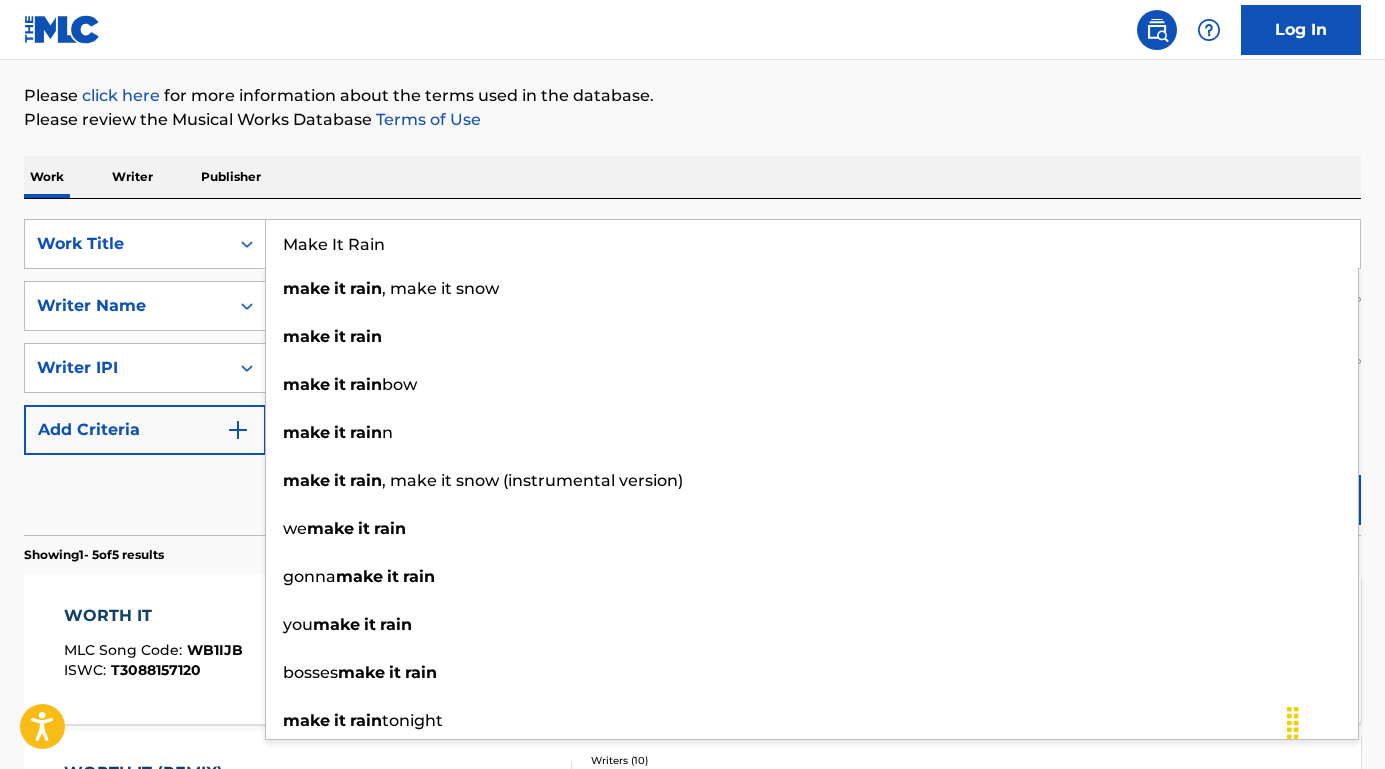 type on "Make It Rain" 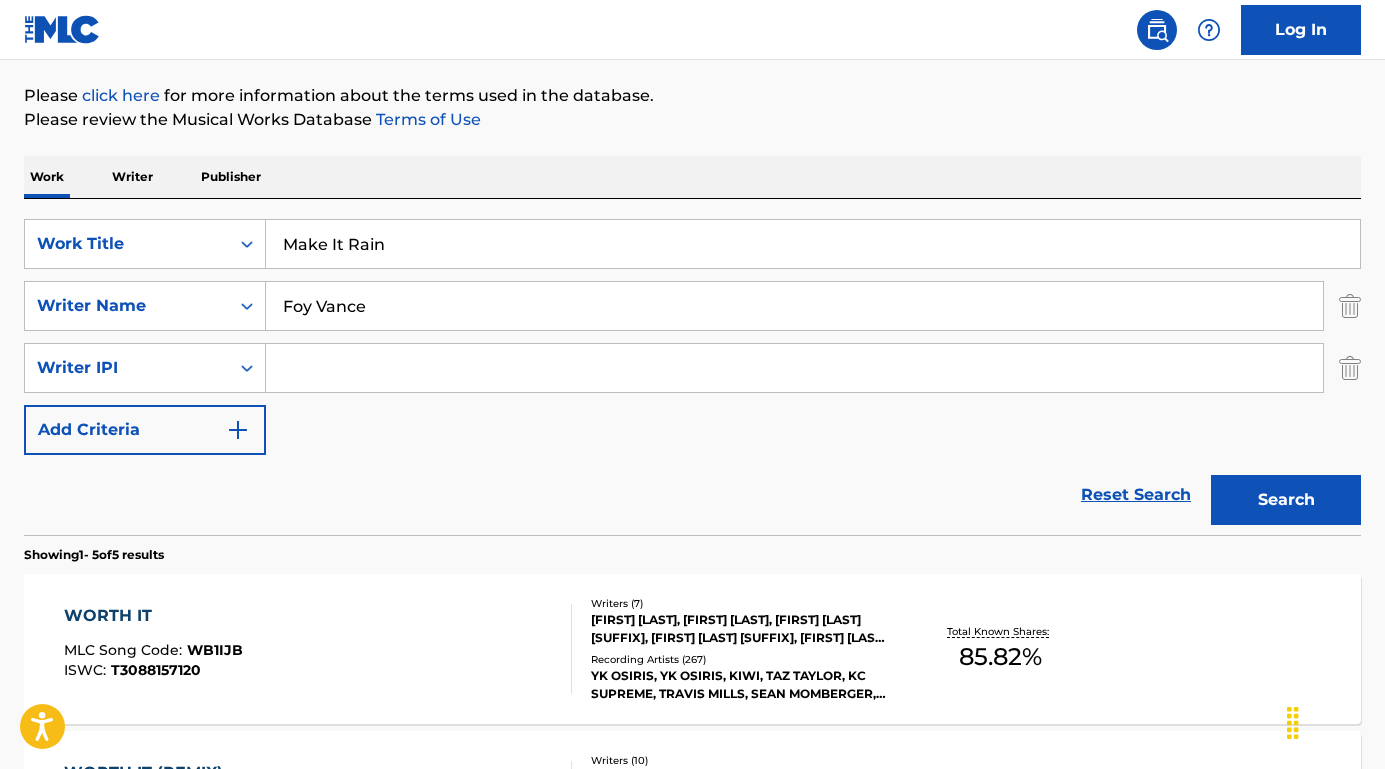 drag, startPoint x: 196, startPoint y: 483, endPoint x: 392, endPoint y: 483, distance: 196 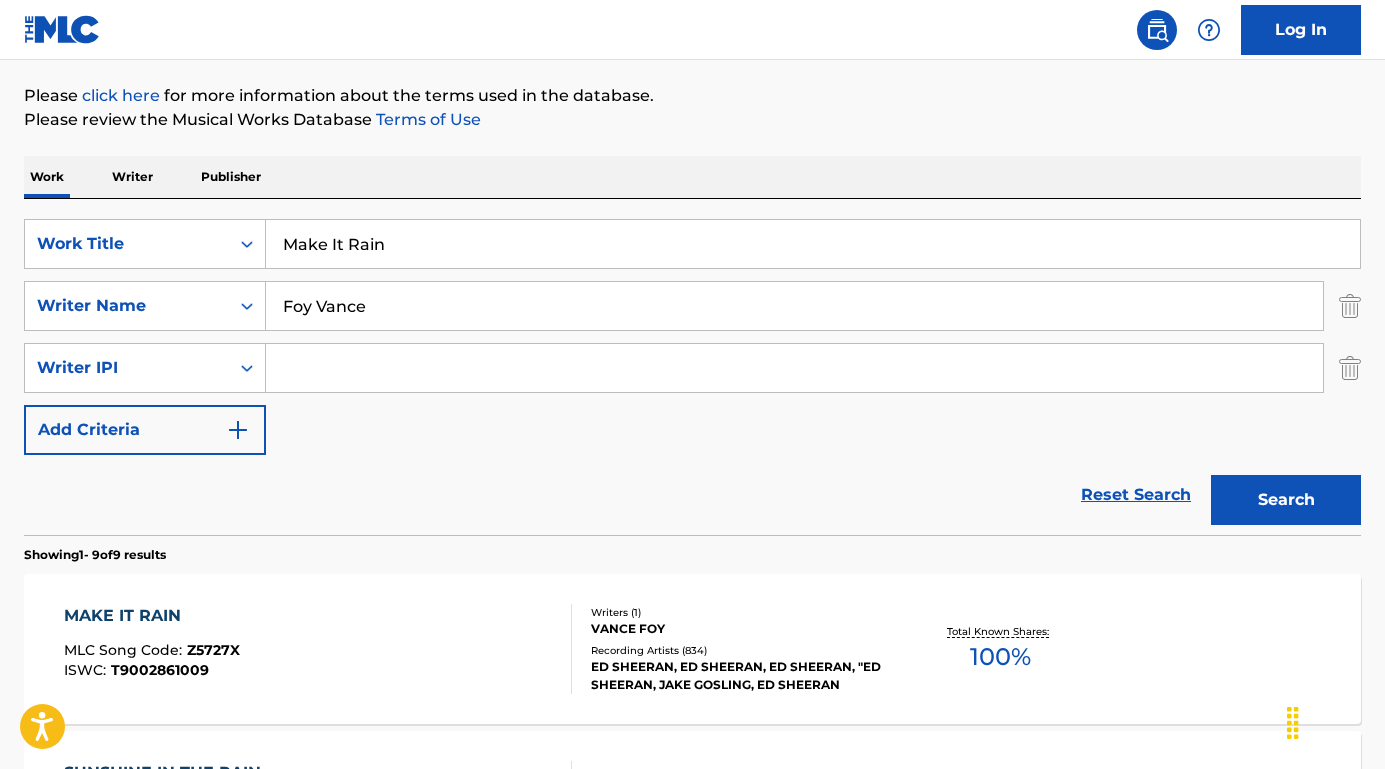 scroll, scrollTop: 228, scrollLeft: 0, axis: vertical 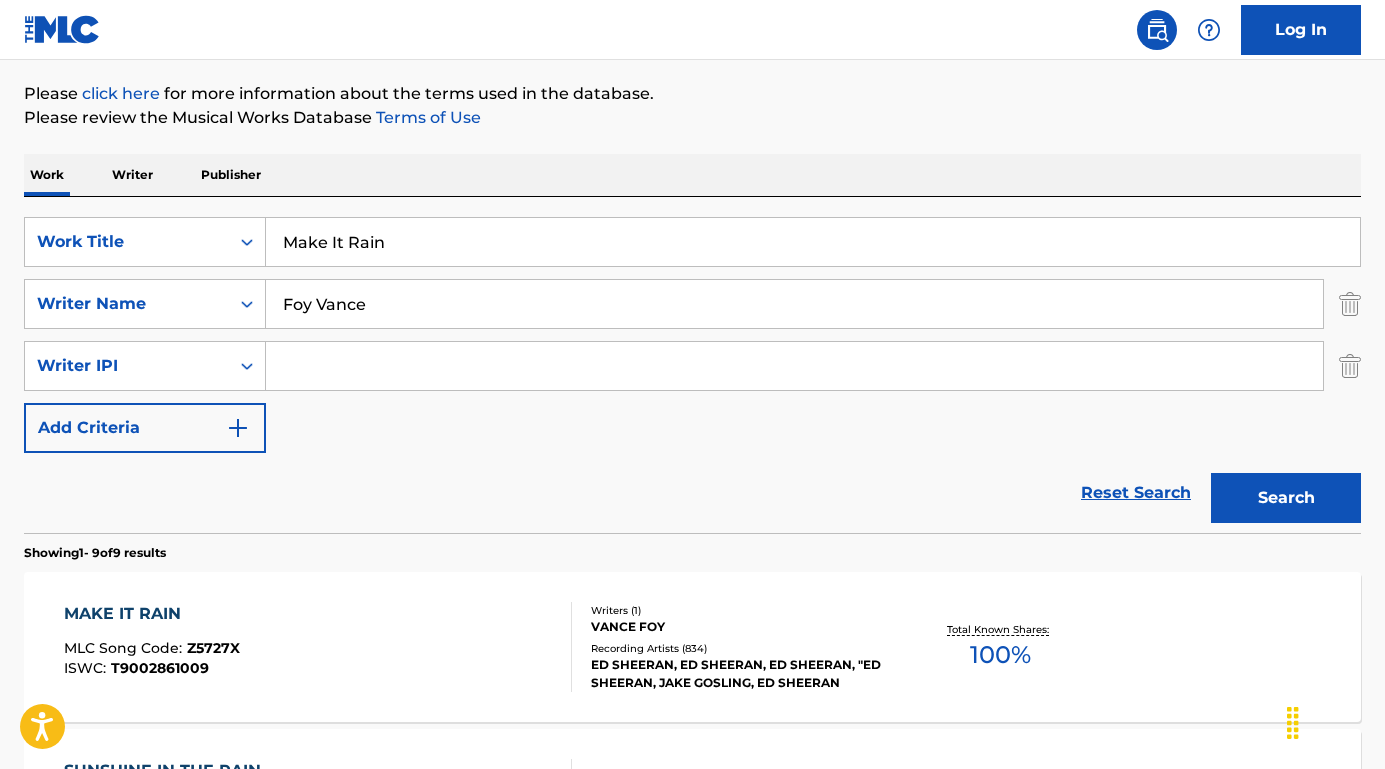 click on "MAKE IT RAIN" at bounding box center (152, 614) 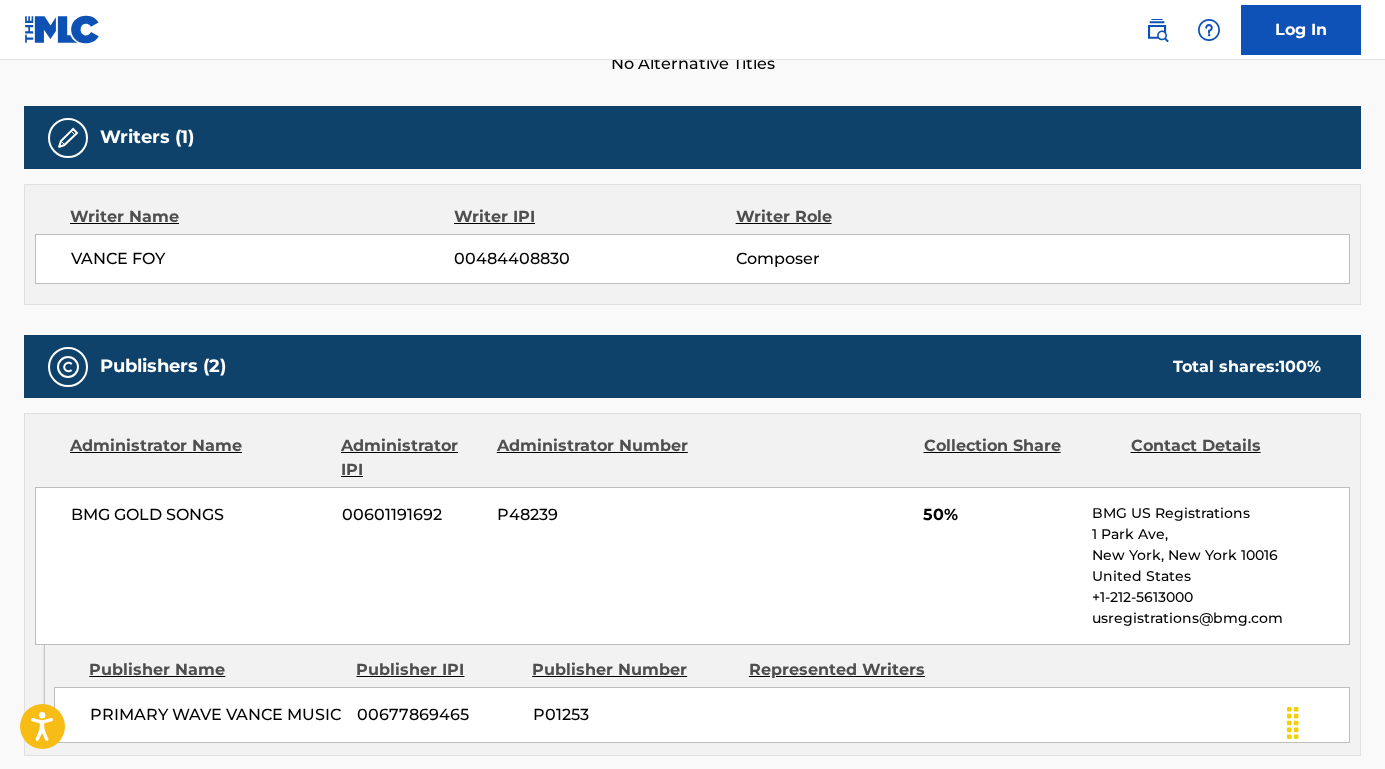 scroll, scrollTop: 678, scrollLeft: 0, axis: vertical 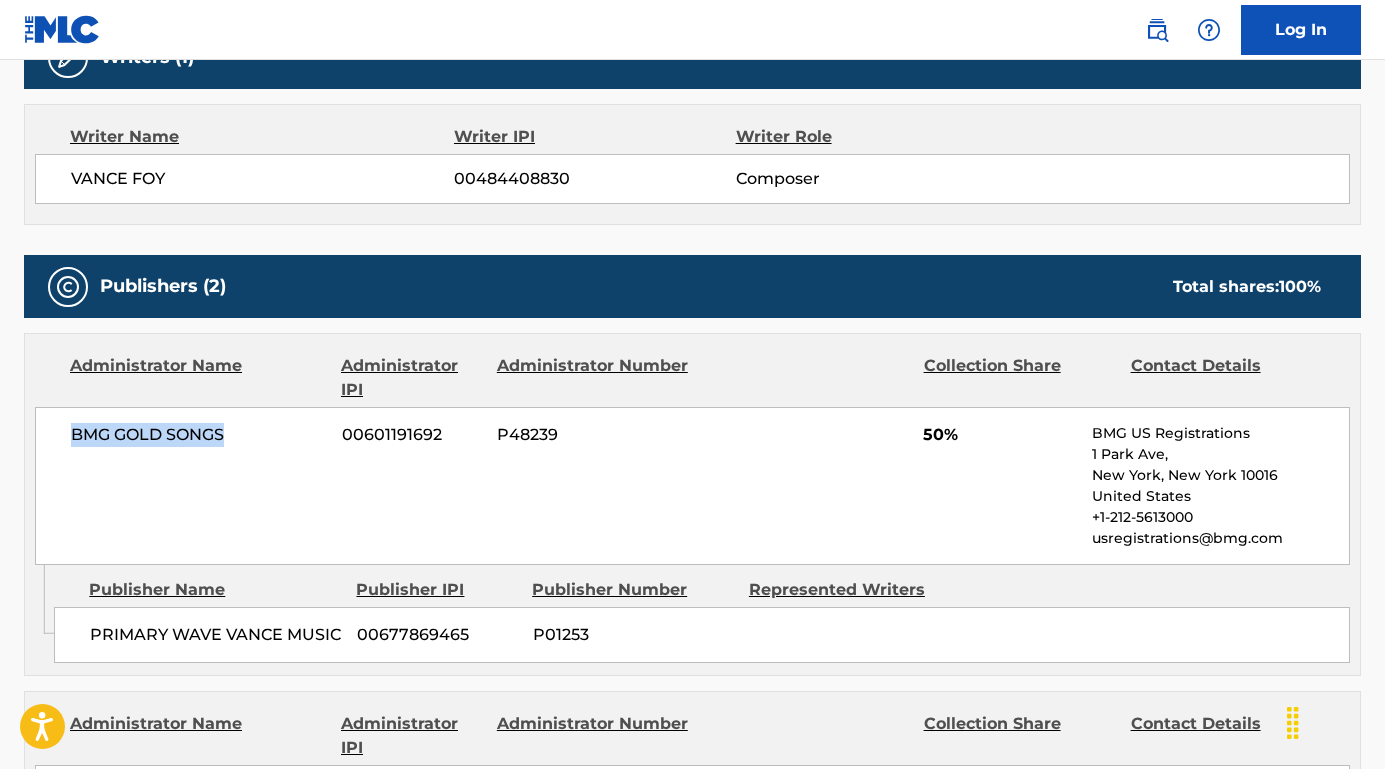 drag, startPoint x: 244, startPoint y: 436, endPoint x: 64, endPoint y: 427, distance: 180.22485 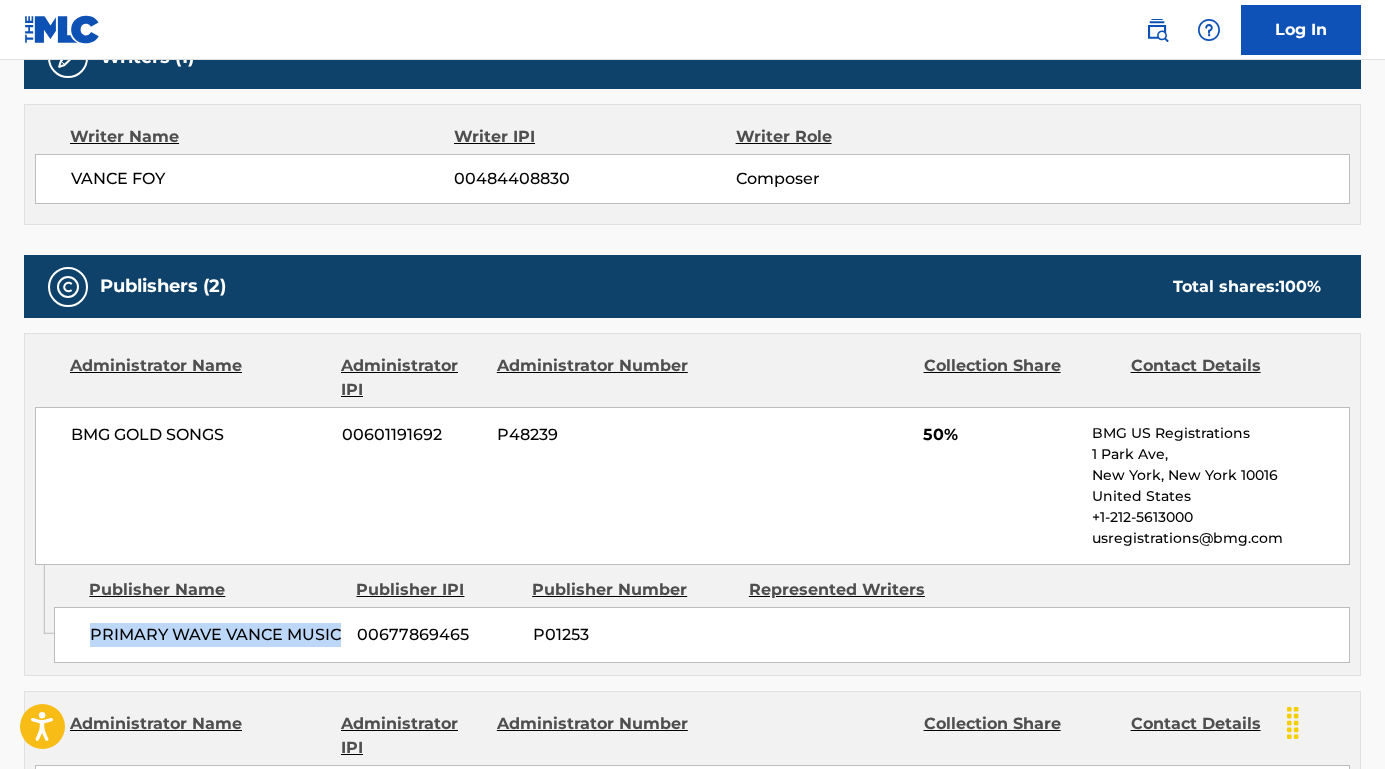 drag, startPoint x: 187, startPoint y: 659, endPoint x: 88, endPoint y: 624, distance: 105.00476 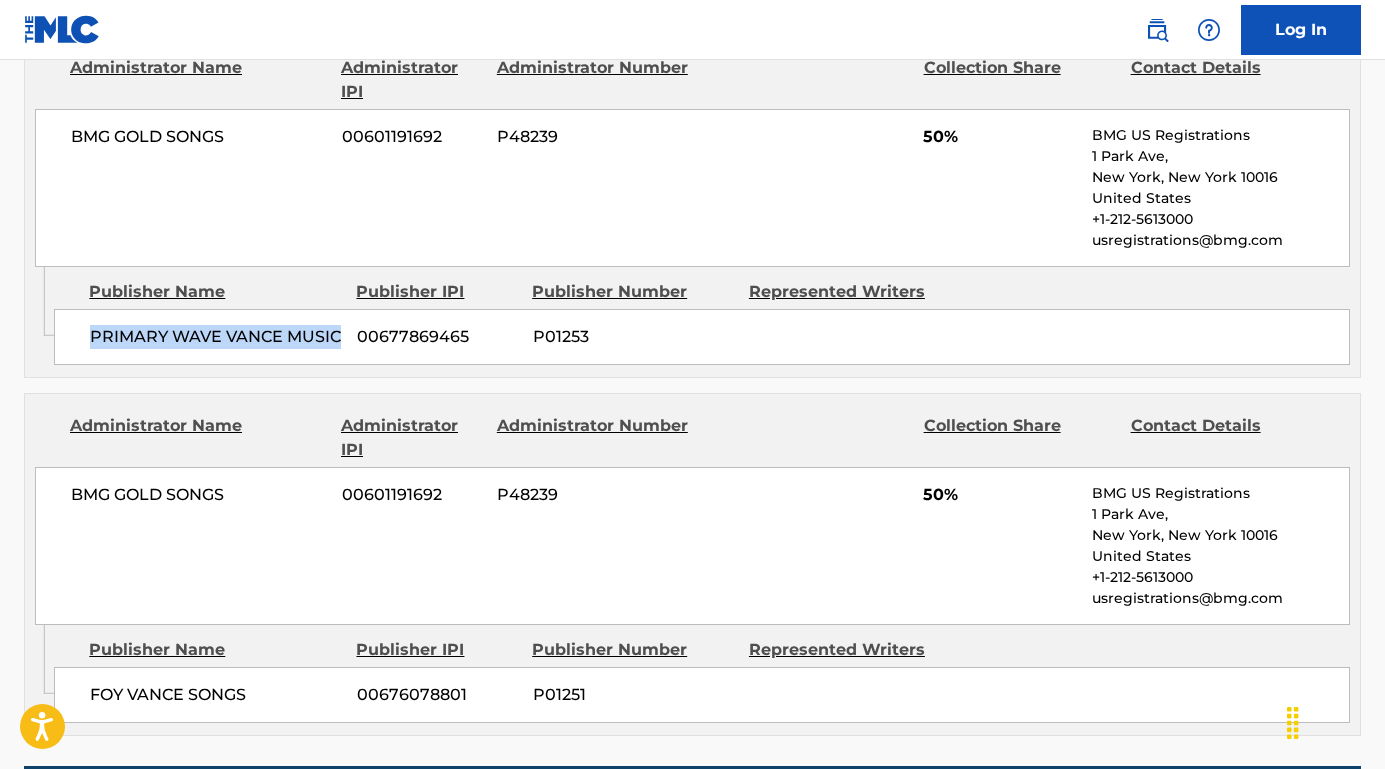 scroll, scrollTop: 1074, scrollLeft: 0, axis: vertical 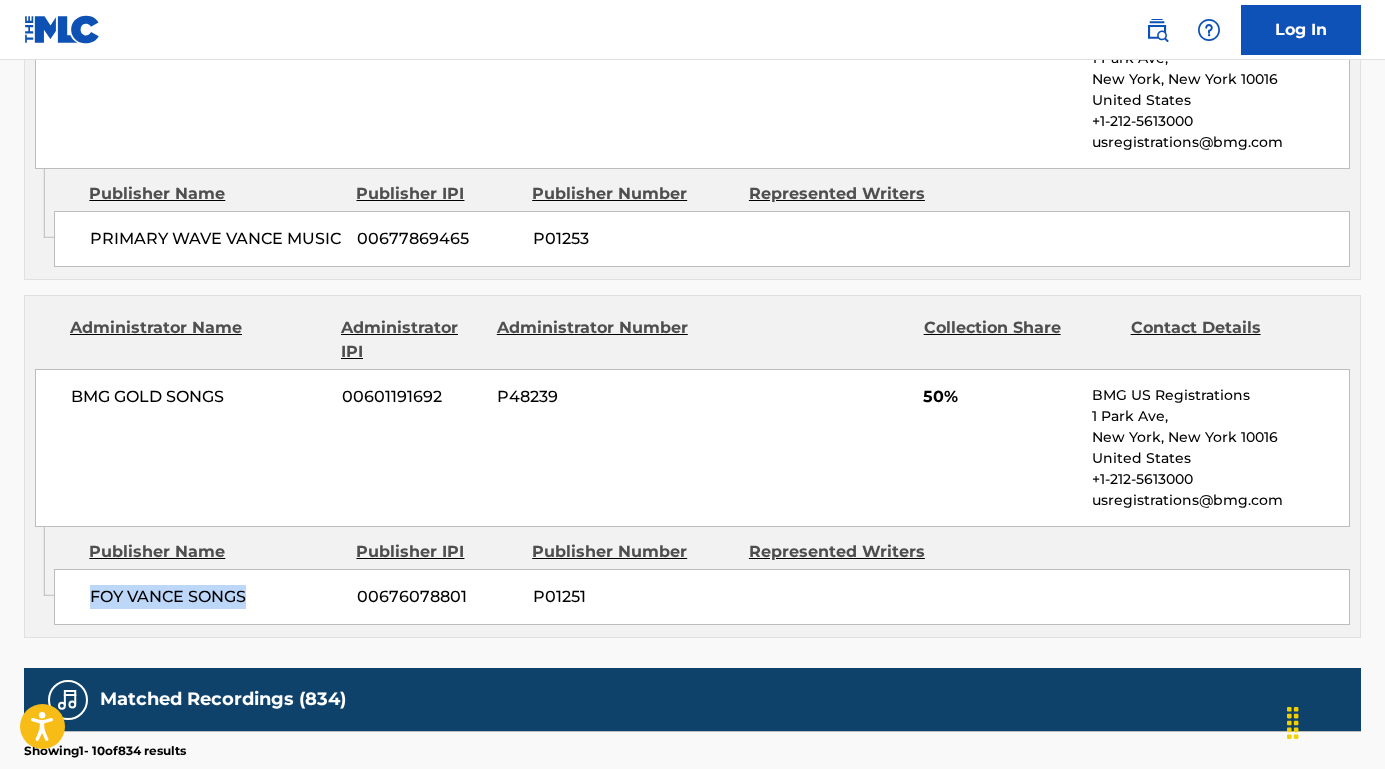 drag, startPoint x: 256, startPoint y: 620, endPoint x: 86, endPoint y: 618, distance: 170.01176 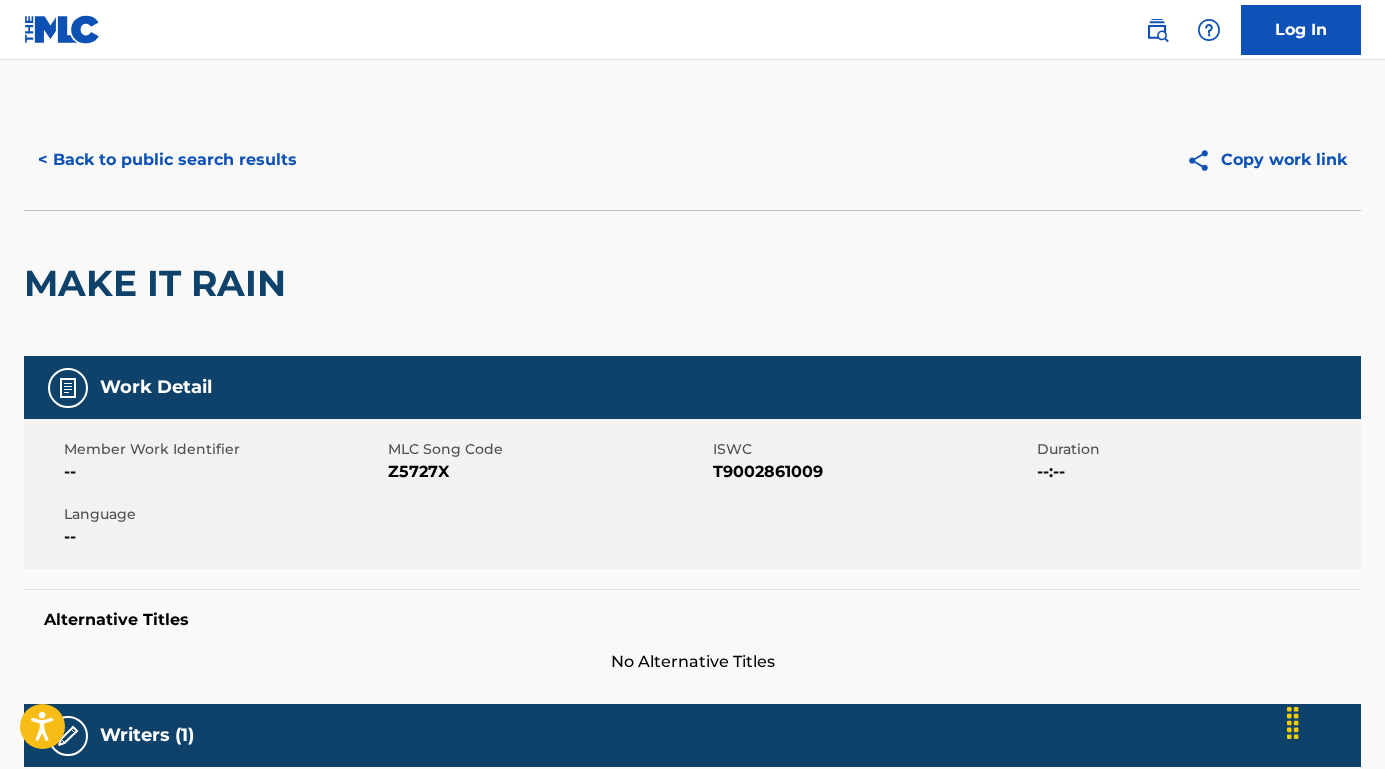 scroll, scrollTop: 0, scrollLeft: 0, axis: both 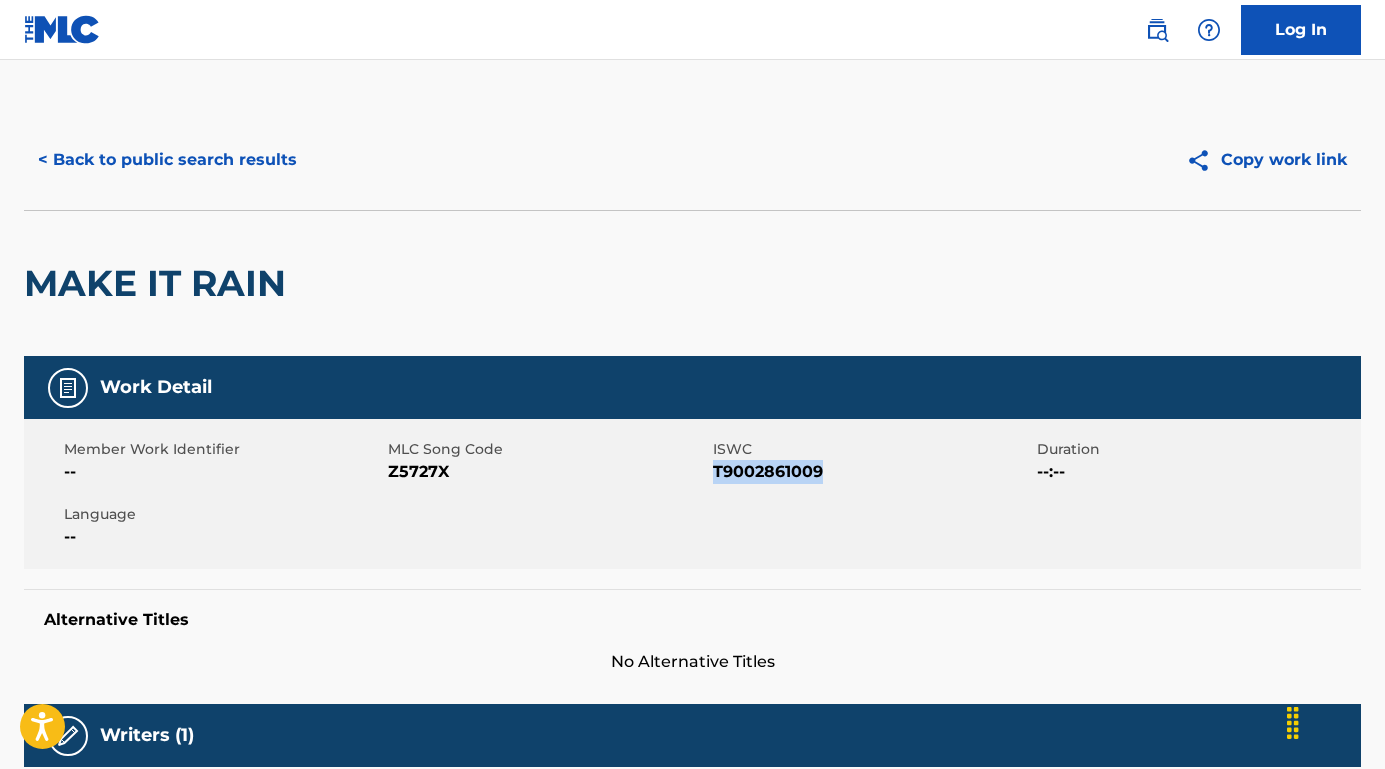 drag, startPoint x: 834, startPoint y: 469, endPoint x: 714, endPoint y: 473, distance: 120.06665 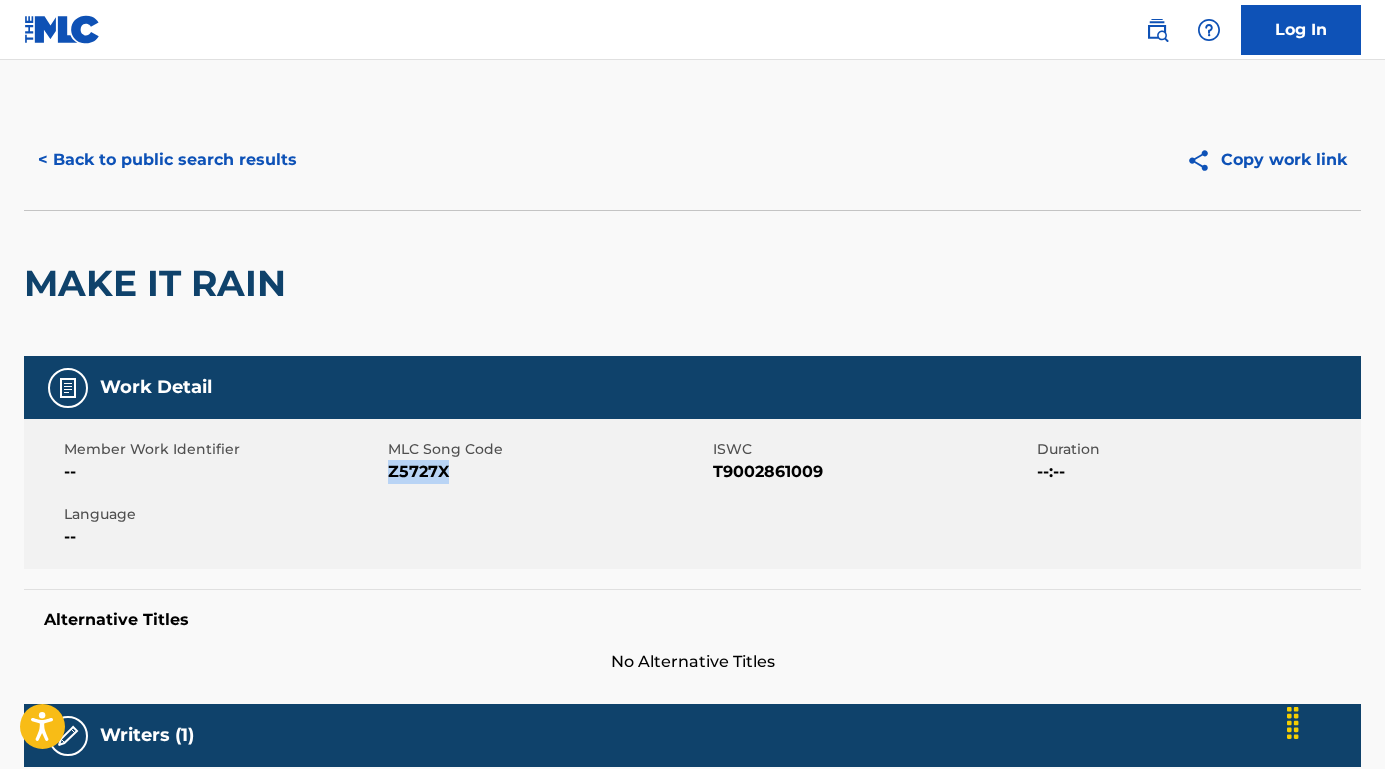 drag, startPoint x: 488, startPoint y: 465, endPoint x: 391, endPoint y: 469, distance: 97.082436 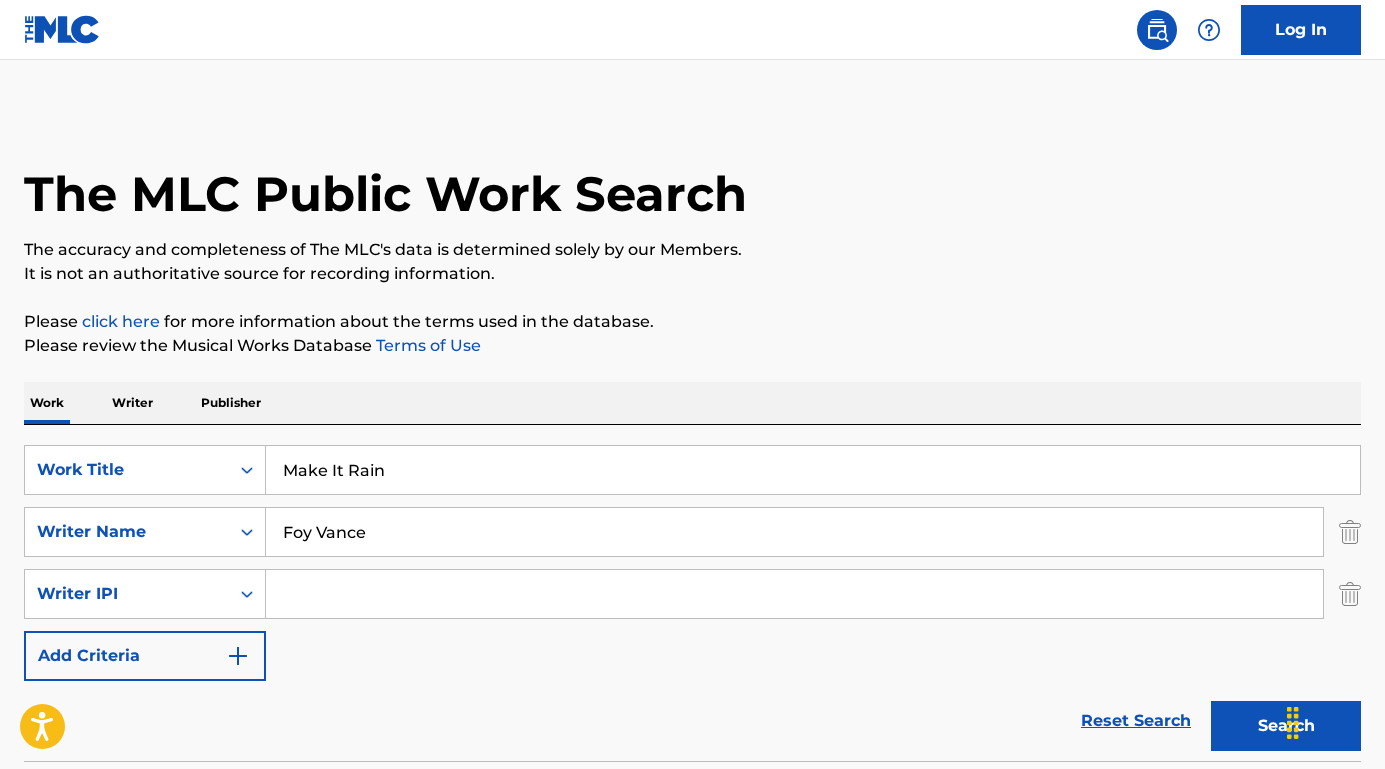 scroll, scrollTop: 228, scrollLeft: 0, axis: vertical 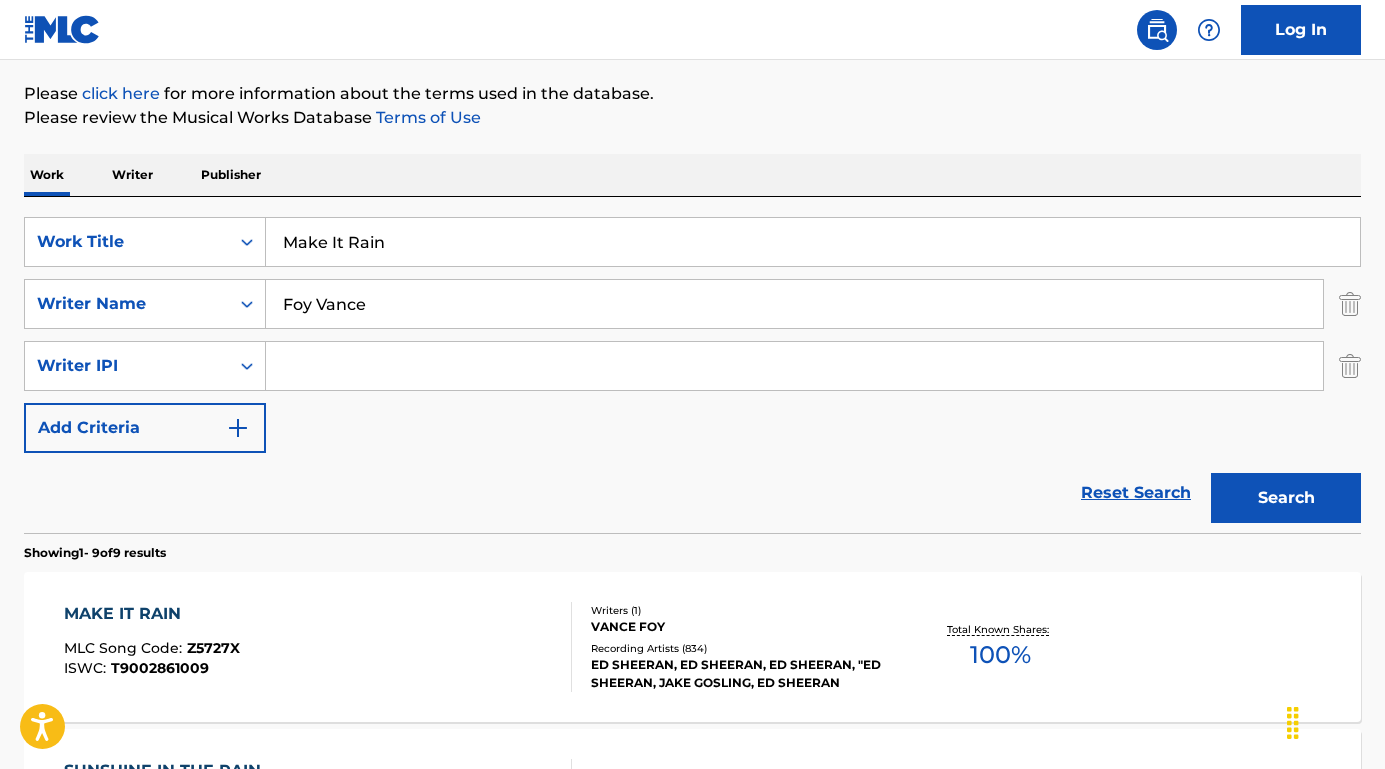 click on "Foy Vance" at bounding box center (794, 304) 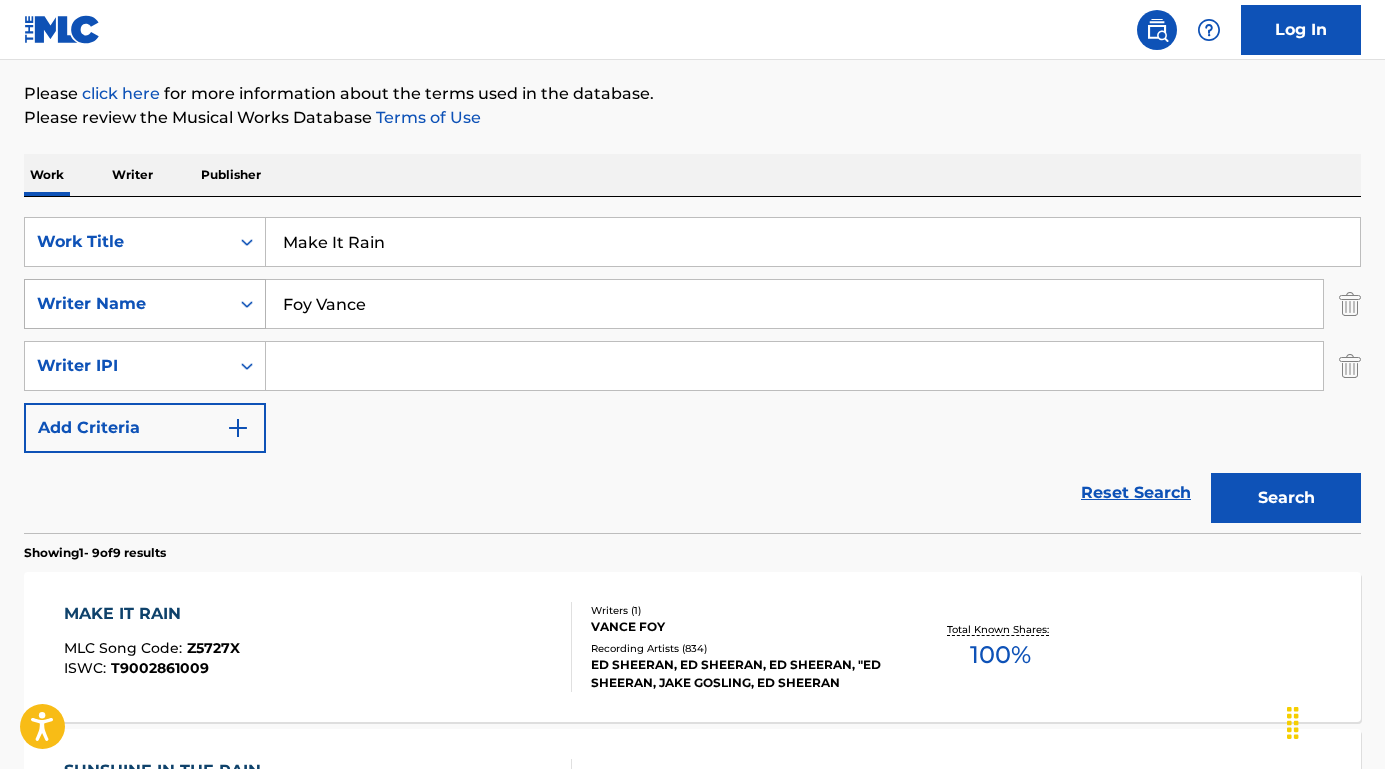 drag, startPoint x: 268, startPoint y: 301, endPoint x: 256, endPoint y: 297, distance: 12.649111 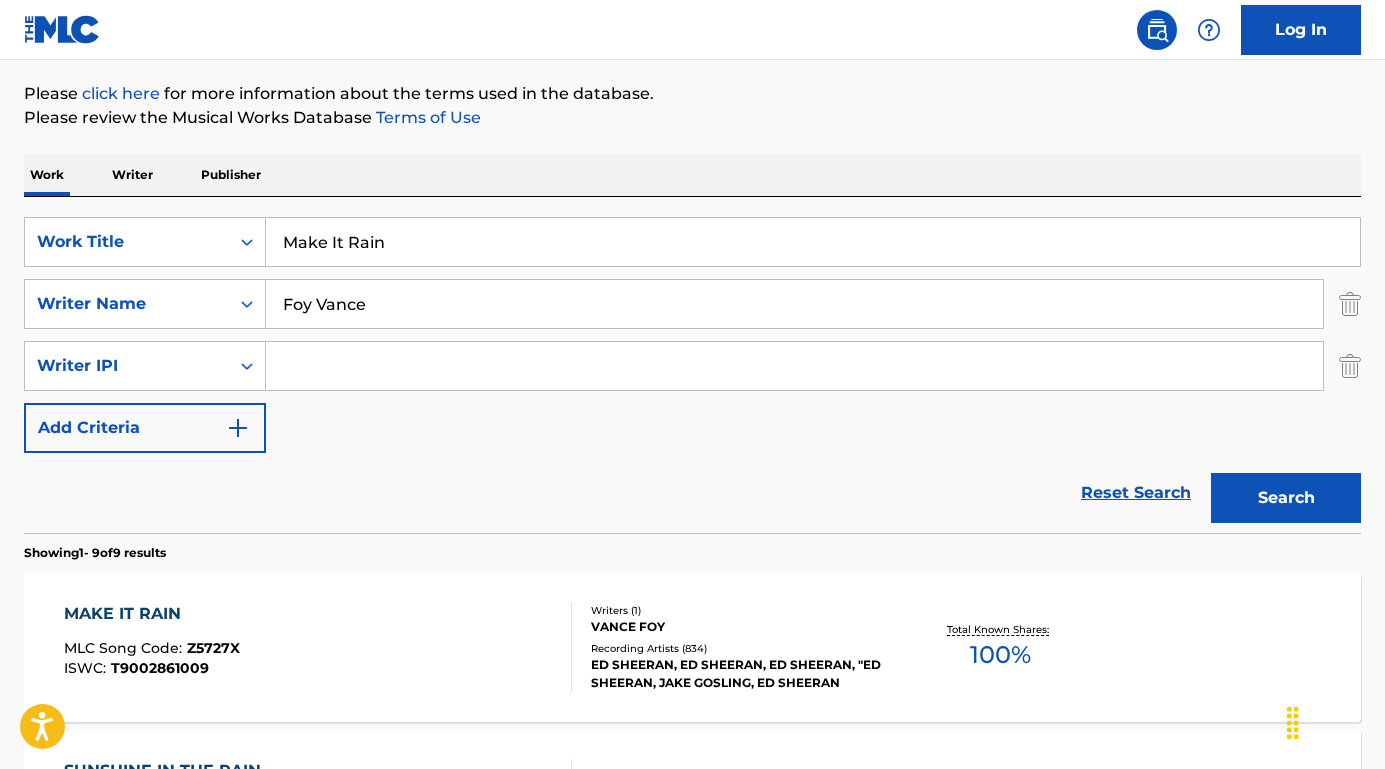 paste on "Vessel I" 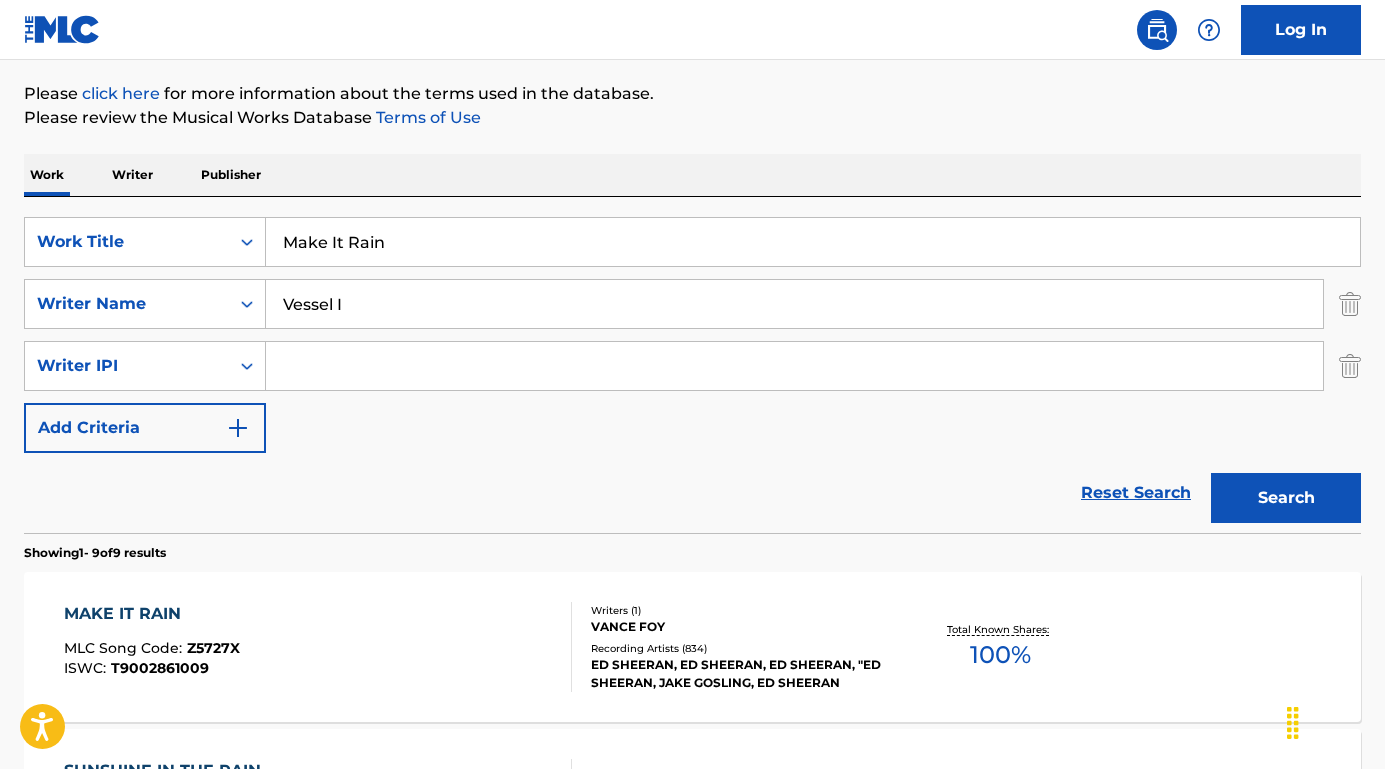 type on "Vessel I" 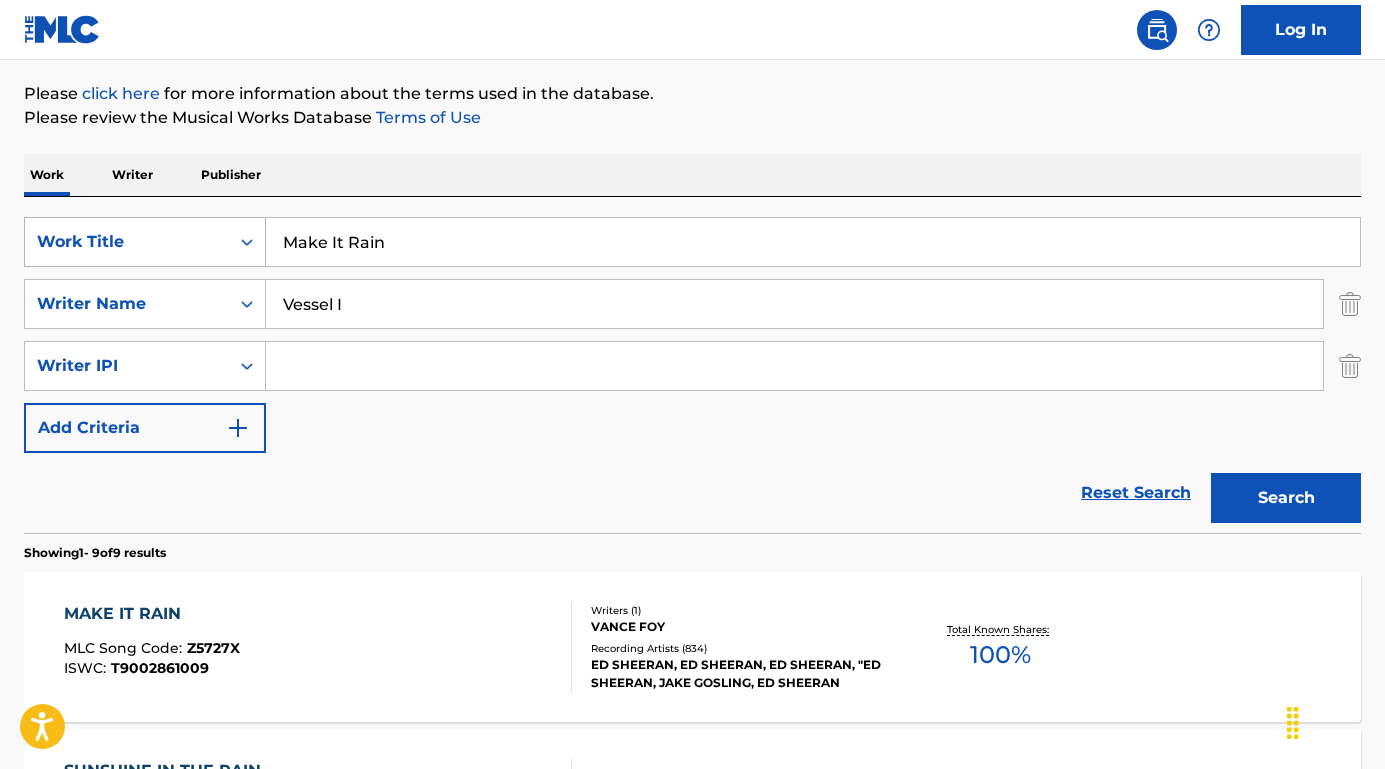 drag, startPoint x: 386, startPoint y: 257, endPoint x: 263, endPoint y: 252, distance: 123.101585 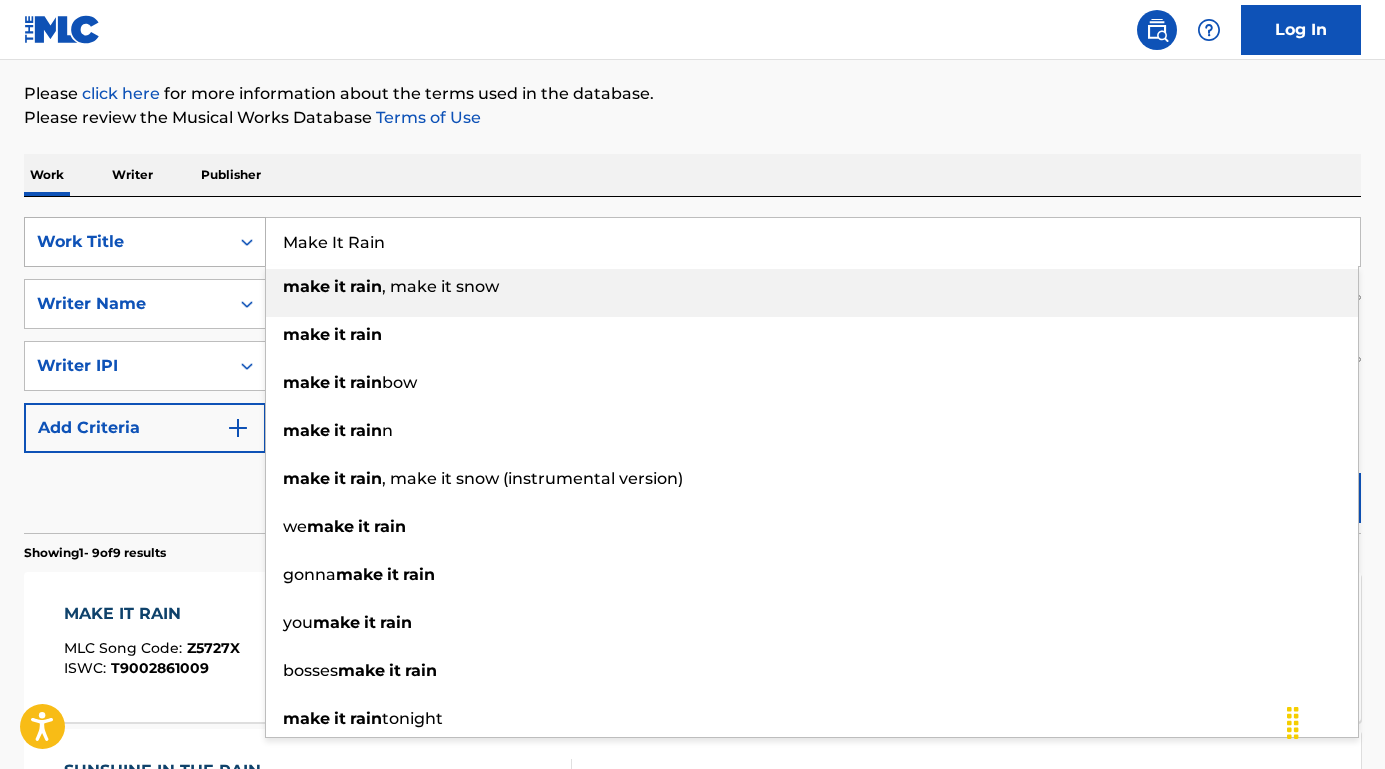 drag, startPoint x: 407, startPoint y: 238, endPoint x: 241, endPoint y: 224, distance: 166.58931 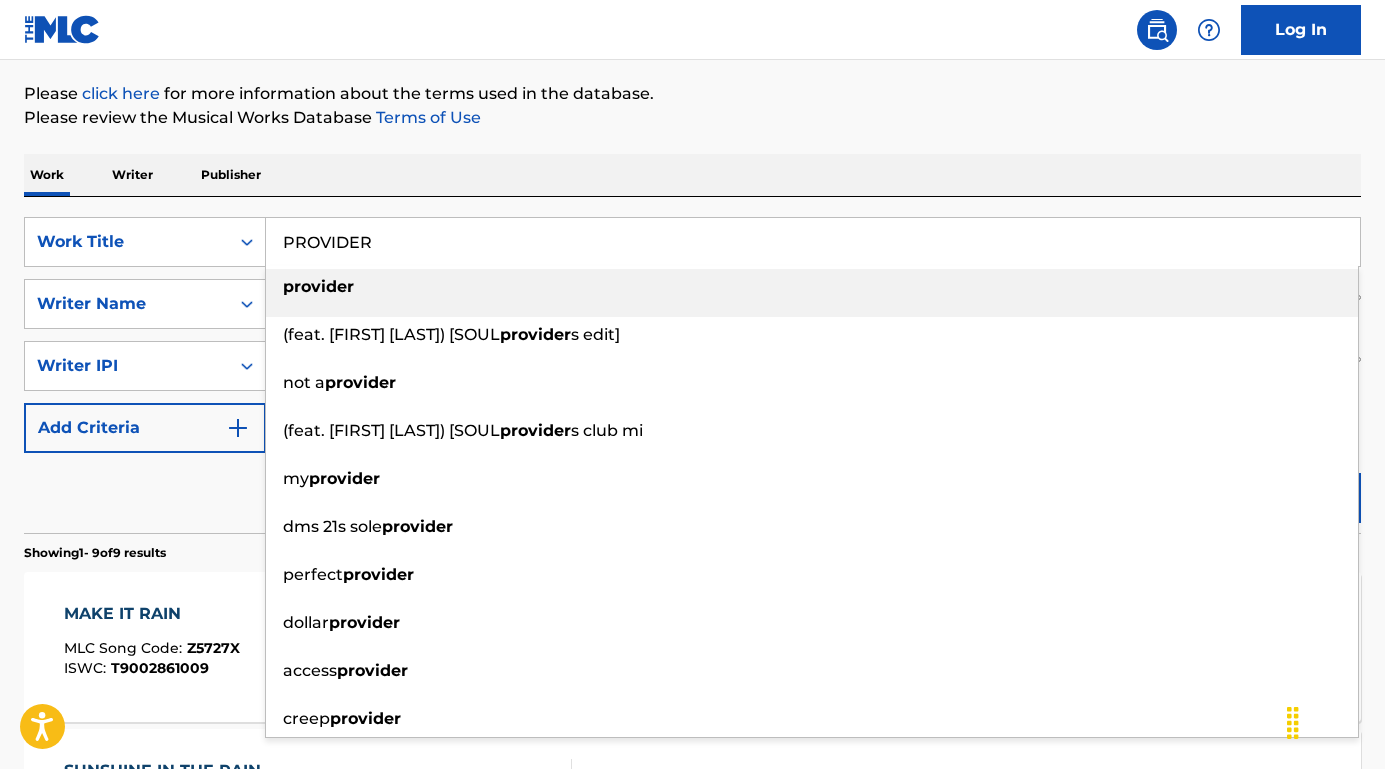 type on "PROVIDER" 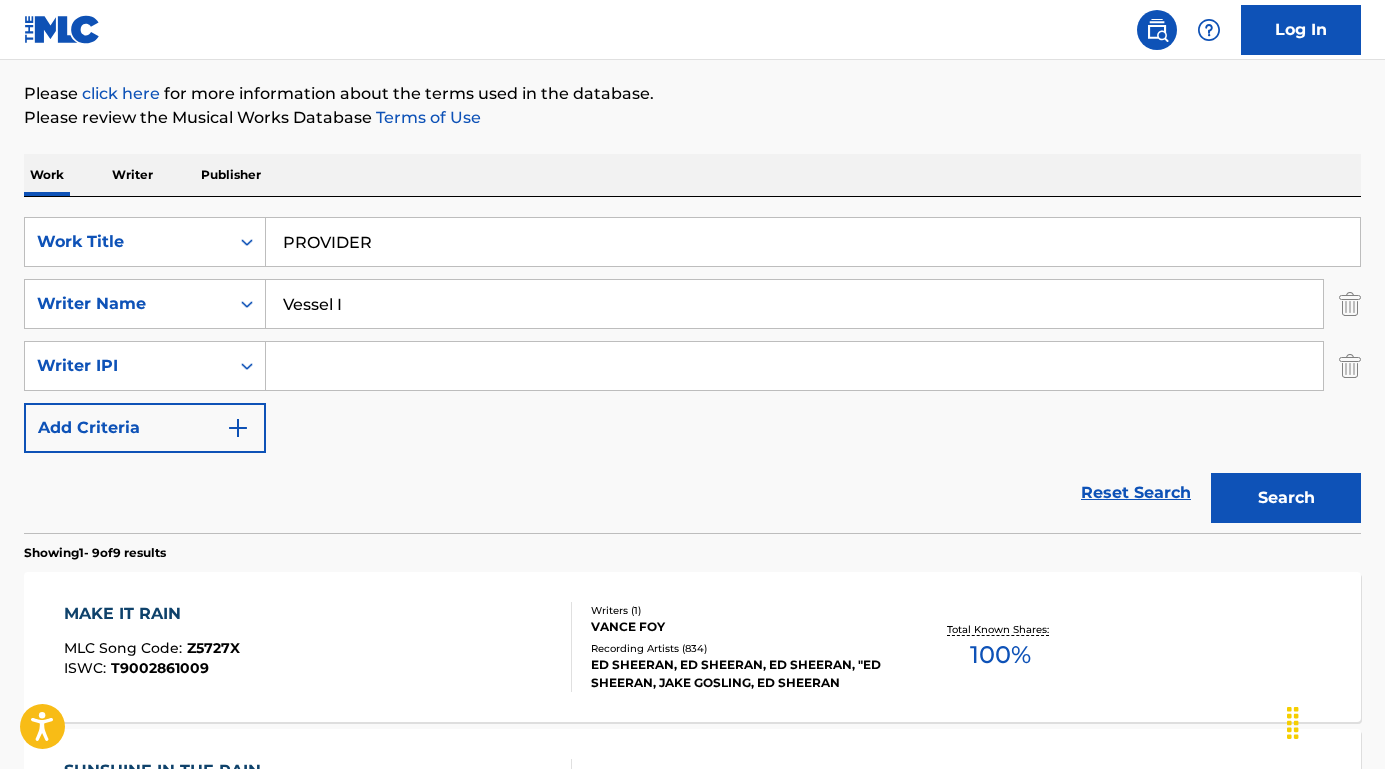 click on "Search" at bounding box center [1286, 498] 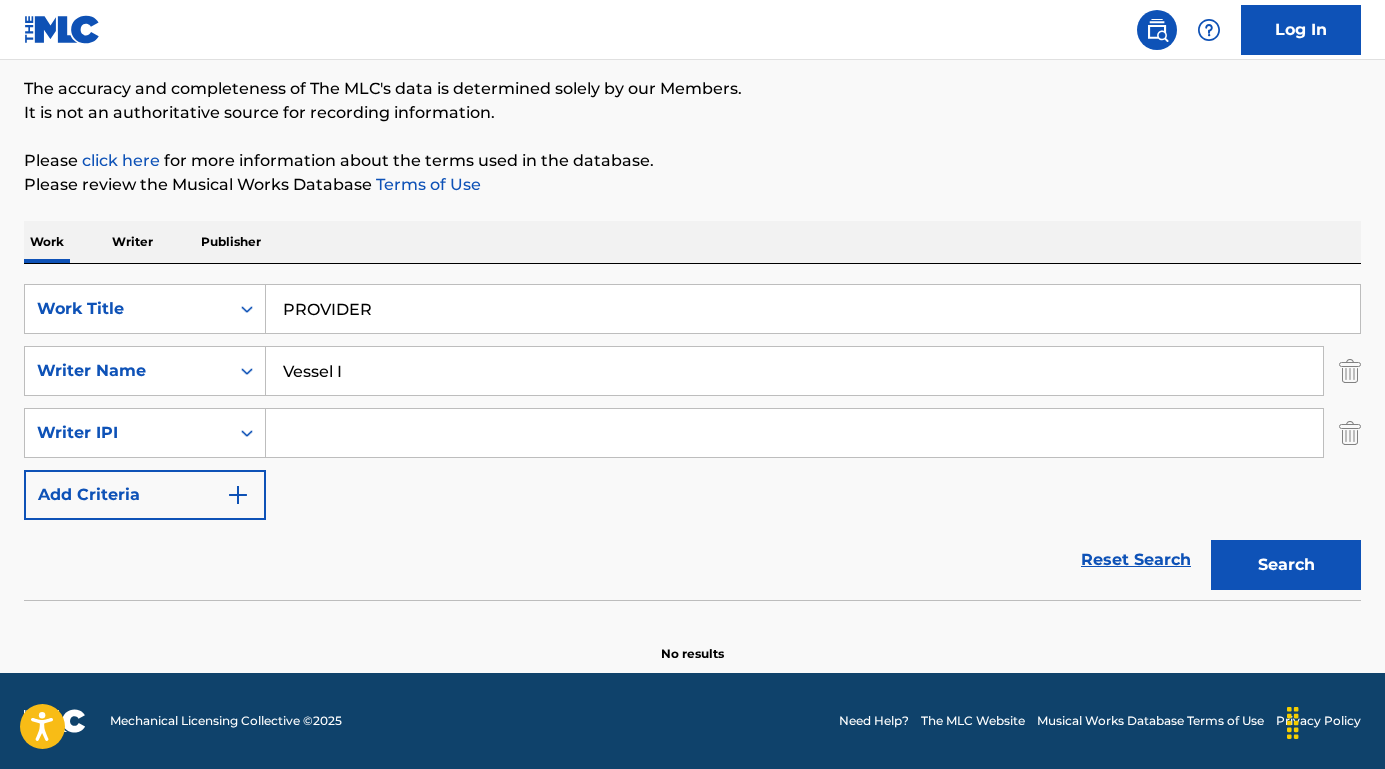 scroll, scrollTop: 161, scrollLeft: 0, axis: vertical 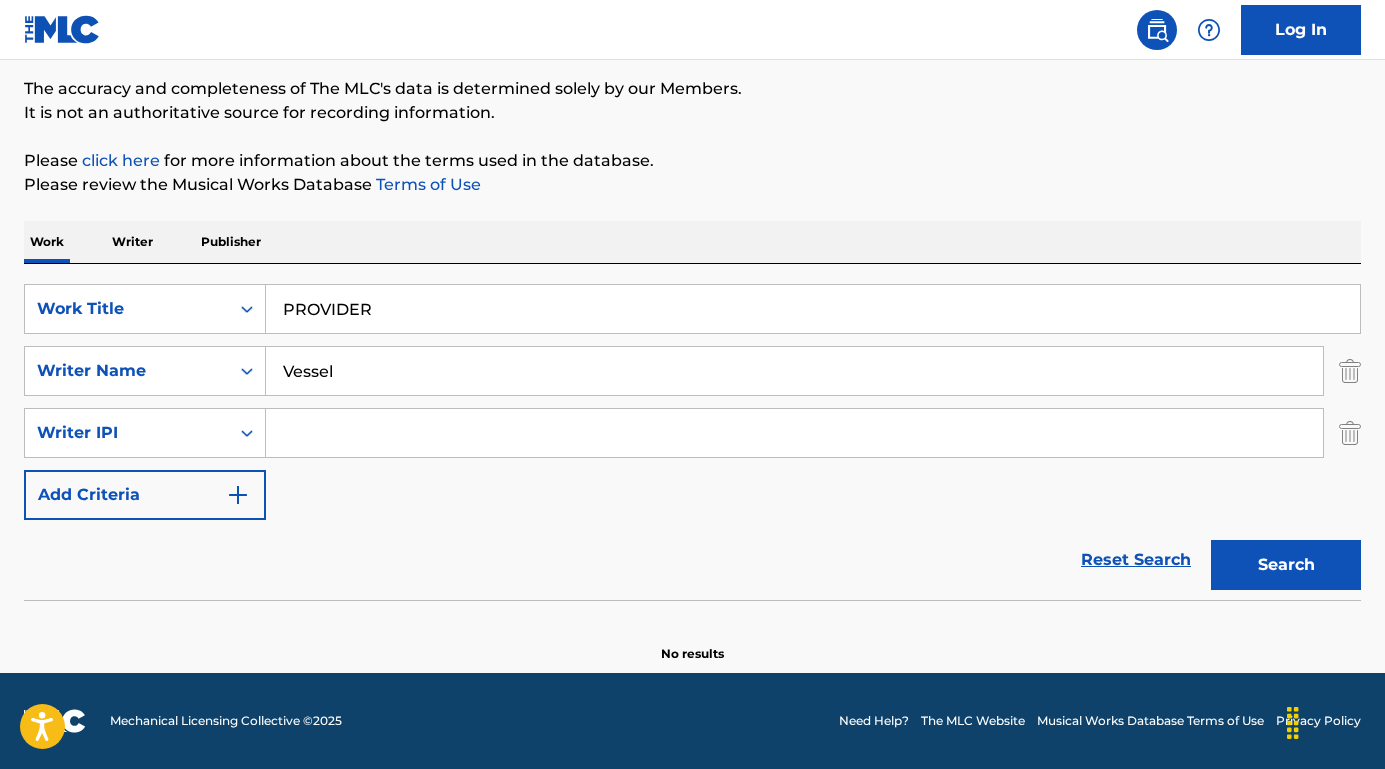 type on "Vessel" 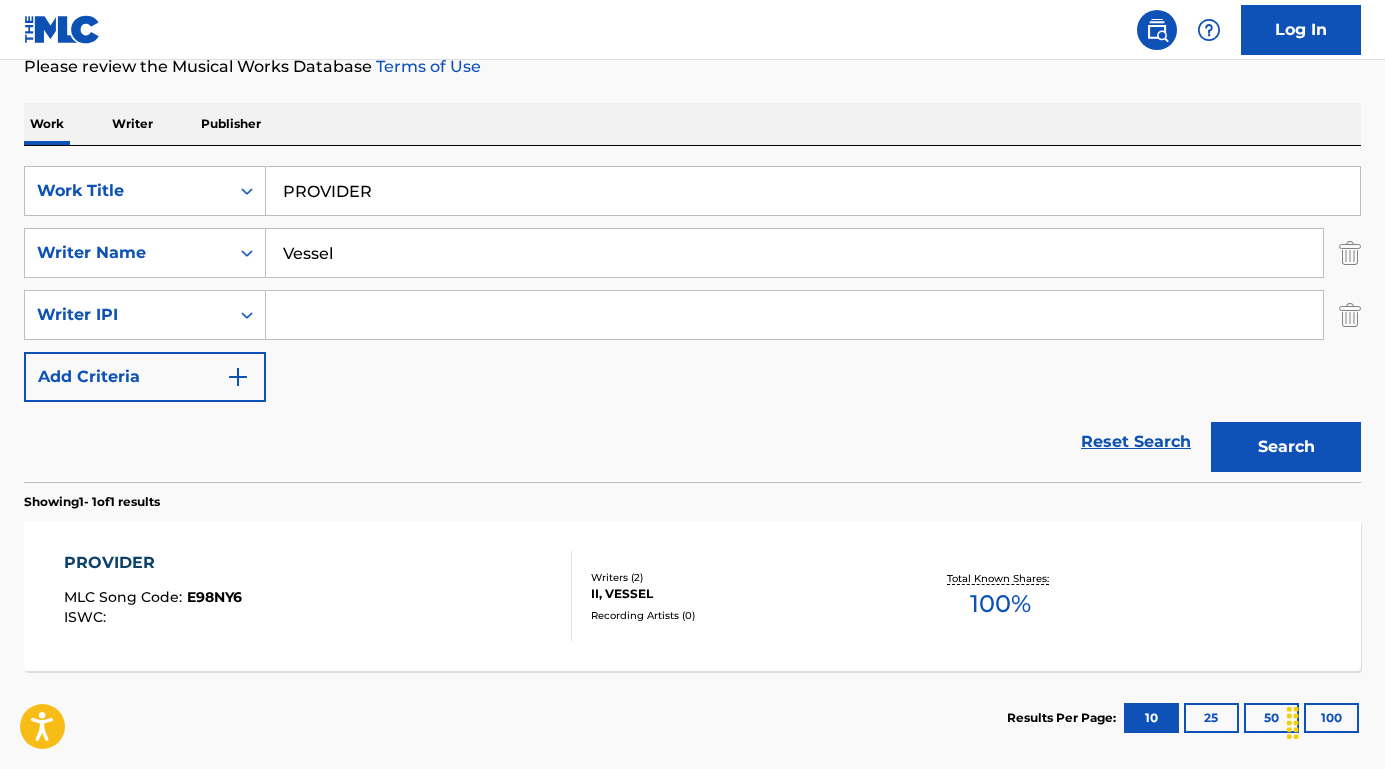 scroll, scrollTop: 286, scrollLeft: 0, axis: vertical 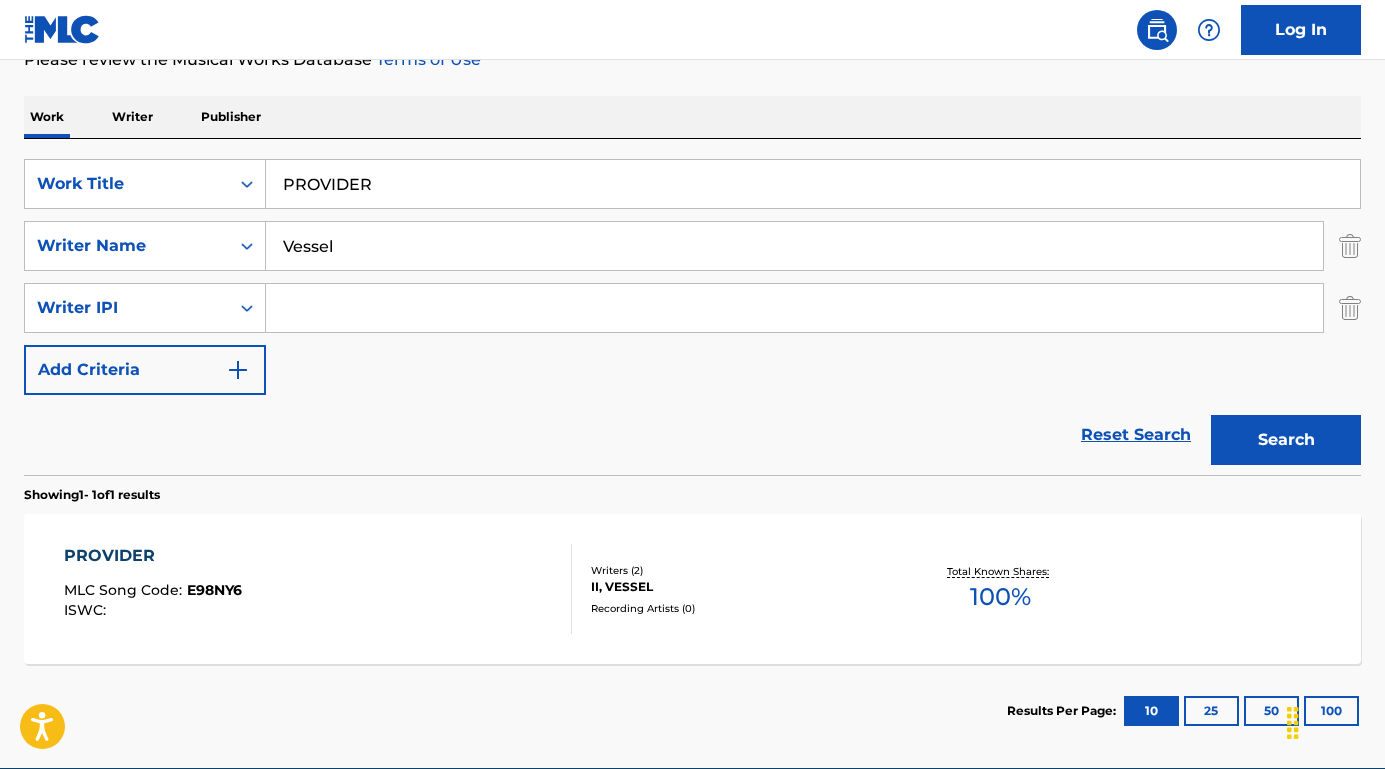 click on "PROVIDER" at bounding box center [153, 556] 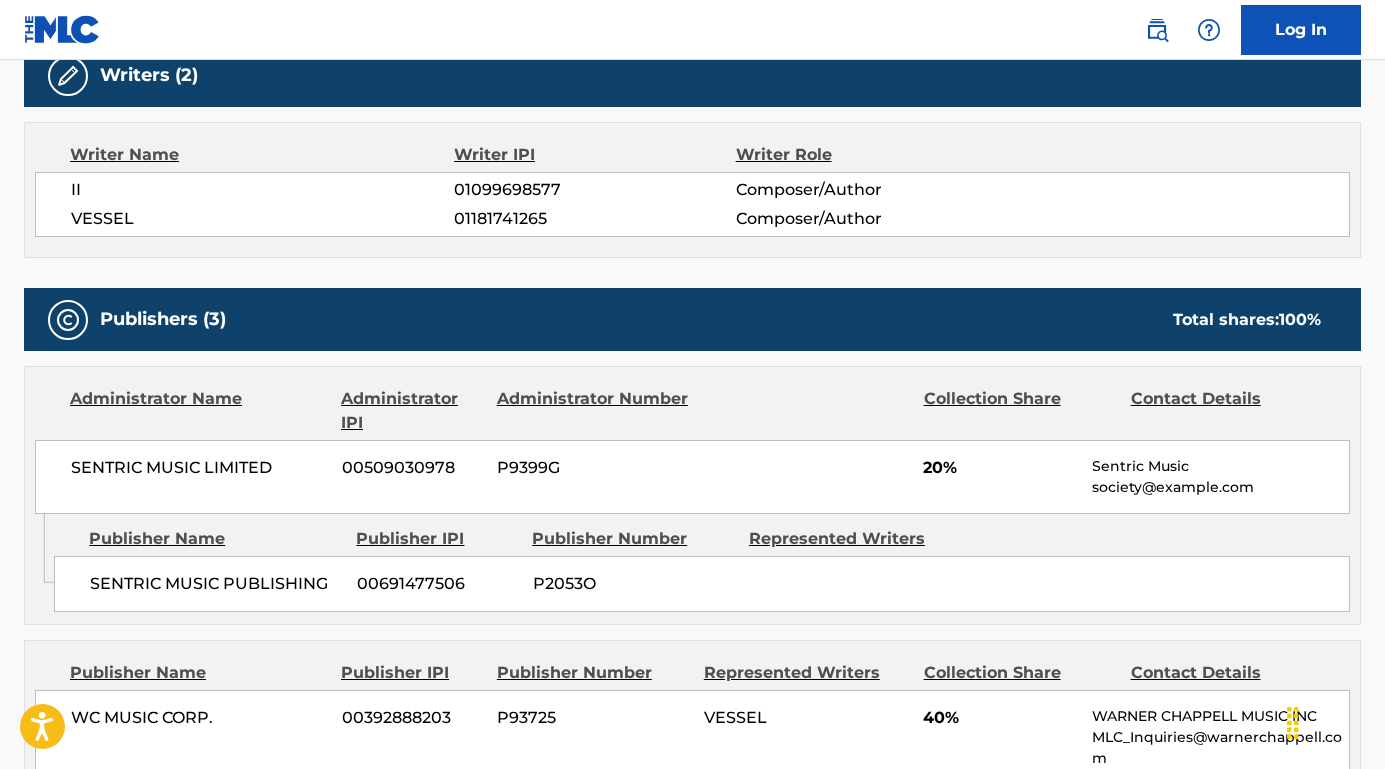 scroll, scrollTop: 748, scrollLeft: 0, axis: vertical 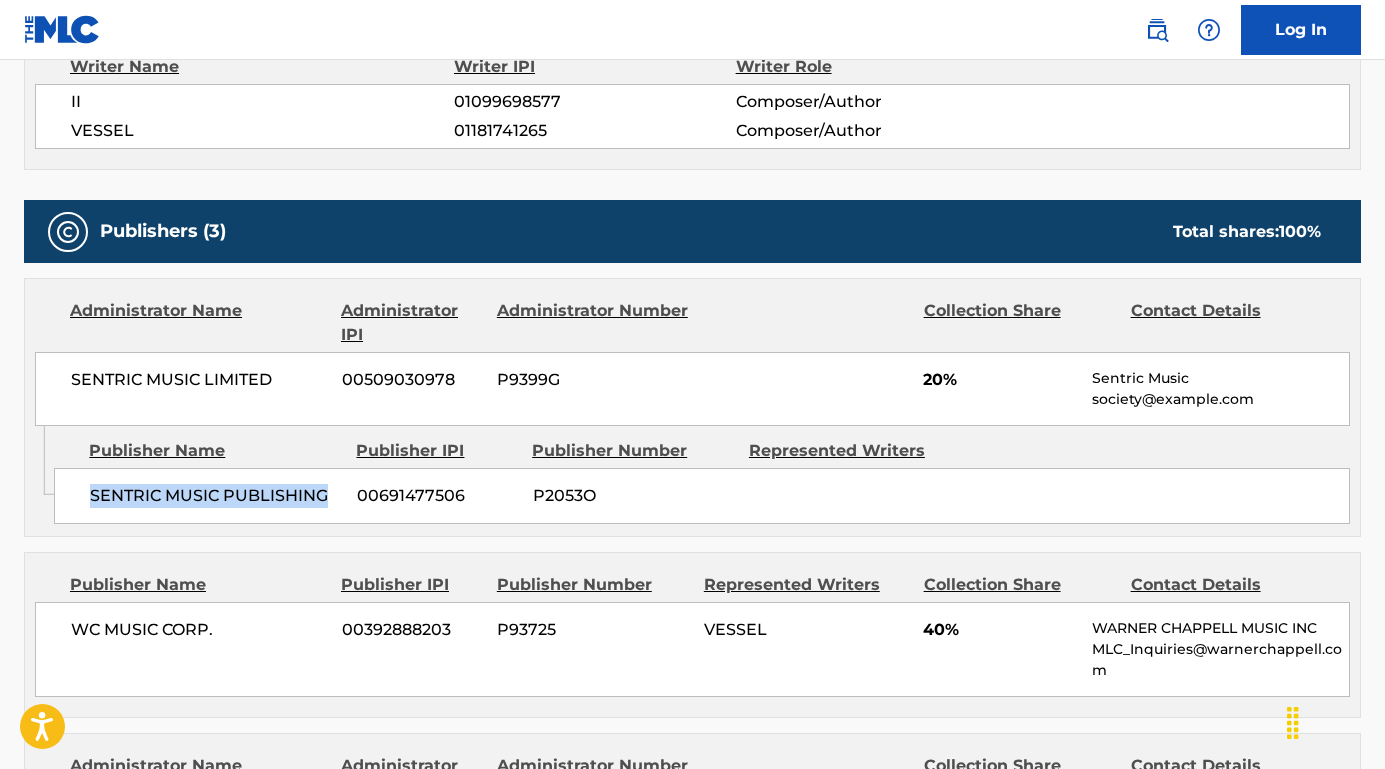 drag, startPoint x: 340, startPoint y: 501, endPoint x: 87, endPoint y: 498, distance: 253.01779 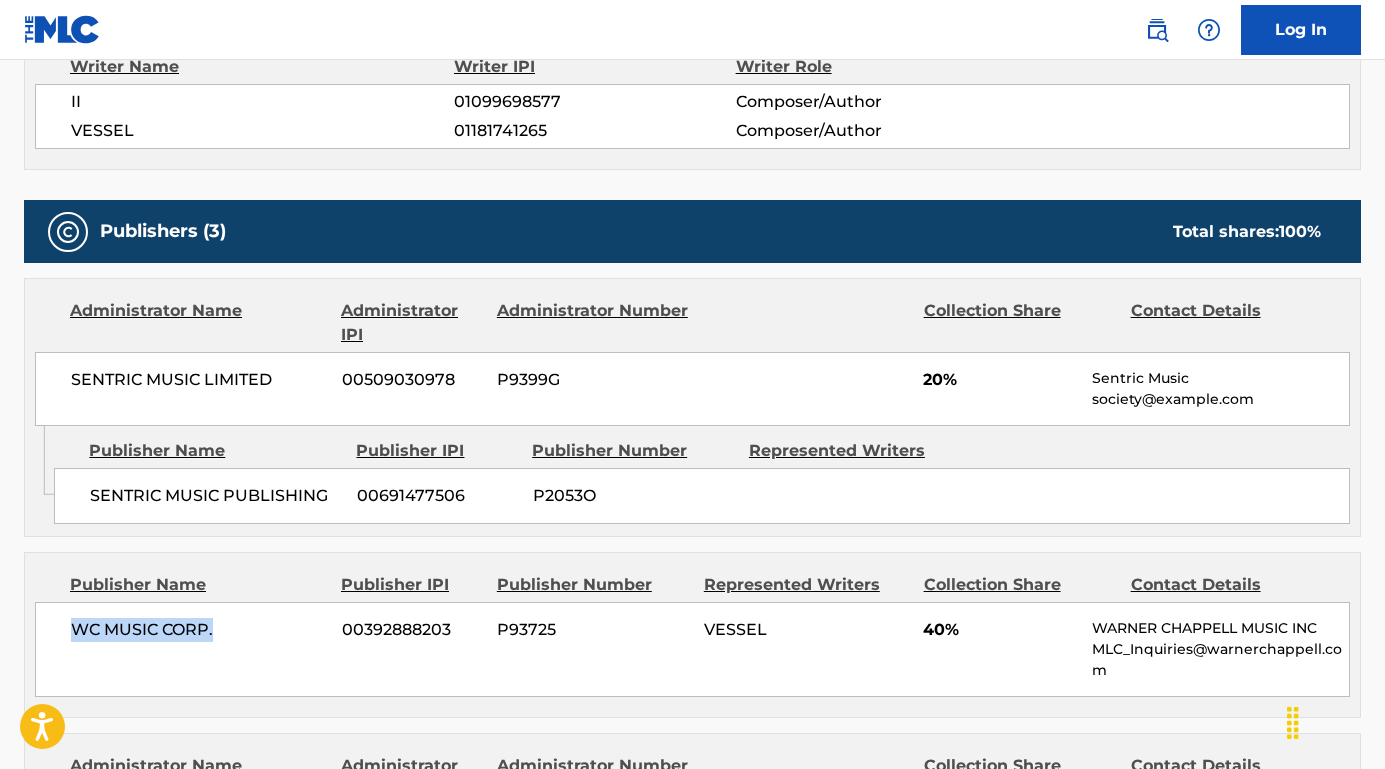 drag, startPoint x: 226, startPoint y: 631, endPoint x: 57, endPoint y: 631, distance: 169 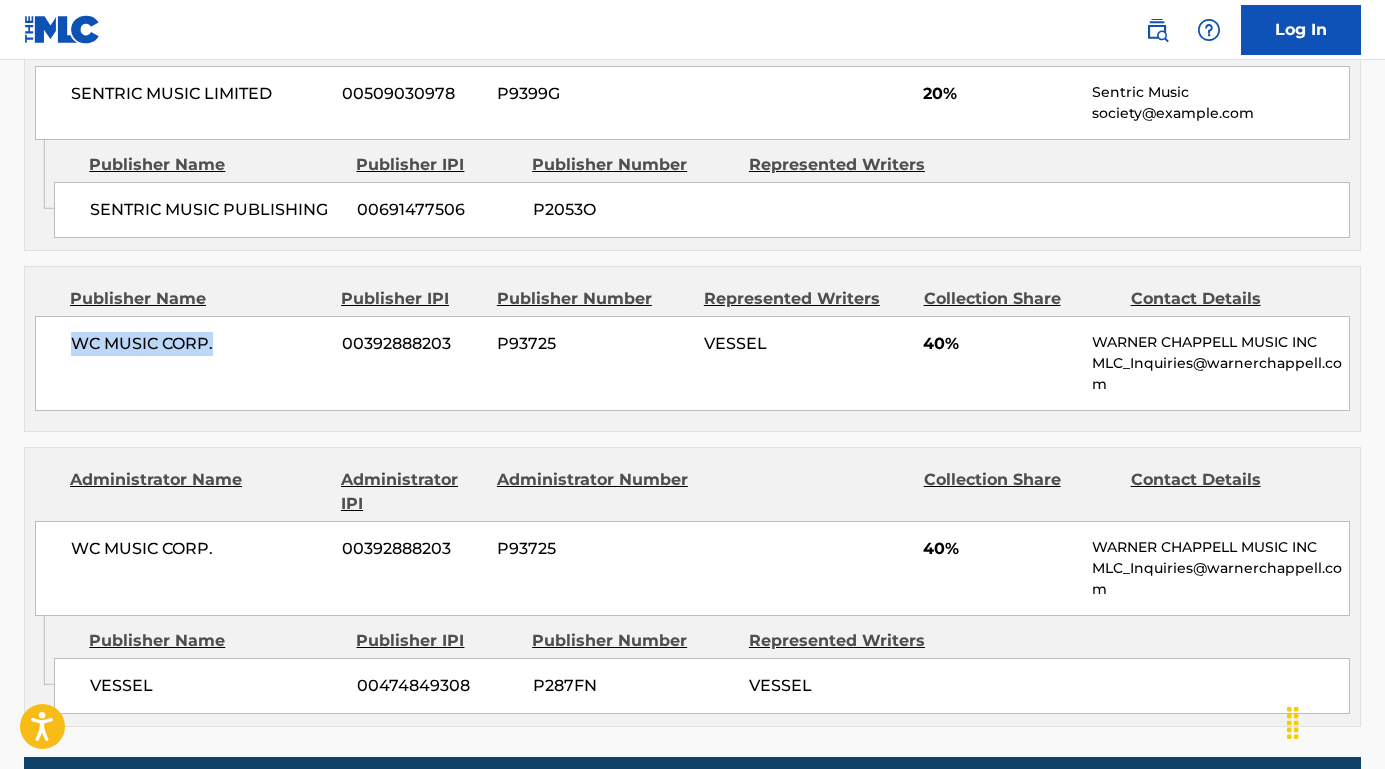 scroll, scrollTop: 1087, scrollLeft: 0, axis: vertical 